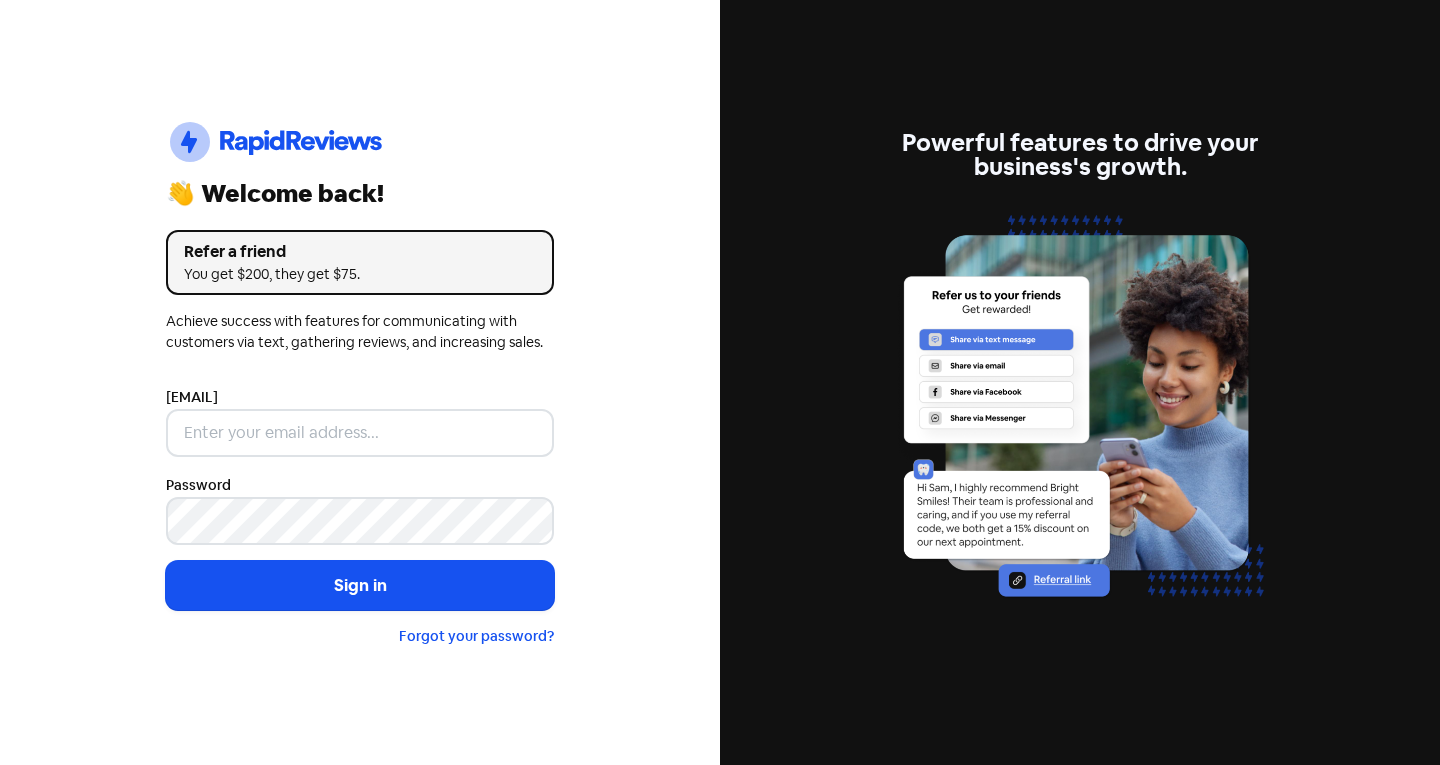 scroll, scrollTop: 0, scrollLeft: 0, axis: both 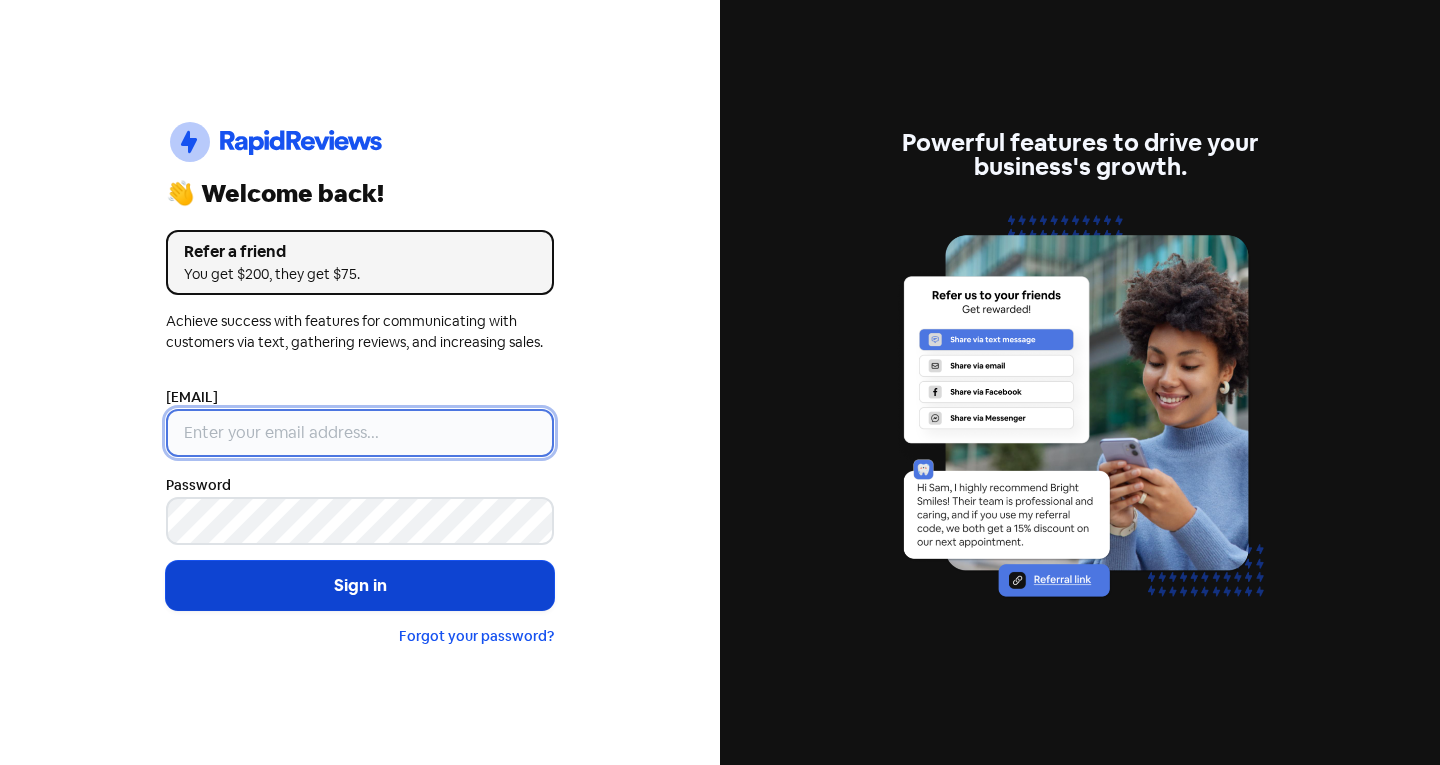 type on "[EMAIL]" 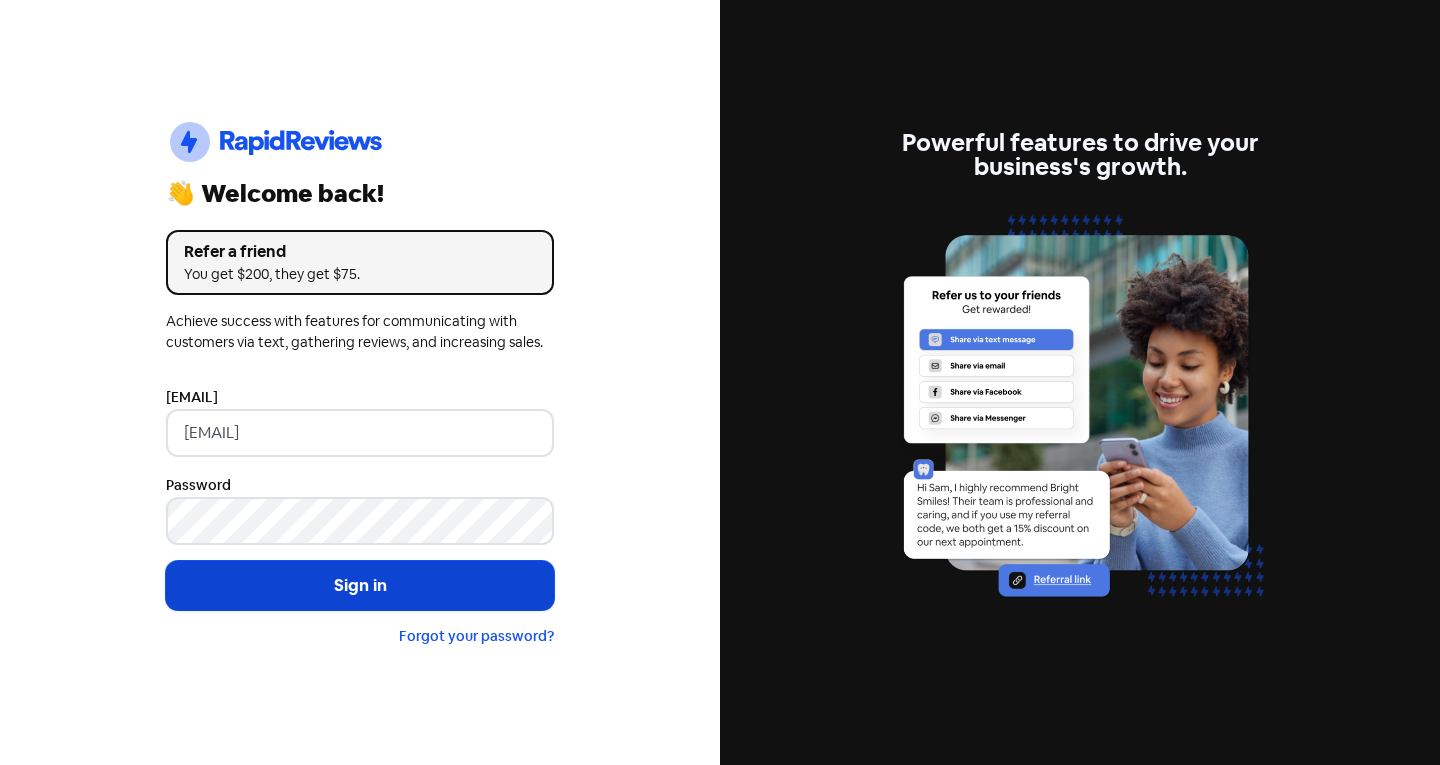 click on "Sign in" at bounding box center [360, 586] 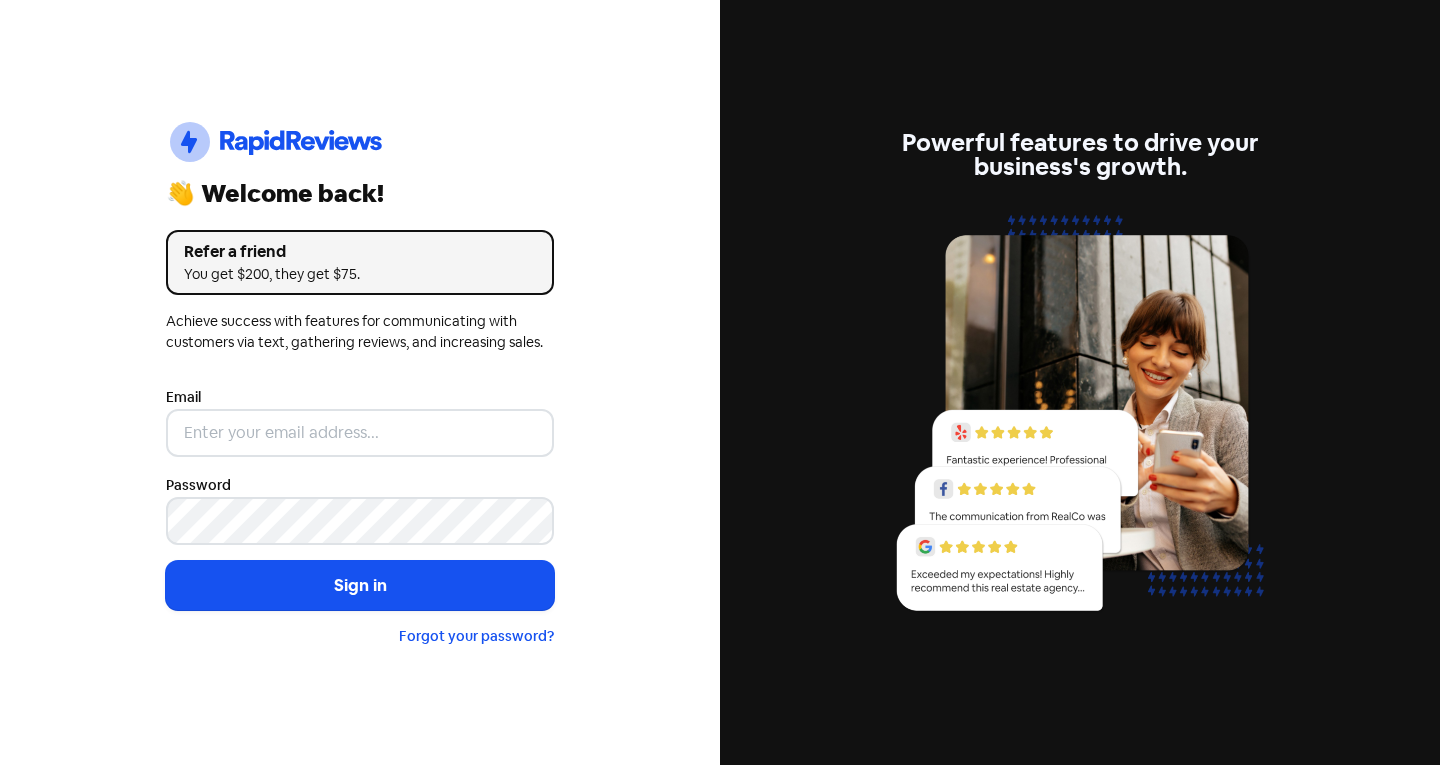 scroll, scrollTop: 0, scrollLeft: 0, axis: both 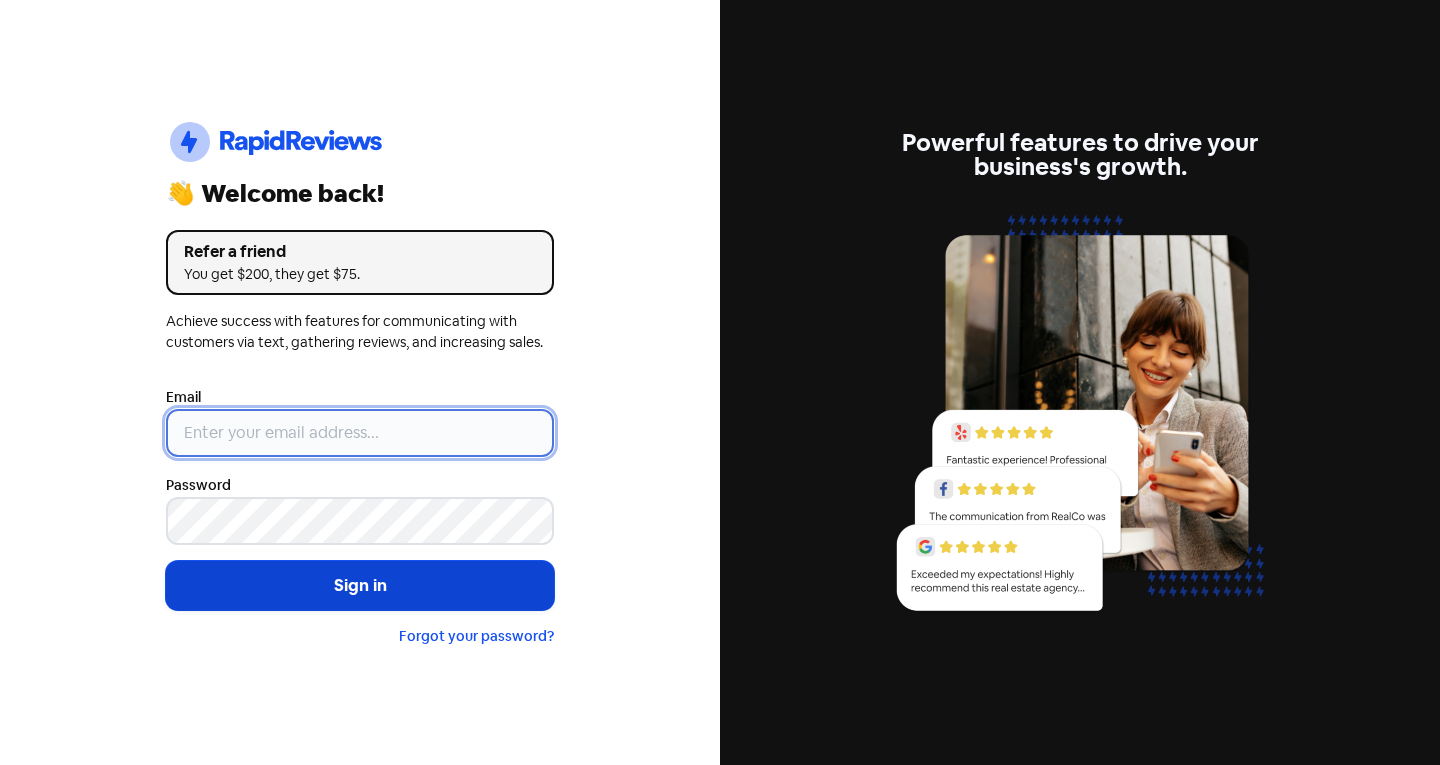 type on "[EMAIL]" 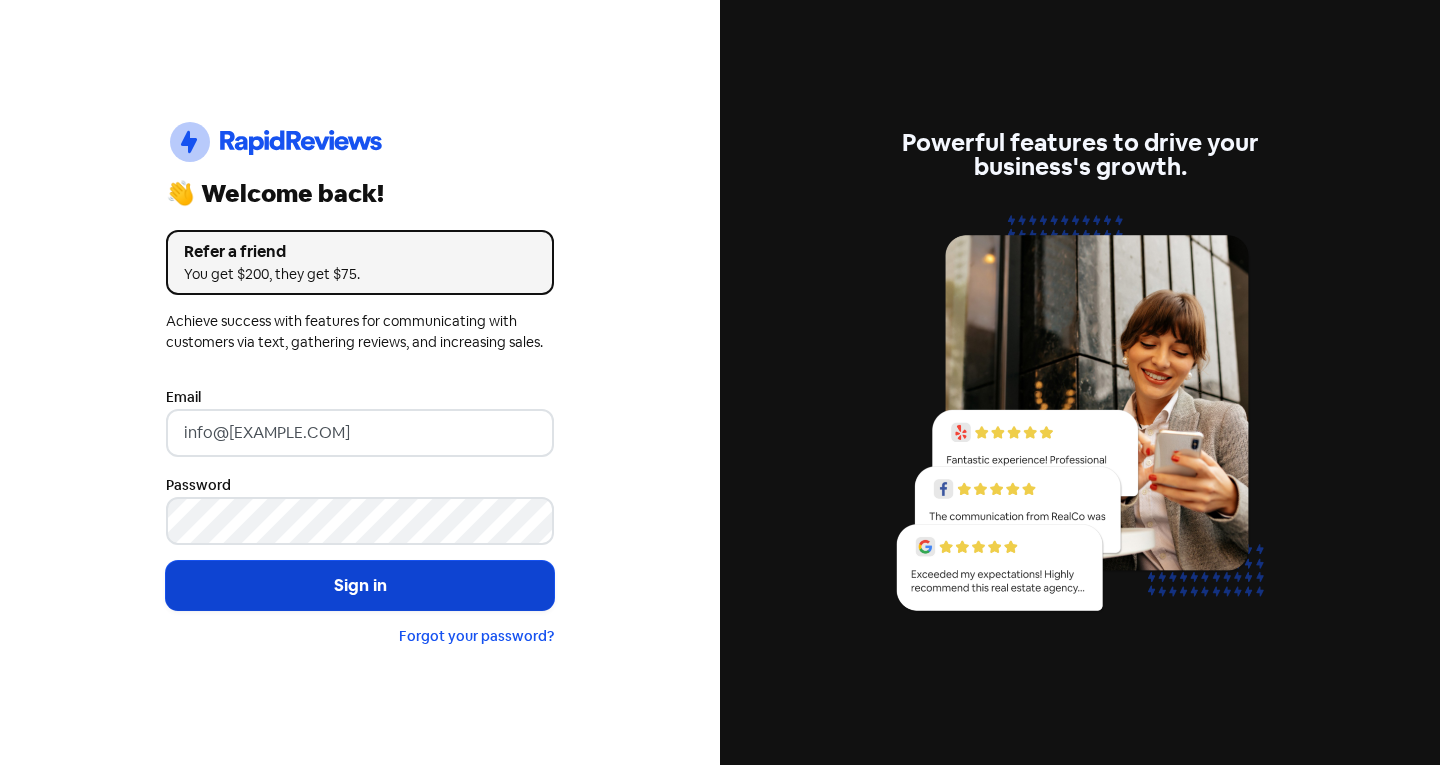 click on "Sign in" at bounding box center [360, 586] 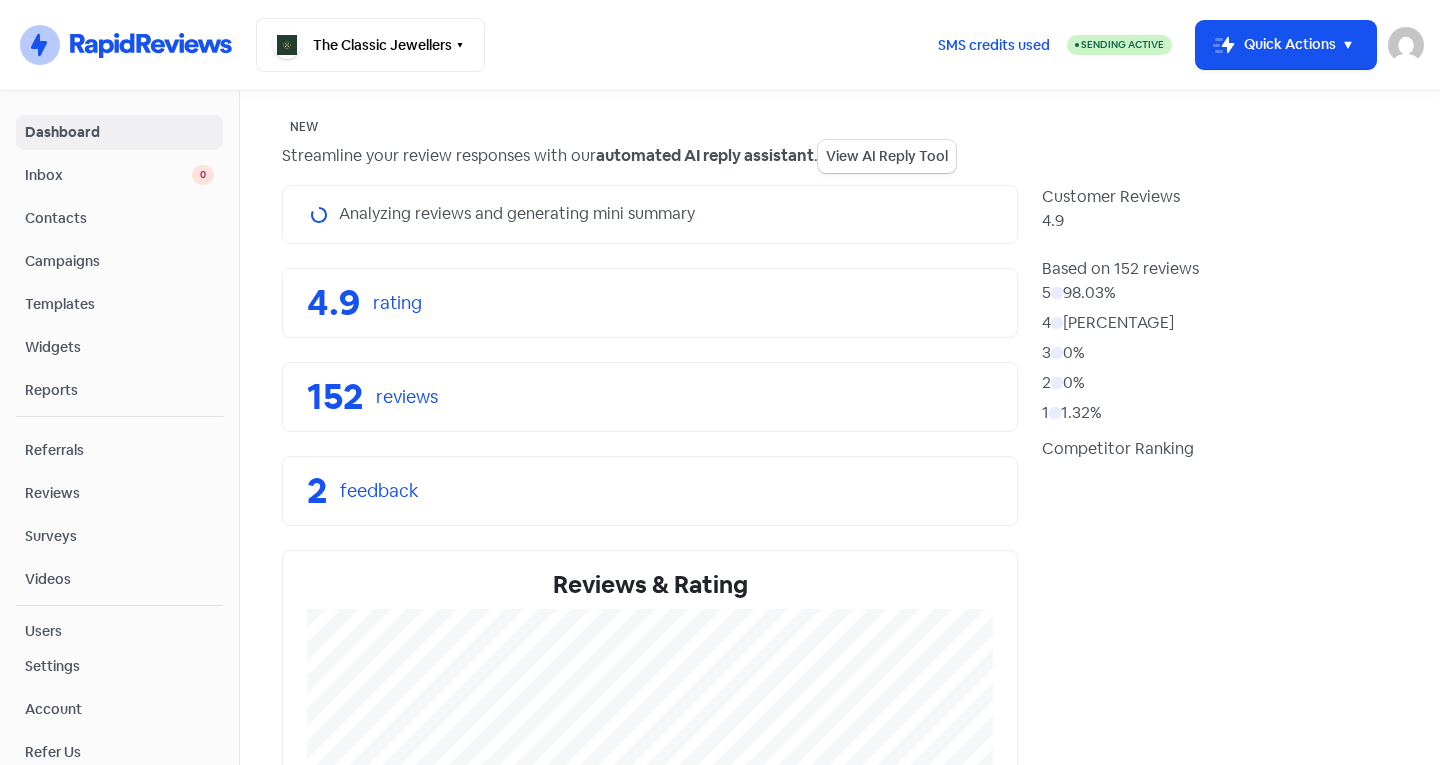 scroll, scrollTop: 0, scrollLeft: 0, axis: both 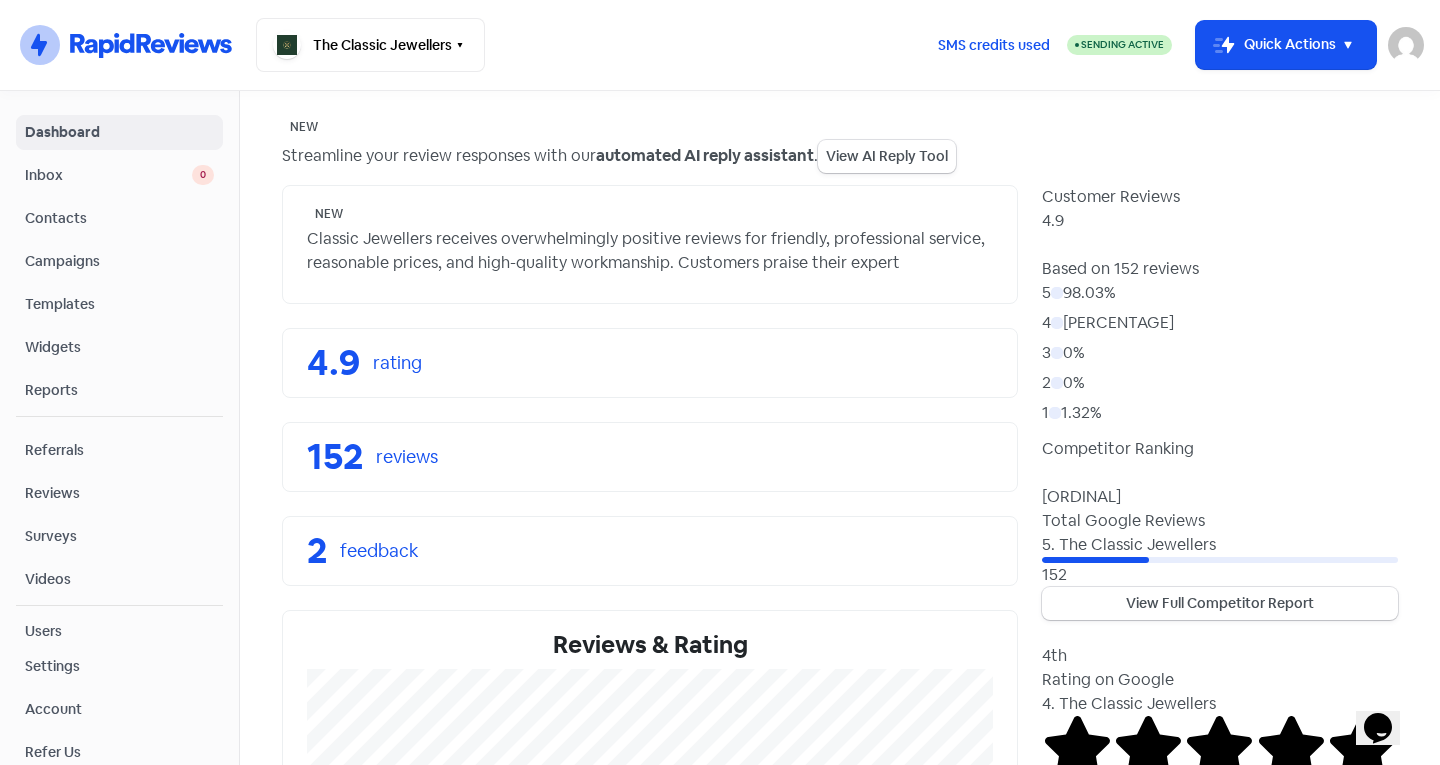 click on "Contacts" at bounding box center (119, 218) 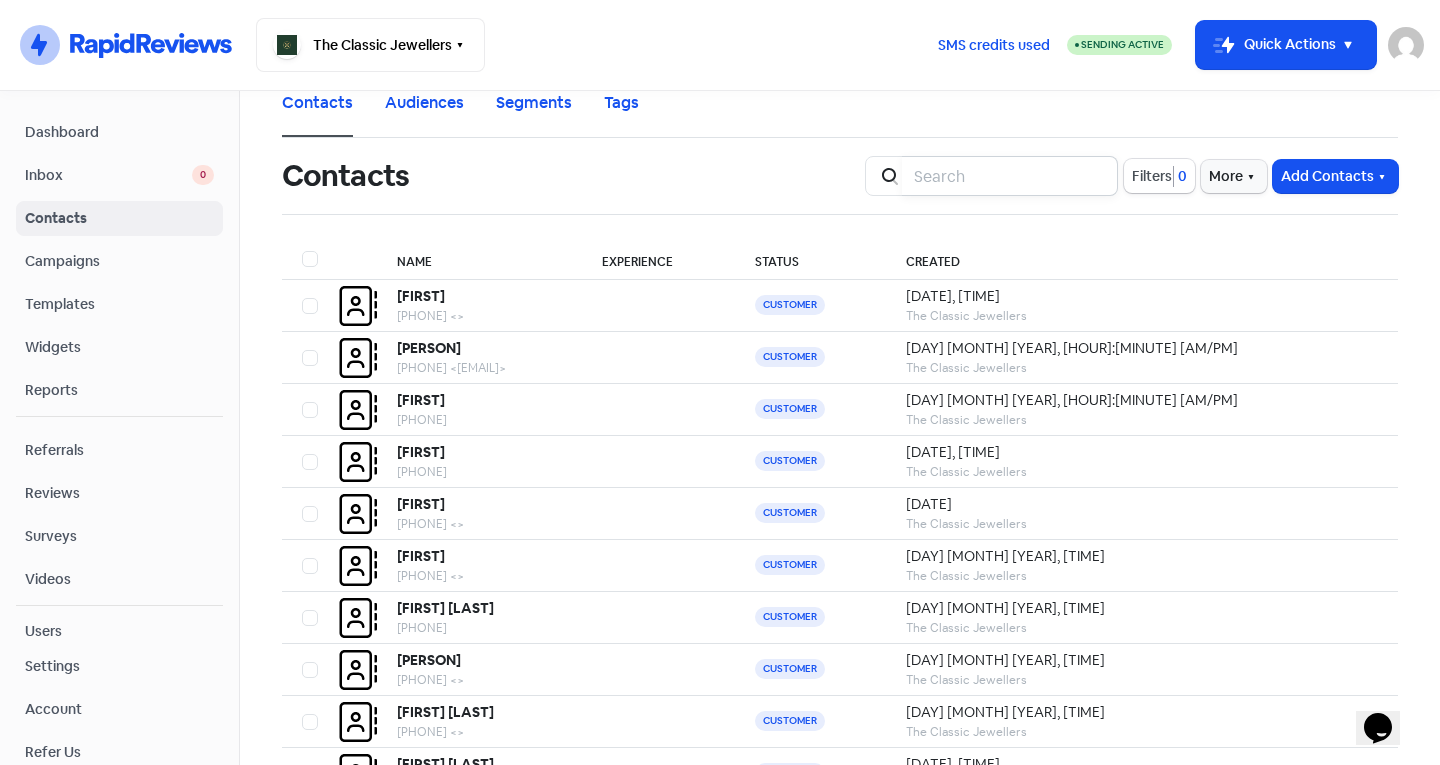 click at bounding box center [1010, 176] 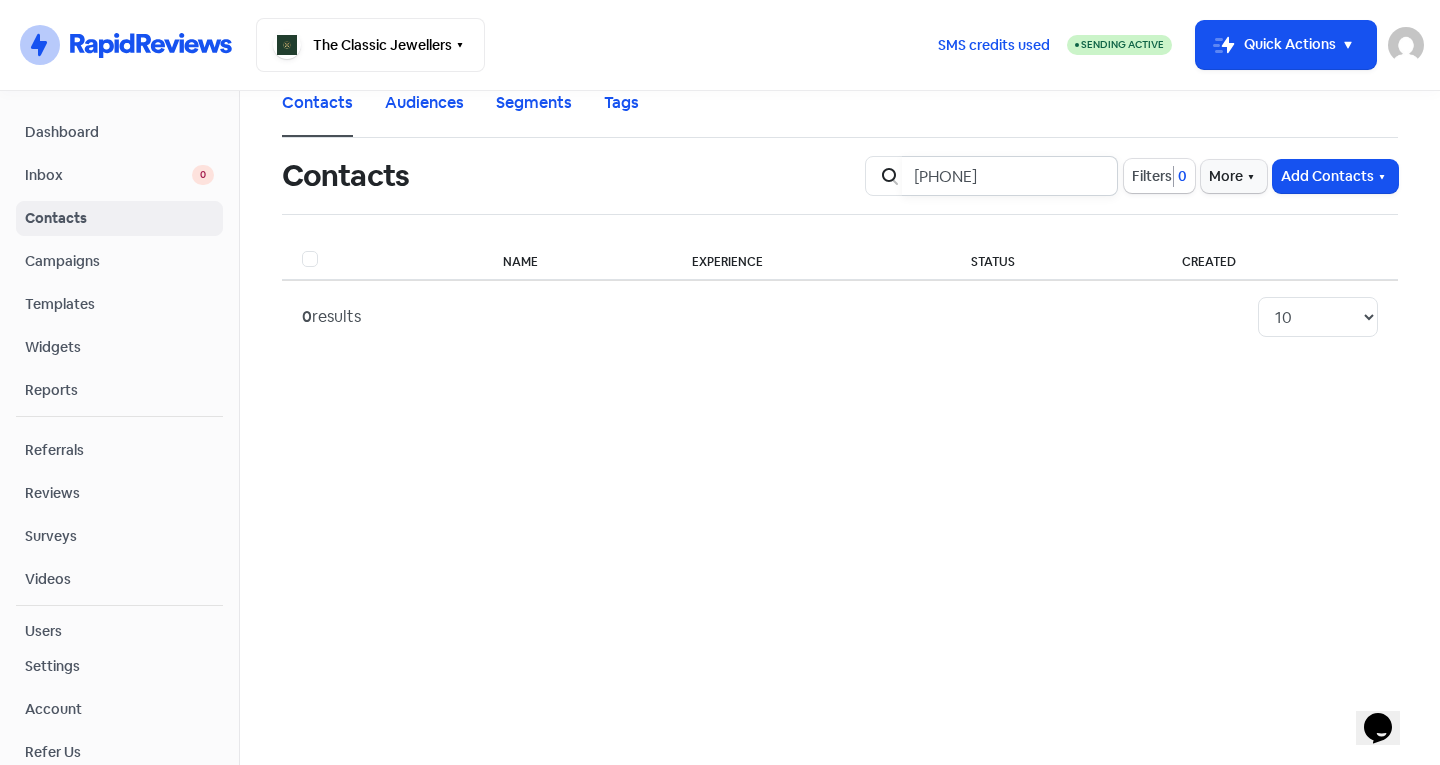 click on "[PHONE]" at bounding box center (1010, 176) 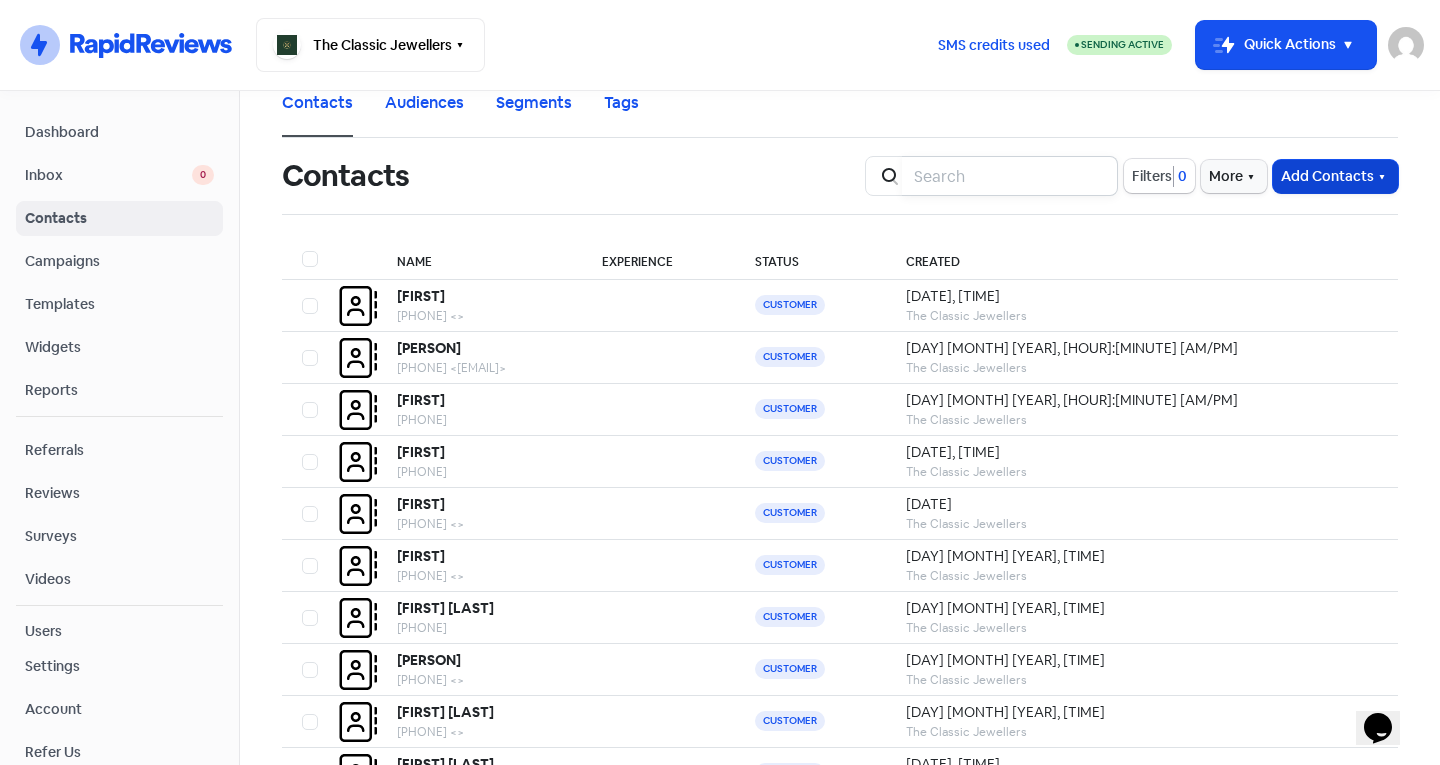 type 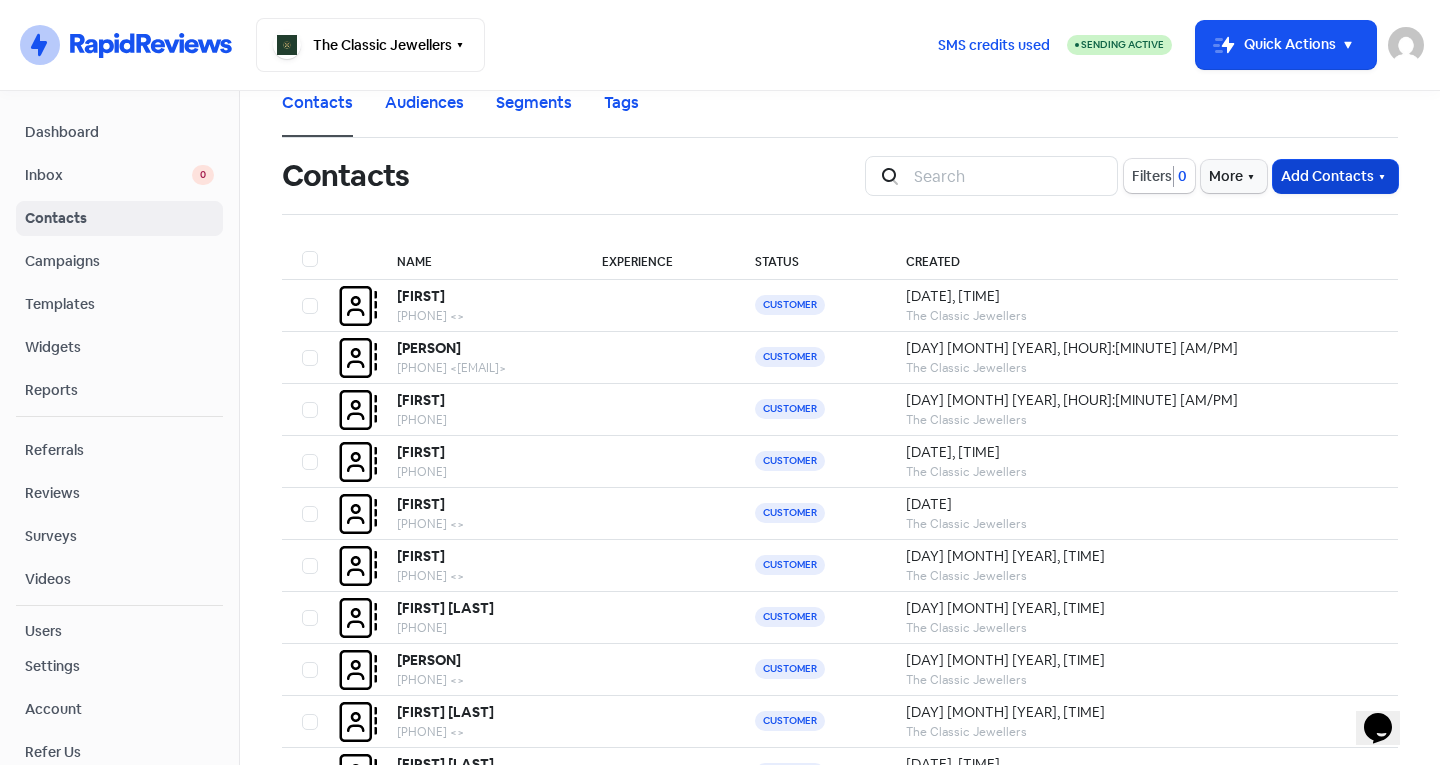 click on "Add Contacts" at bounding box center (1335, 176) 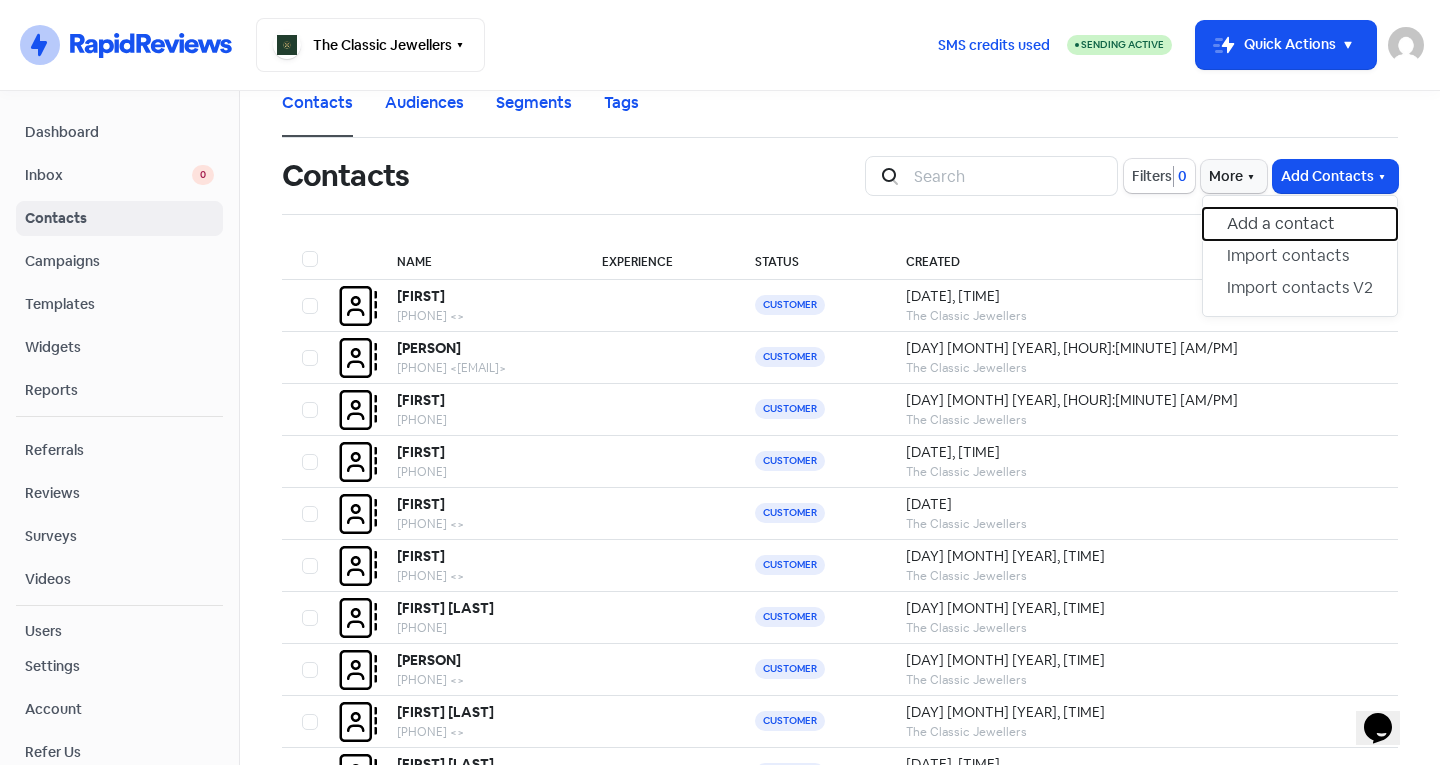 click on "Add a contact" at bounding box center [1300, 224] 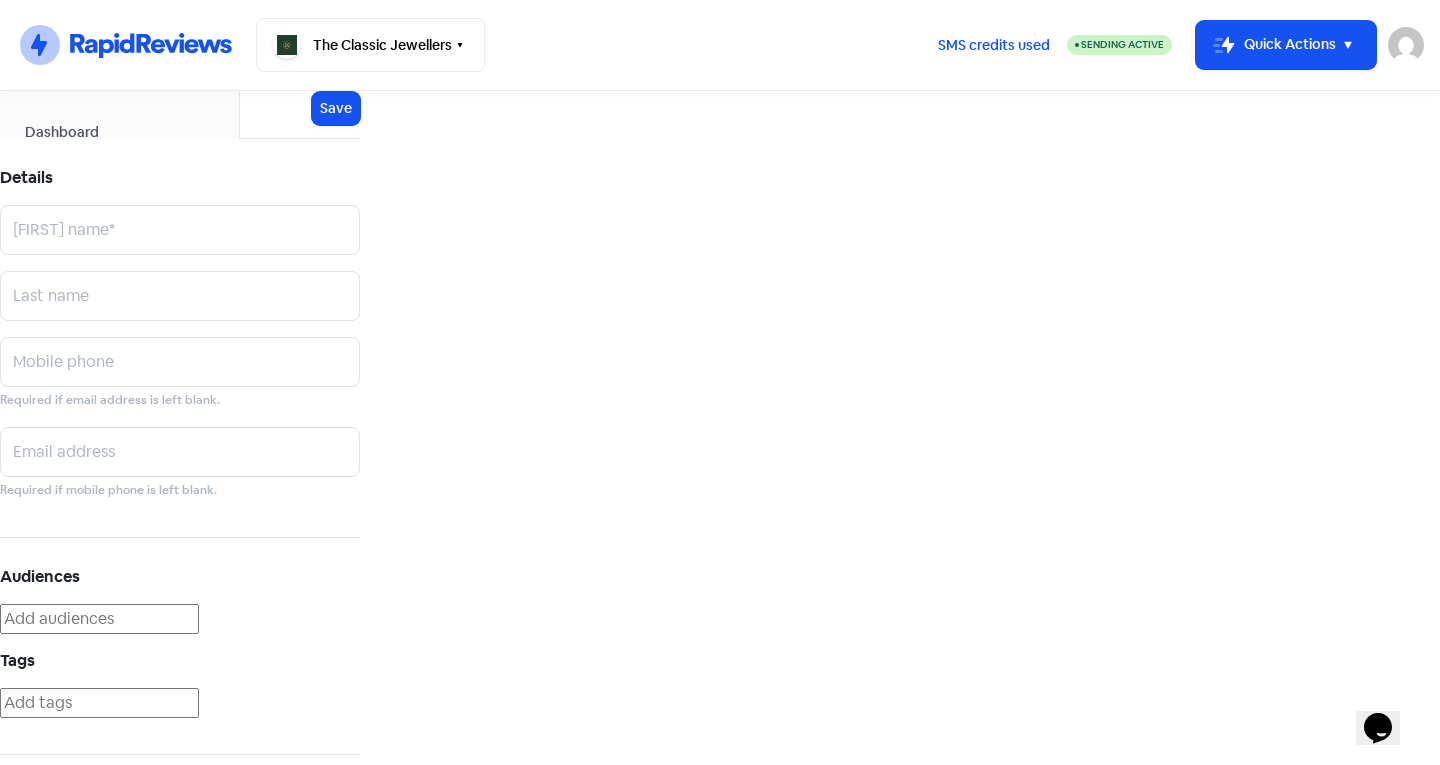 click at bounding box center [15, 109] 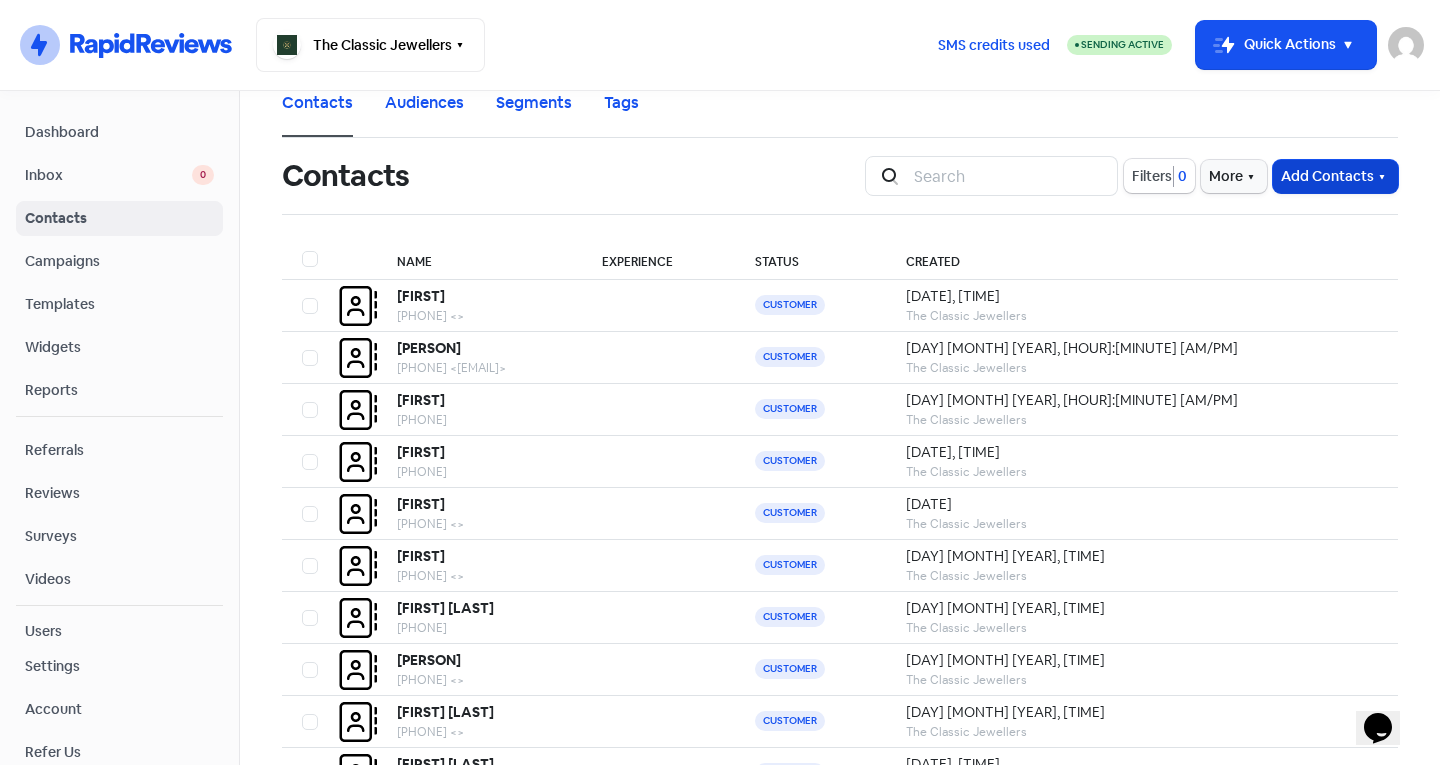 click on "Add Contacts" at bounding box center [1335, 176] 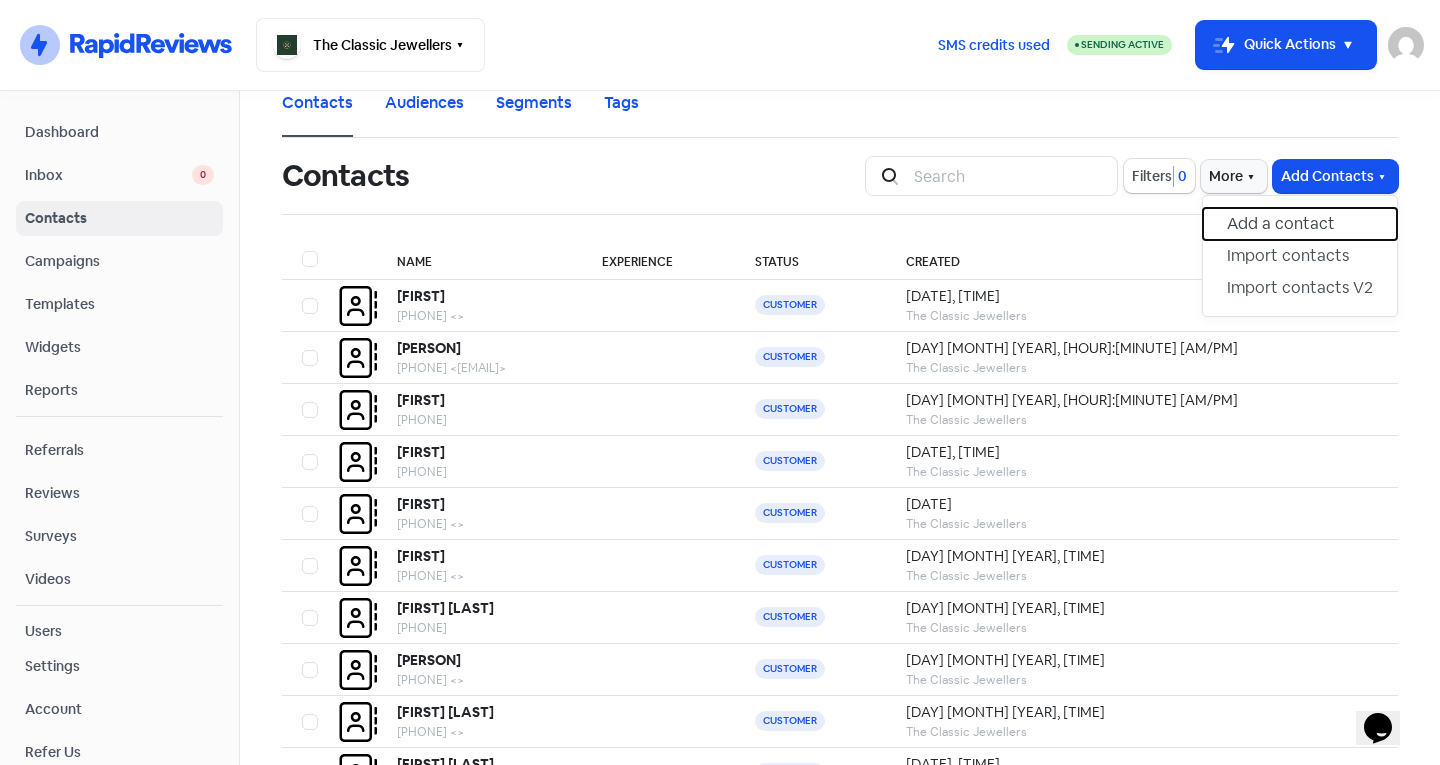 click on "Add a contact" at bounding box center [1300, 224] 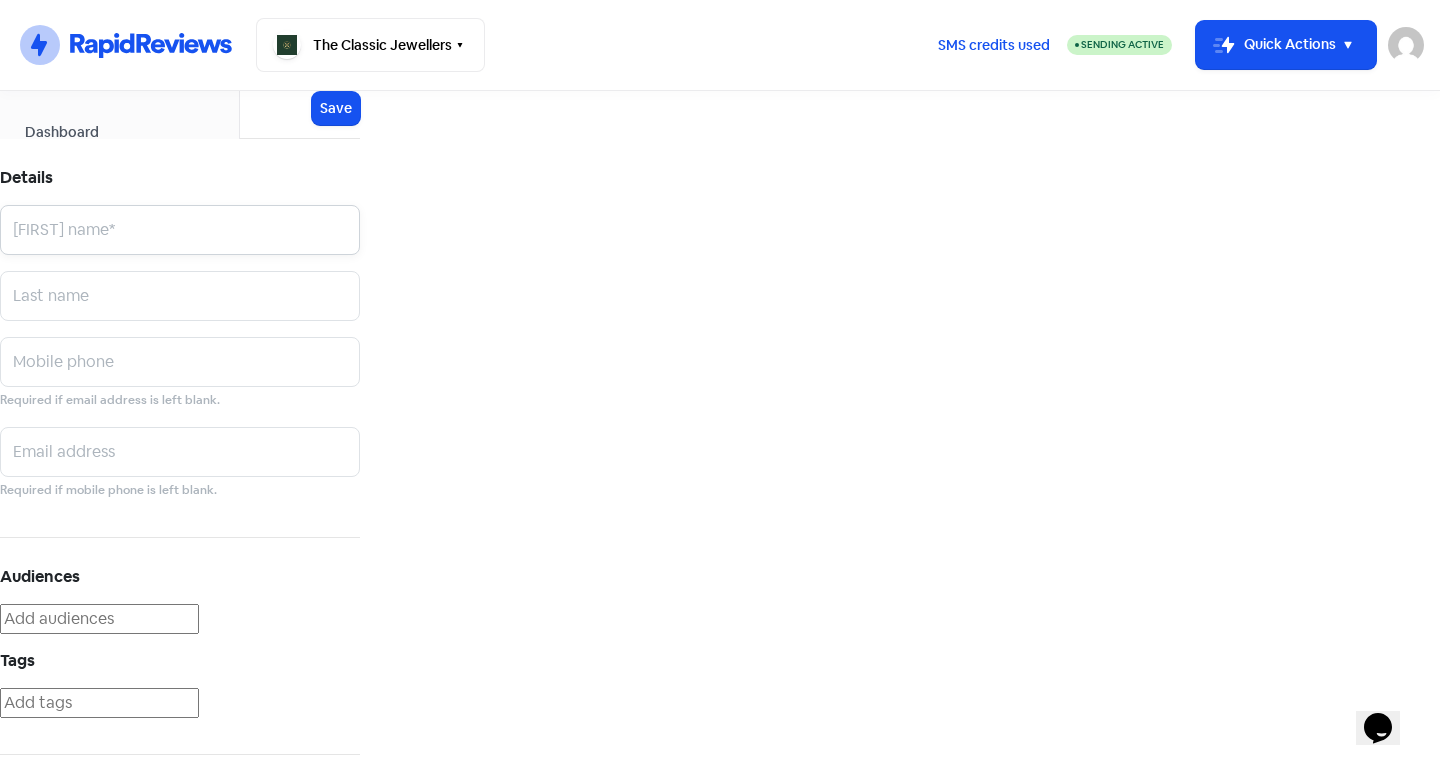 click at bounding box center (180, 230) 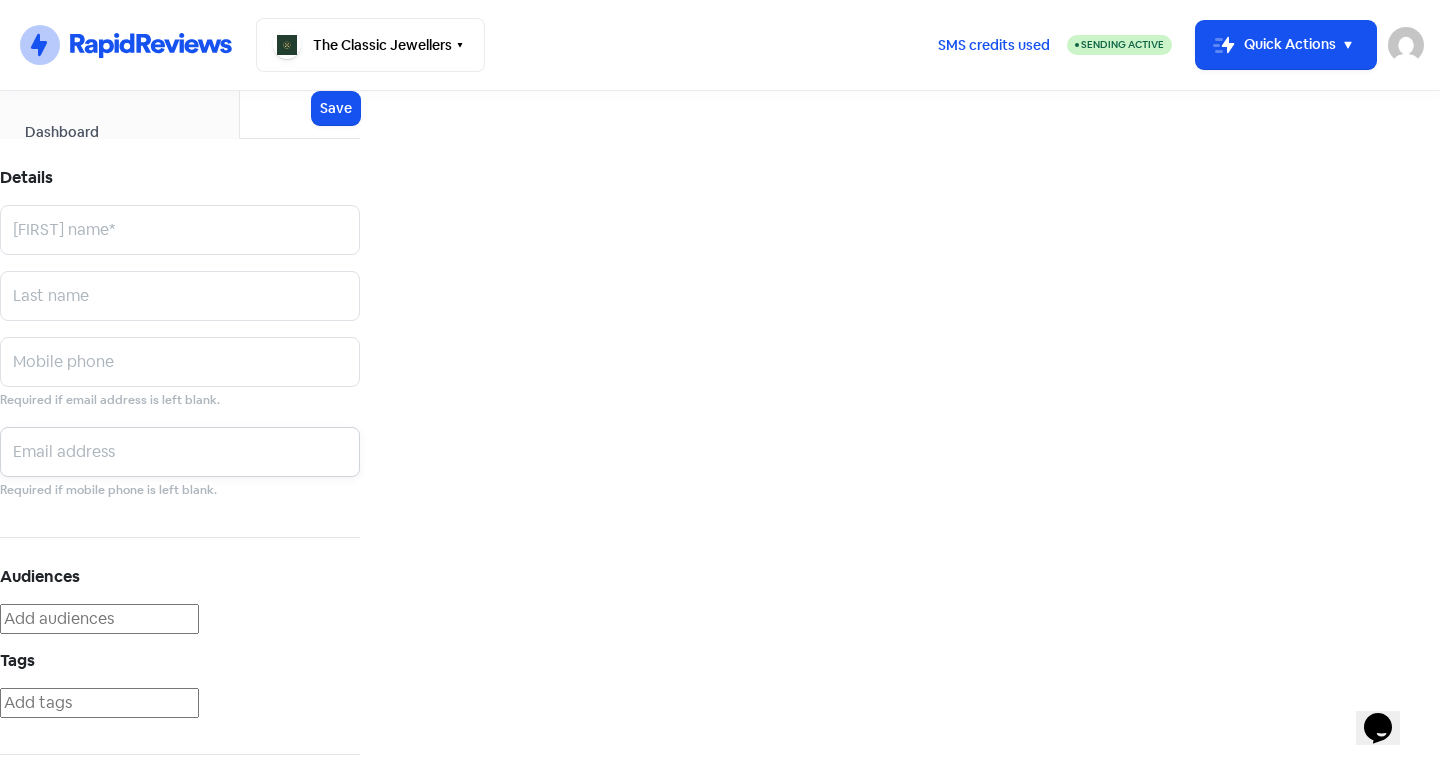 click at bounding box center [180, 230] 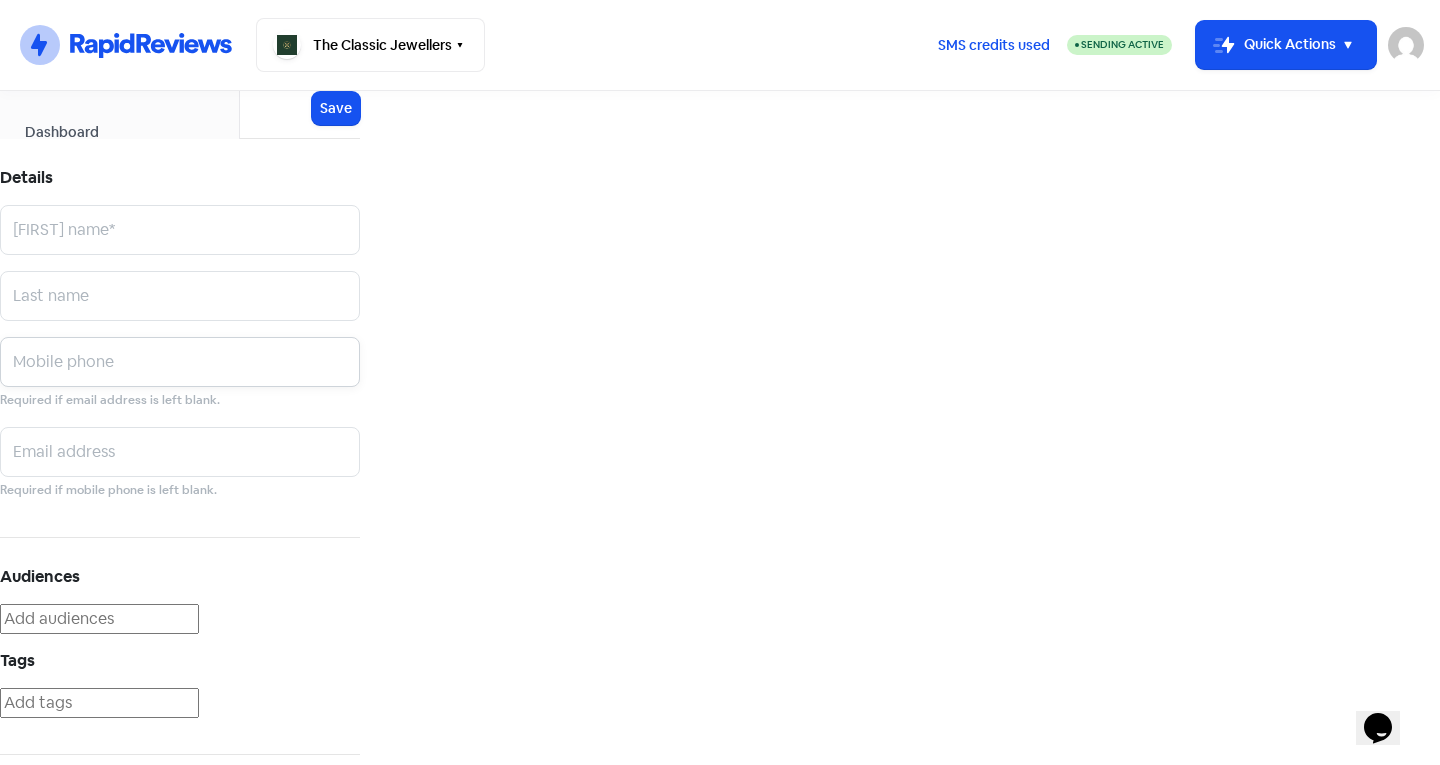 click at bounding box center (180, 230) 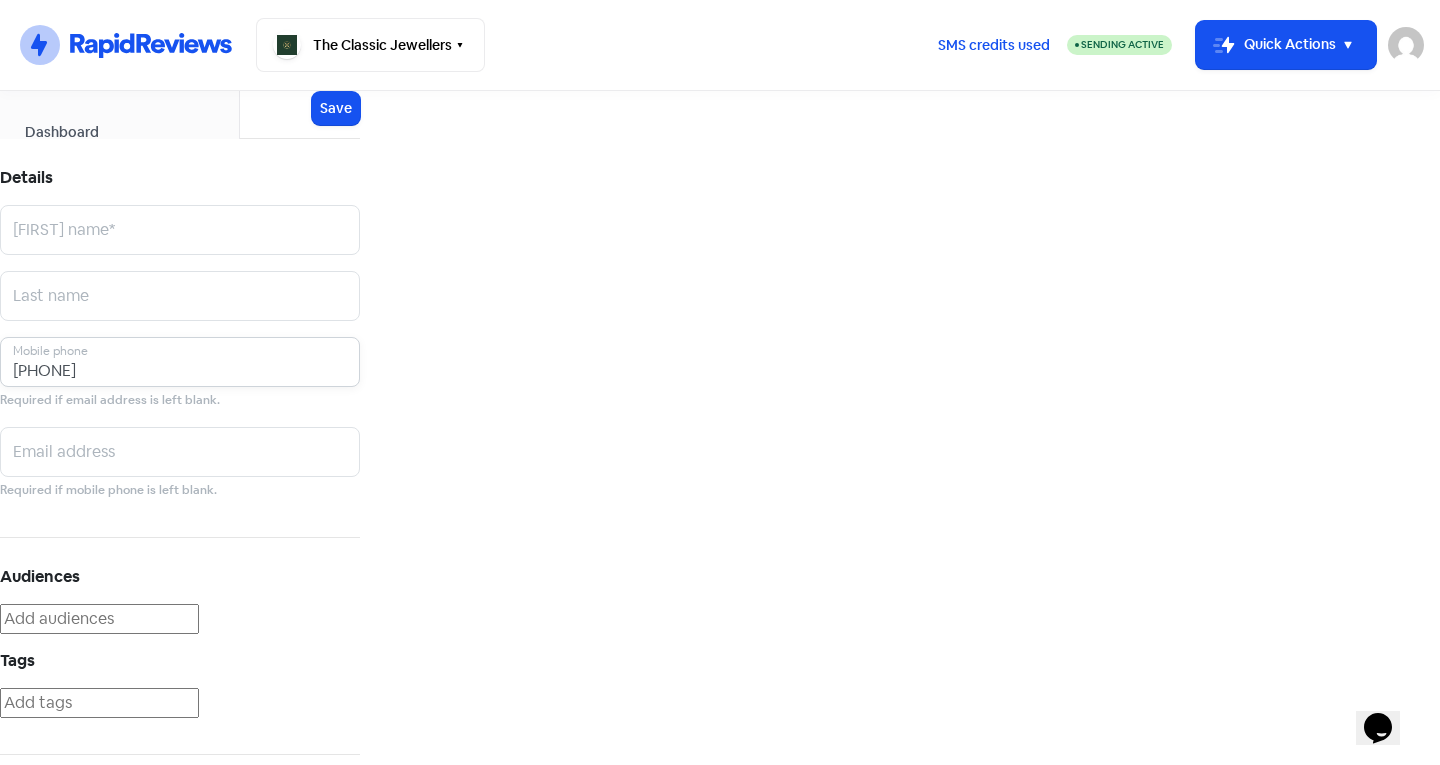 type on "[PHONE]" 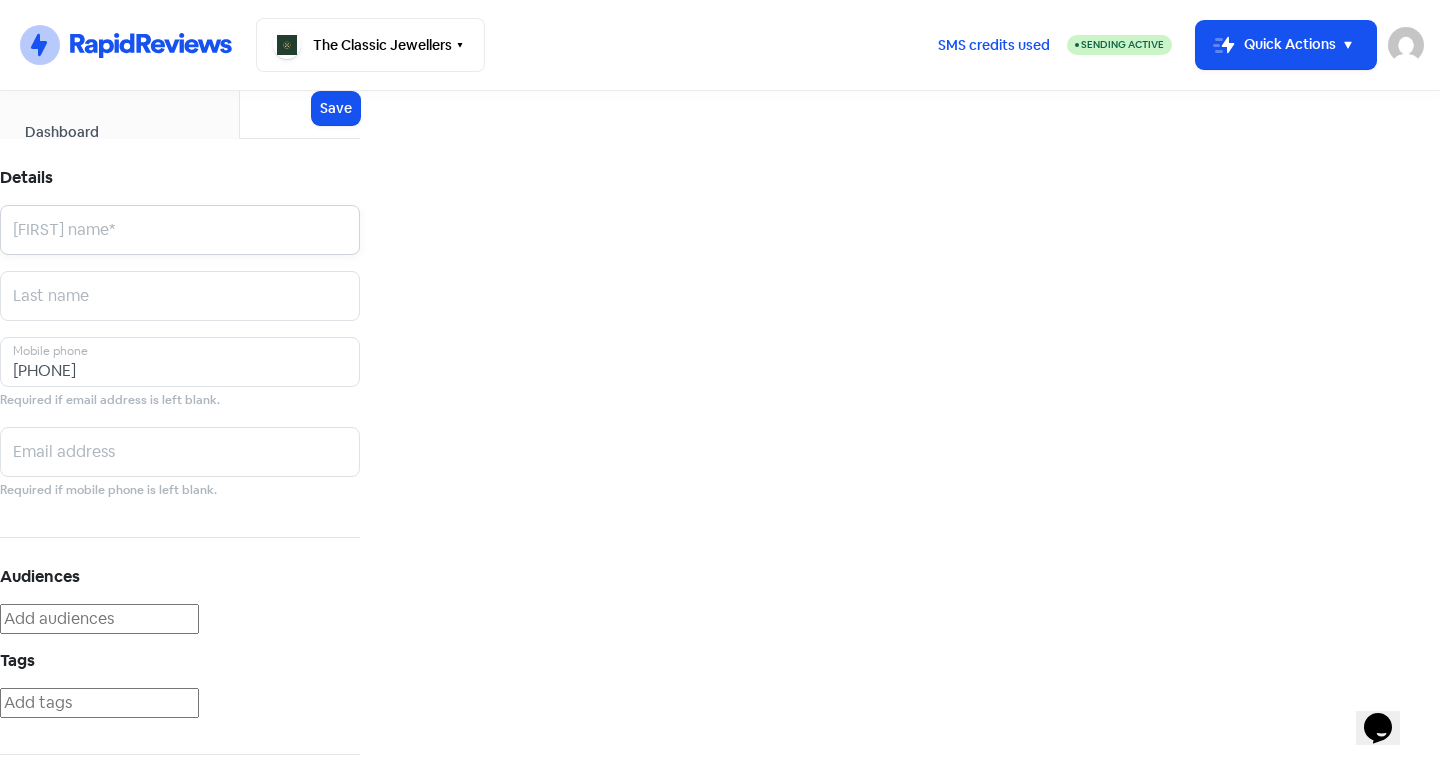 click at bounding box center [180, 230] 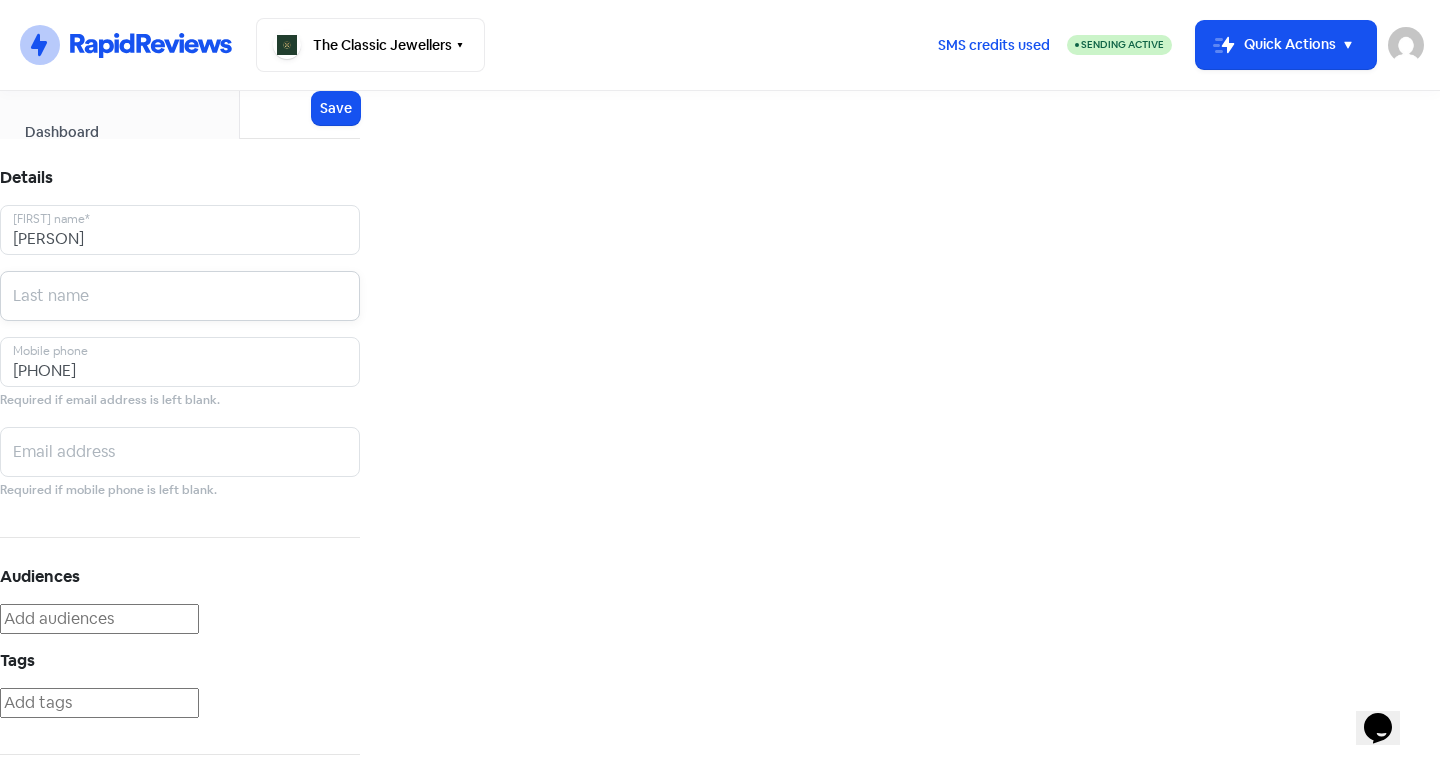 click at bounding box center (180, 230) 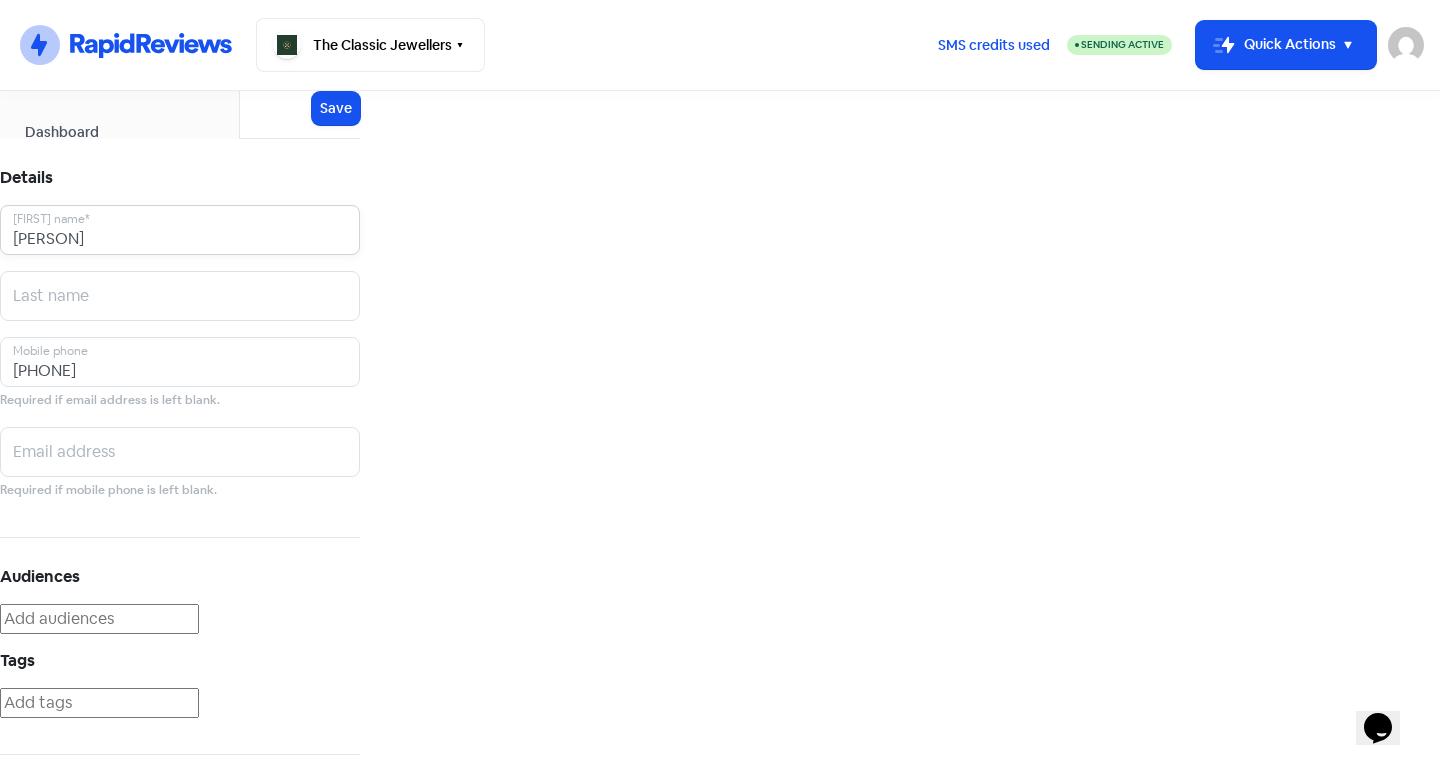 click on "[PERSON]" at bounding box center (180, 230) 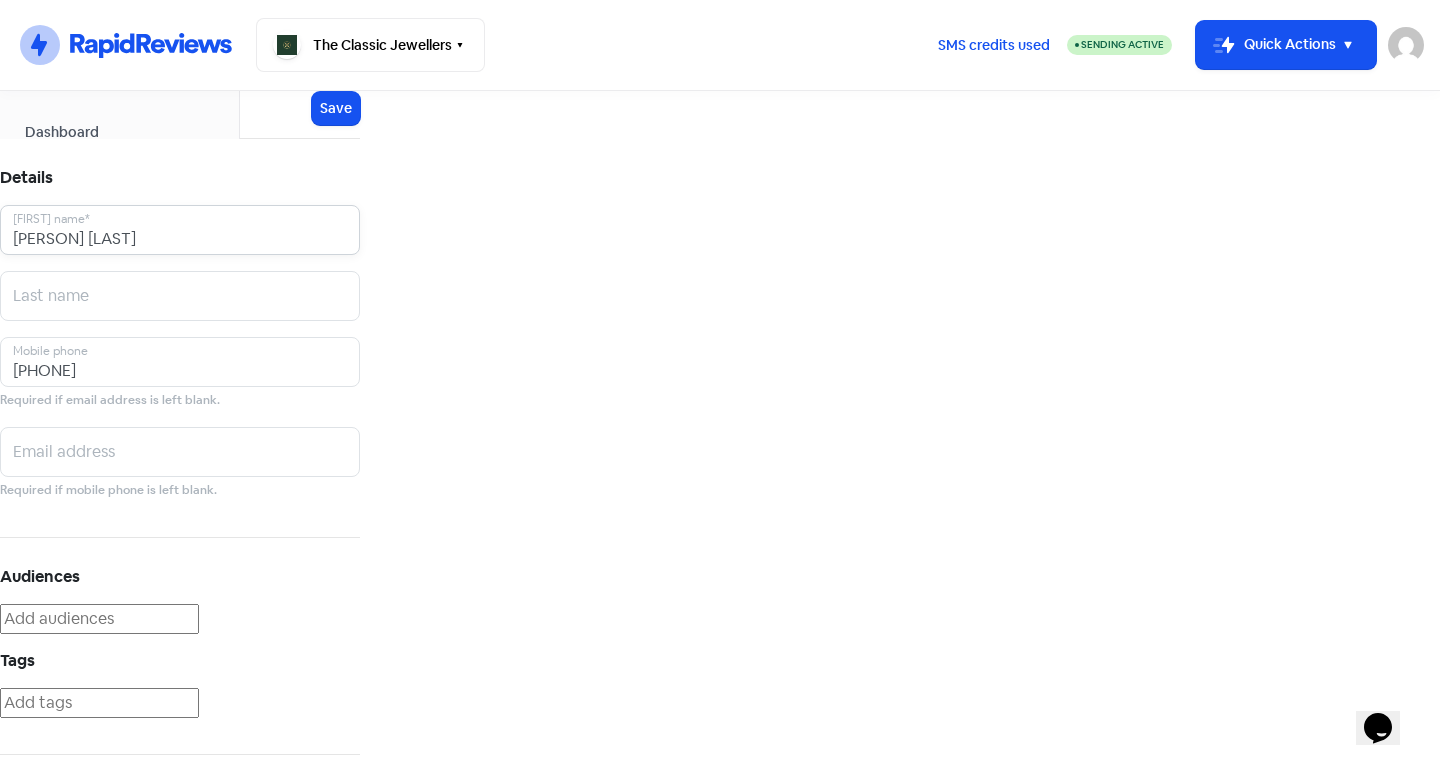 click on "[PERSON] [LAST]" at bounding box center [180, 230] 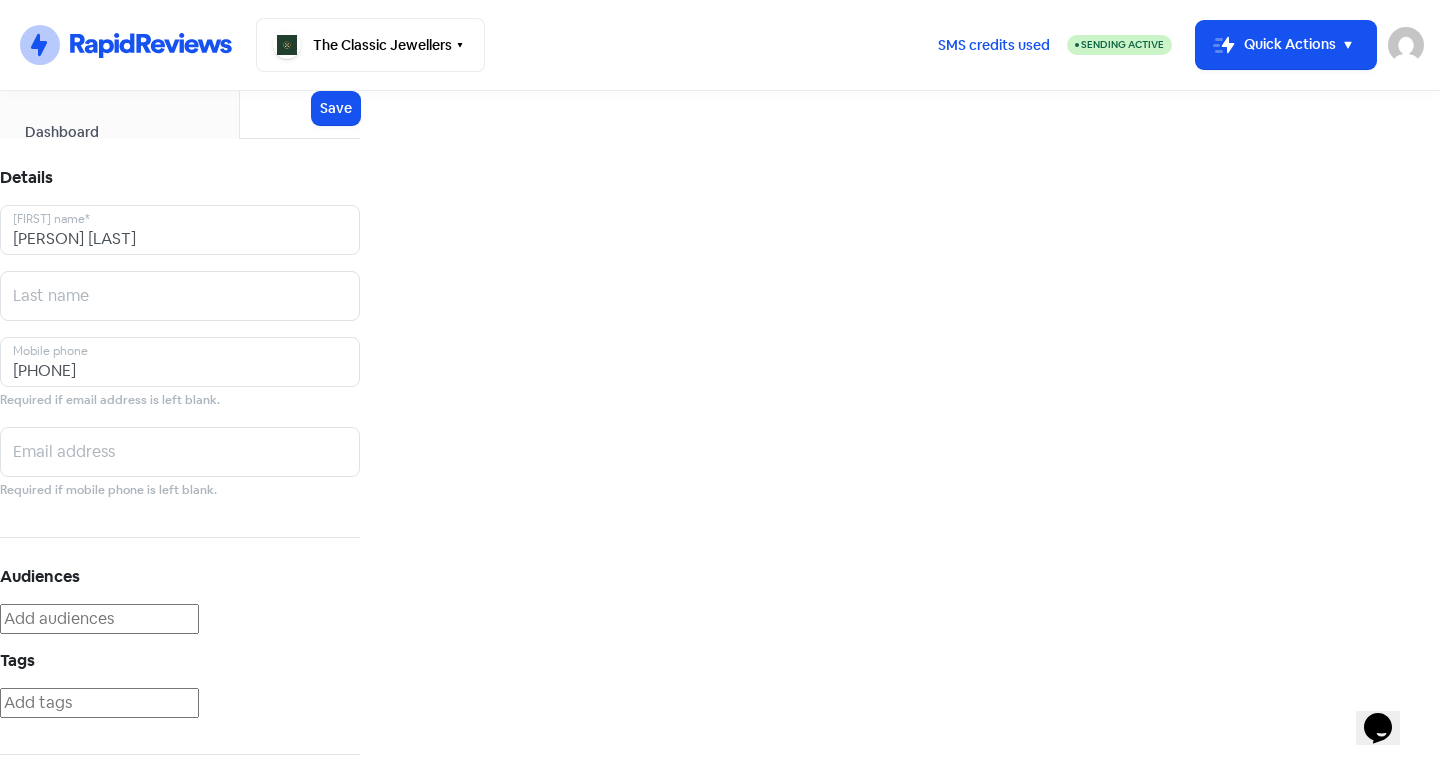 click on "Add a contact Icon For Loading Save Details Marvja Sunden First name* Last name [PHONE] Mobile phone Required if email address is left blank. Email address Required if mobile phone is left blank. Audiences Tags Advanced Contact status Customer Lead" at bounding box center (180, 484) 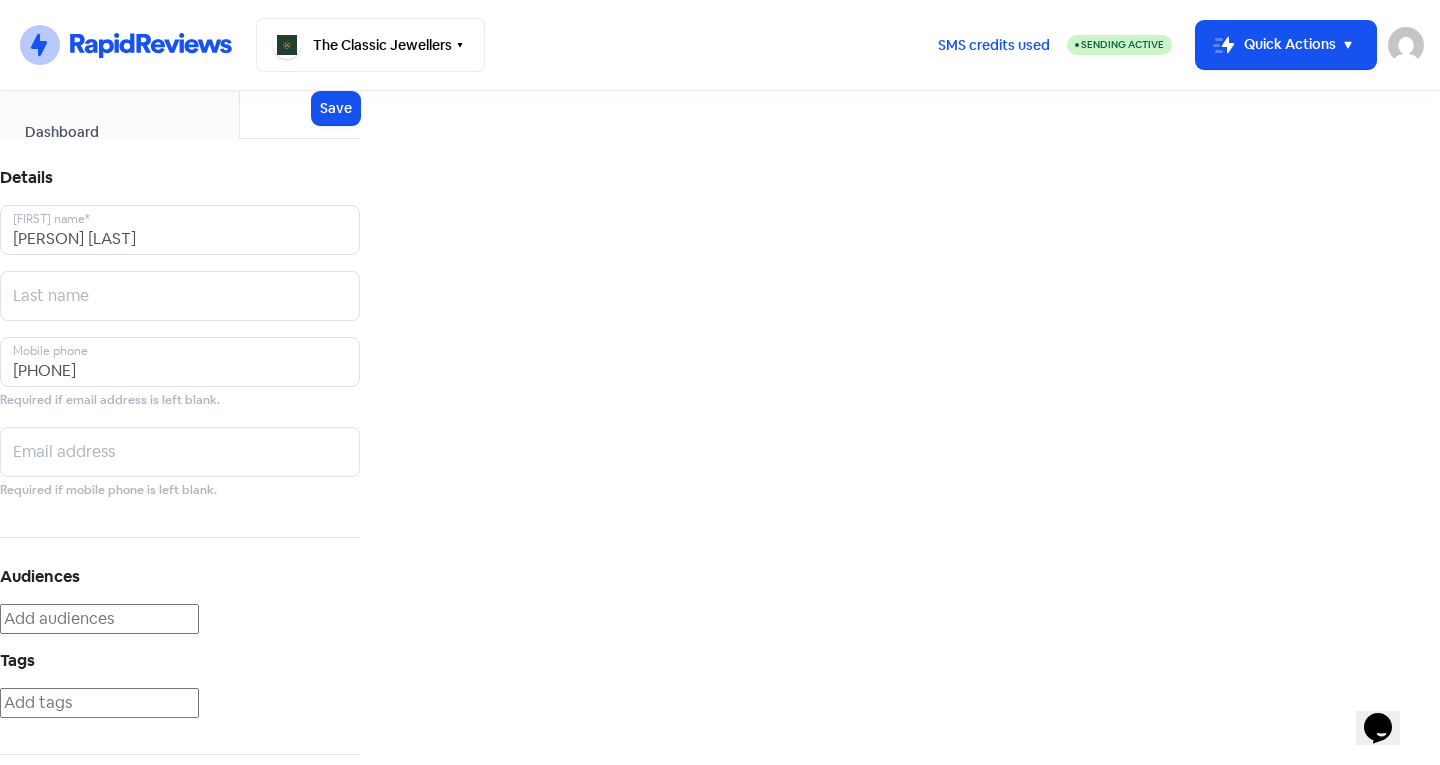 scroll, scrollTop: 0, scrollLeft: 0, axis: both 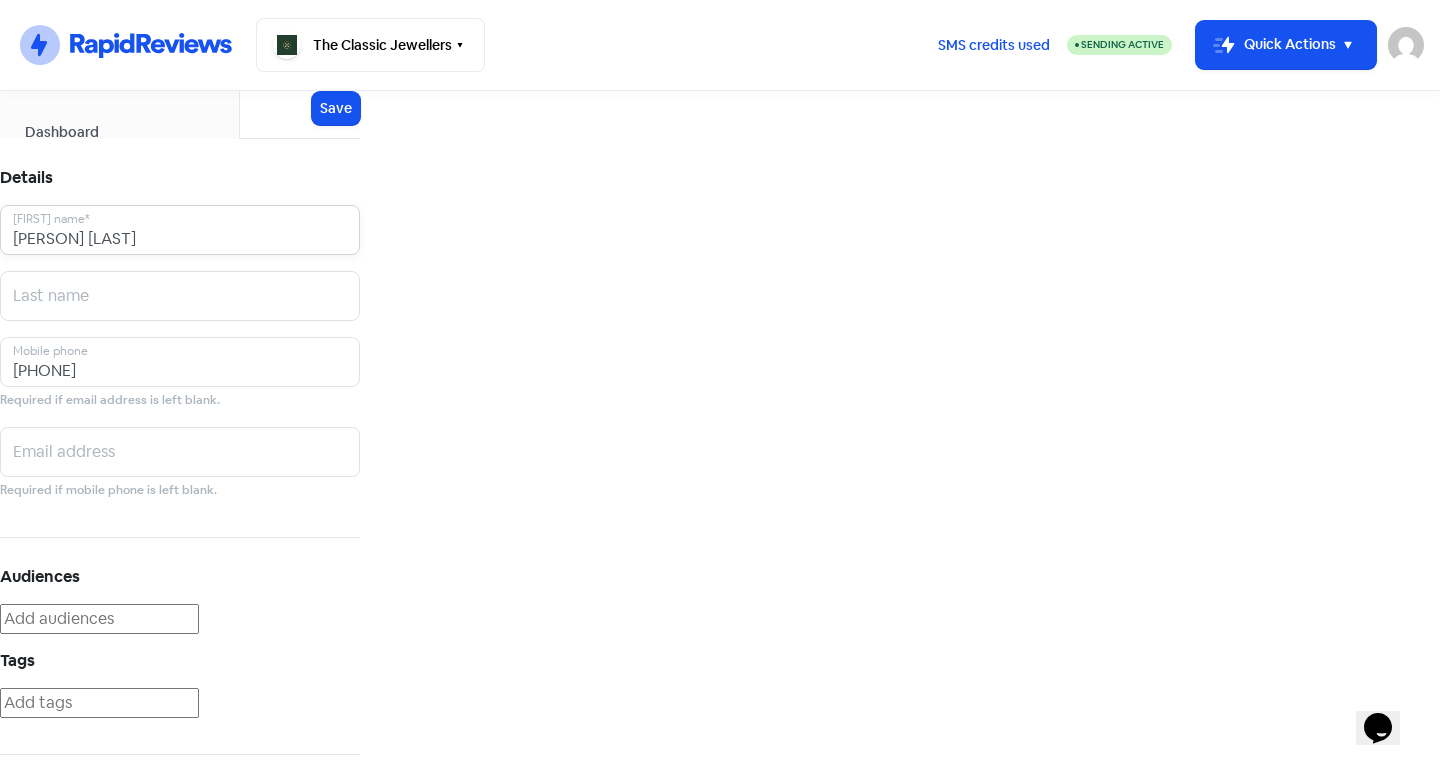 drag, startPoint x: 1220, startPoint y: 176, endPoint x: 1157, endPoint y: 175, distance: 63.007935 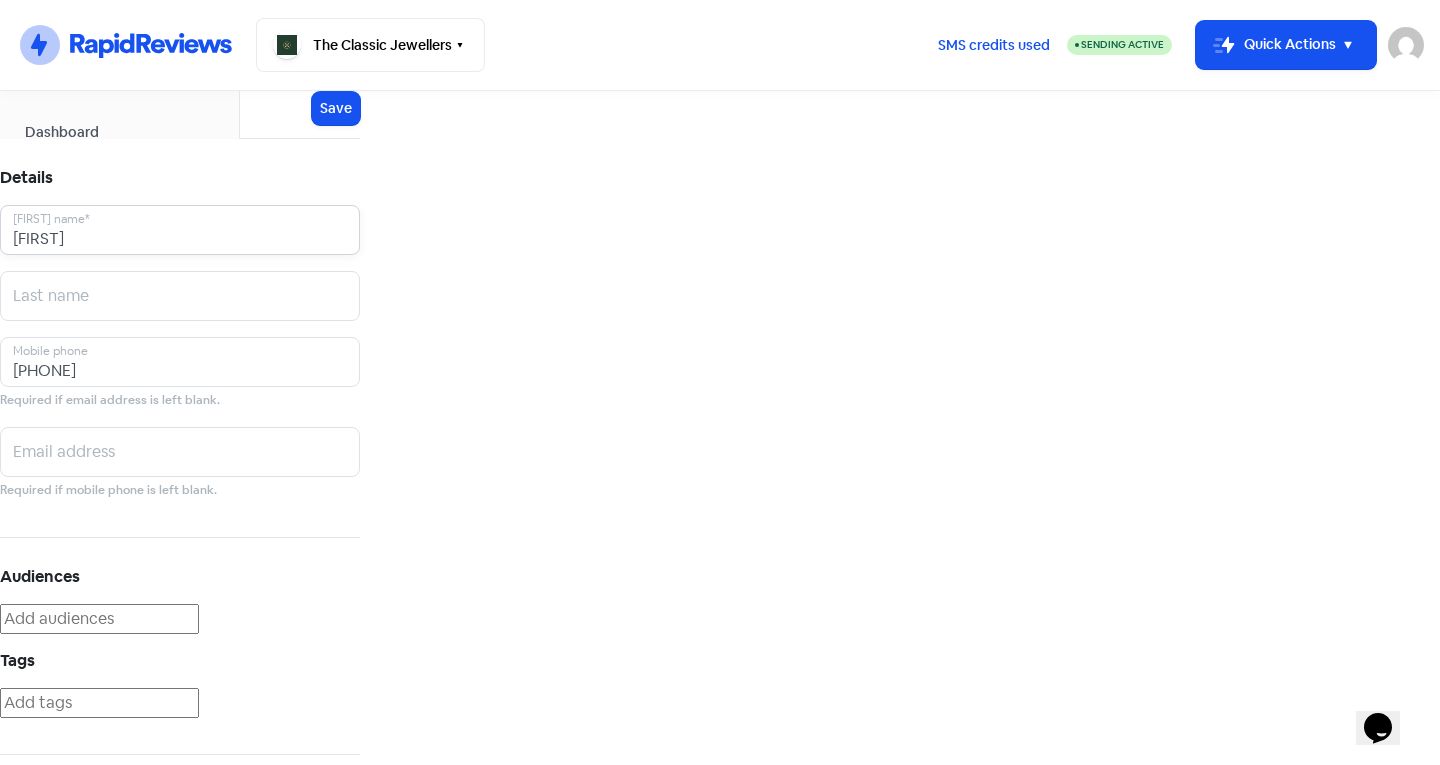 type on "[FIRST]" 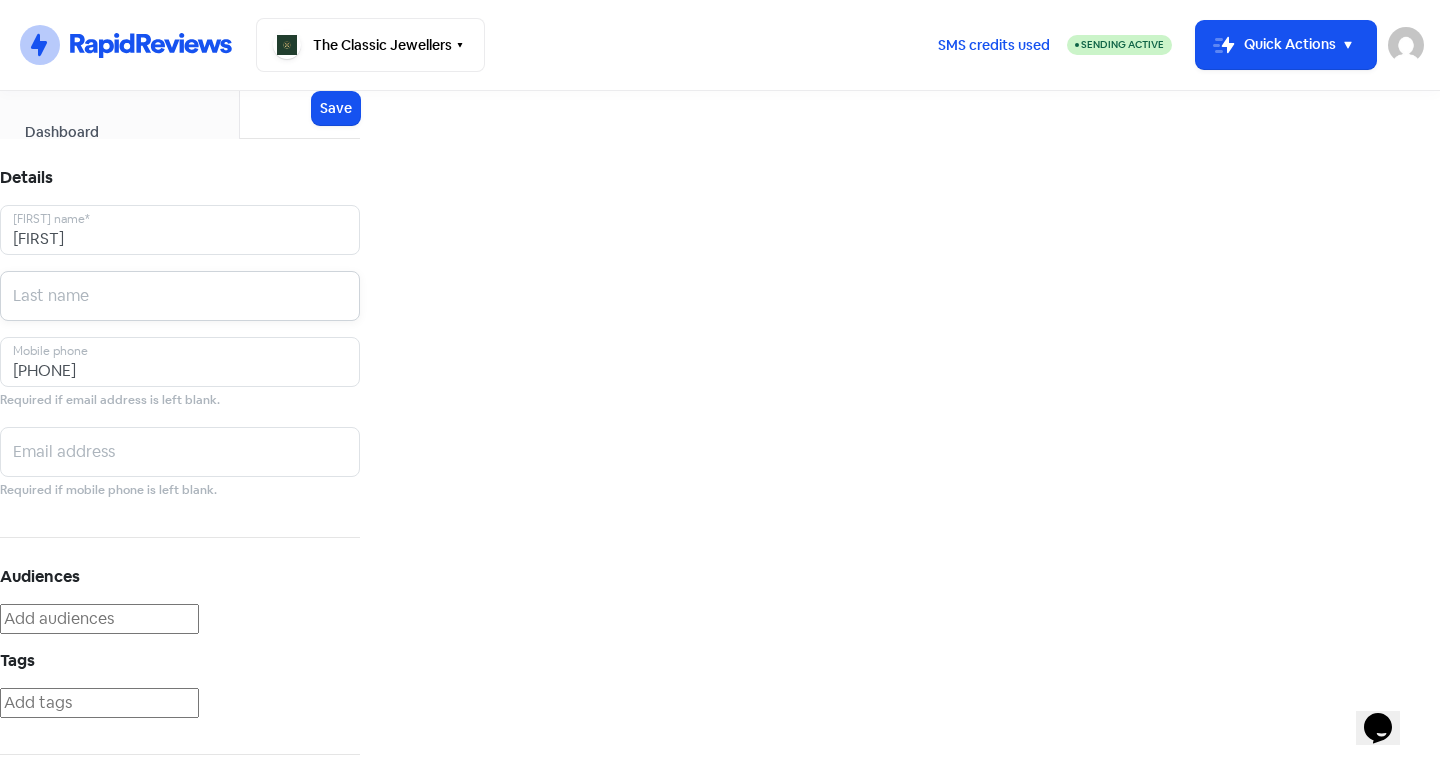 click at bounding box center (180, 230) 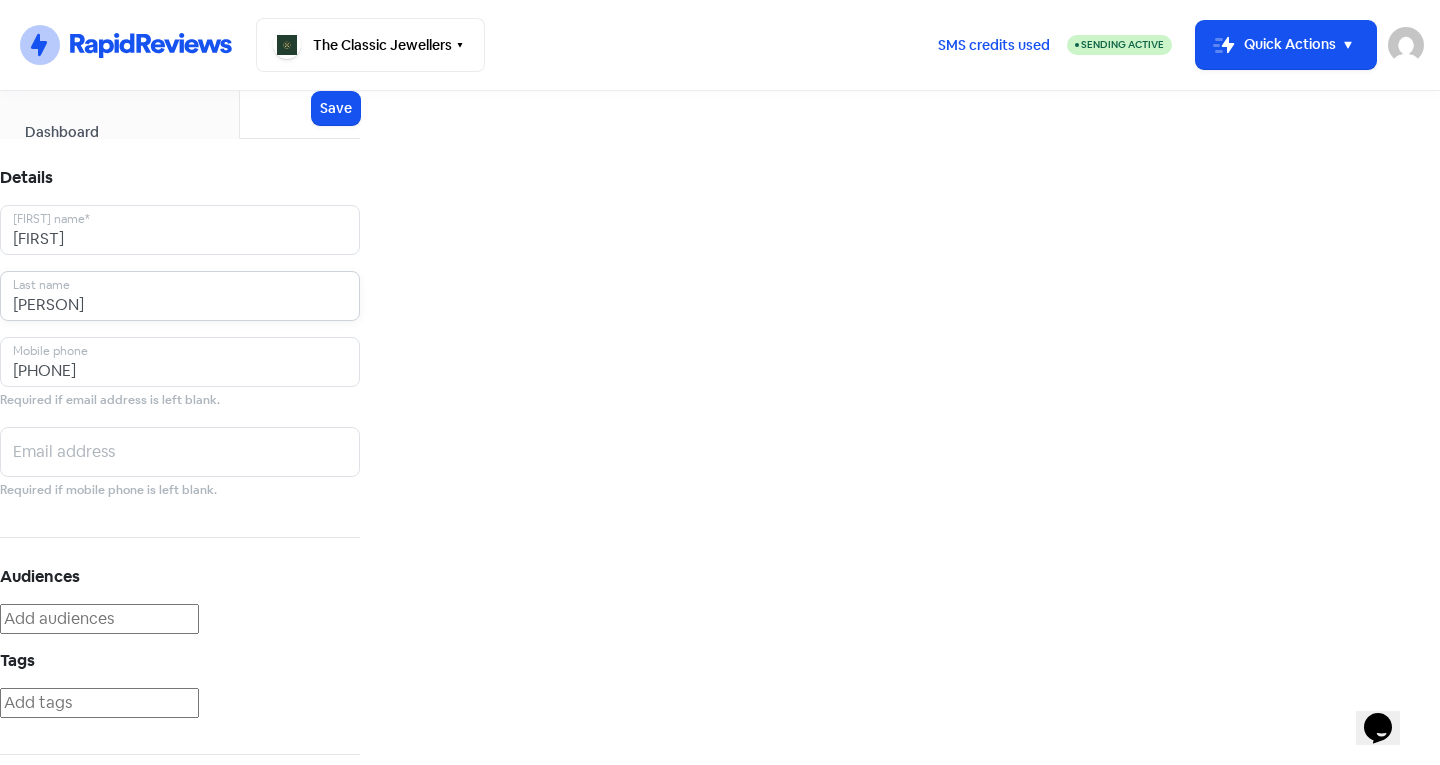 scroll, scrollTop: 0, scrollLeft: 0, axis: both 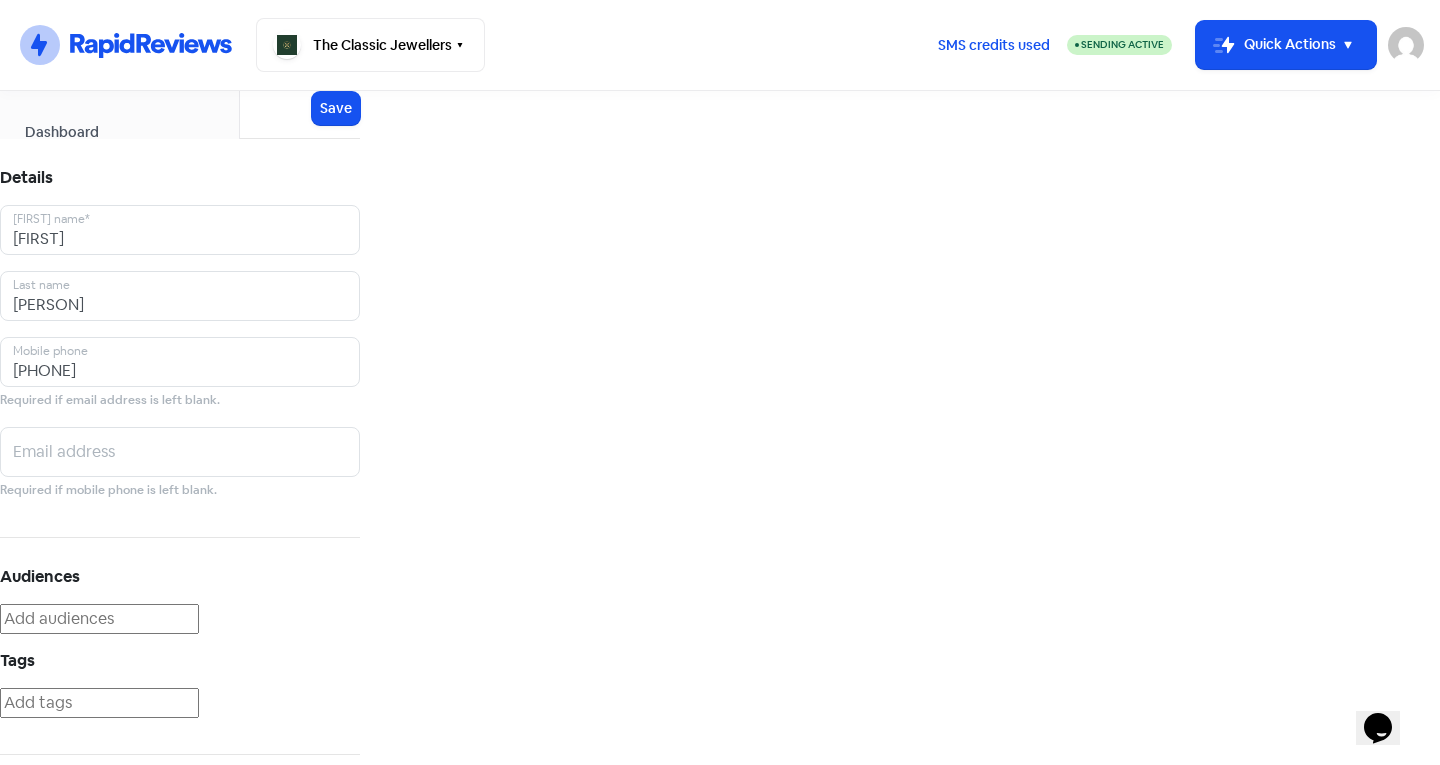 click at bounding box center (15, 109) 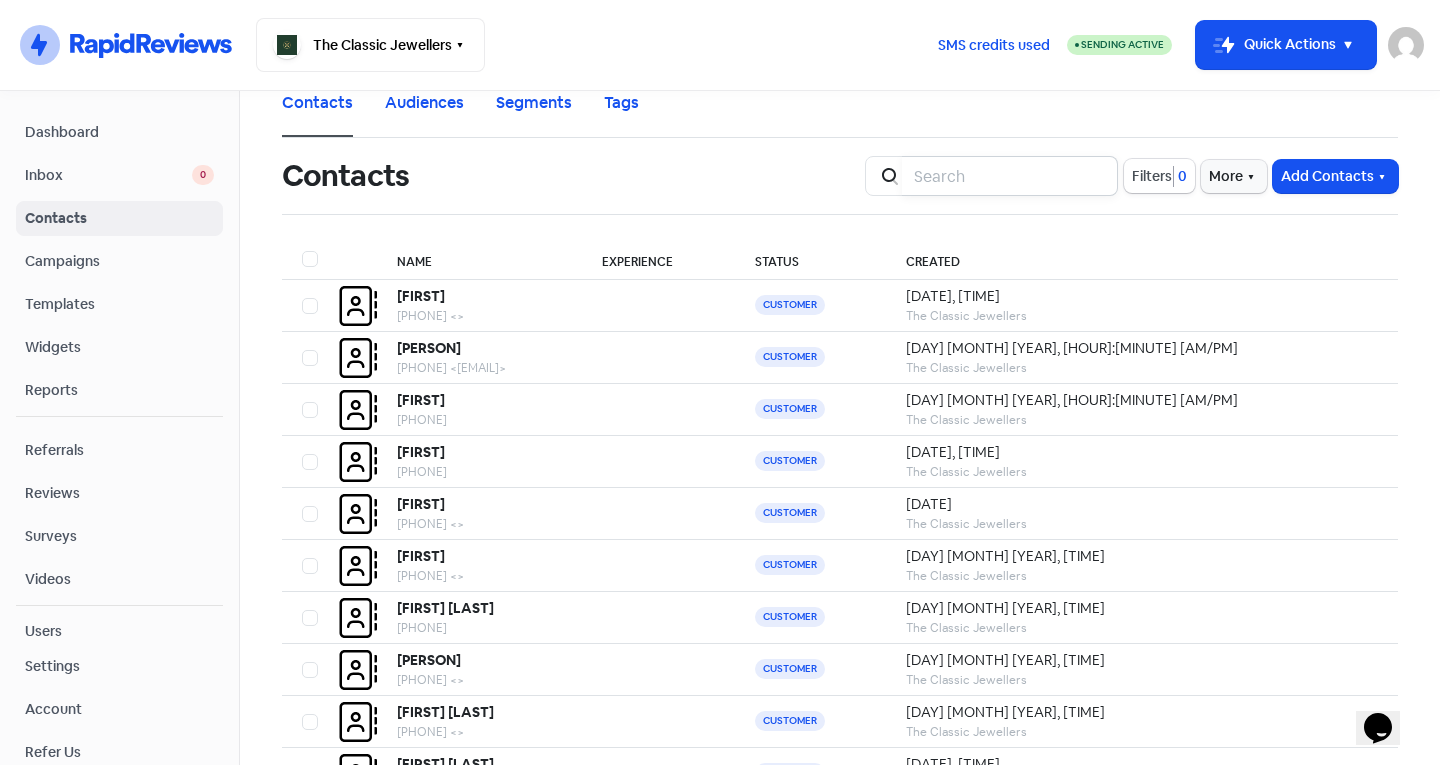 click at bounding box center [1010, 176] 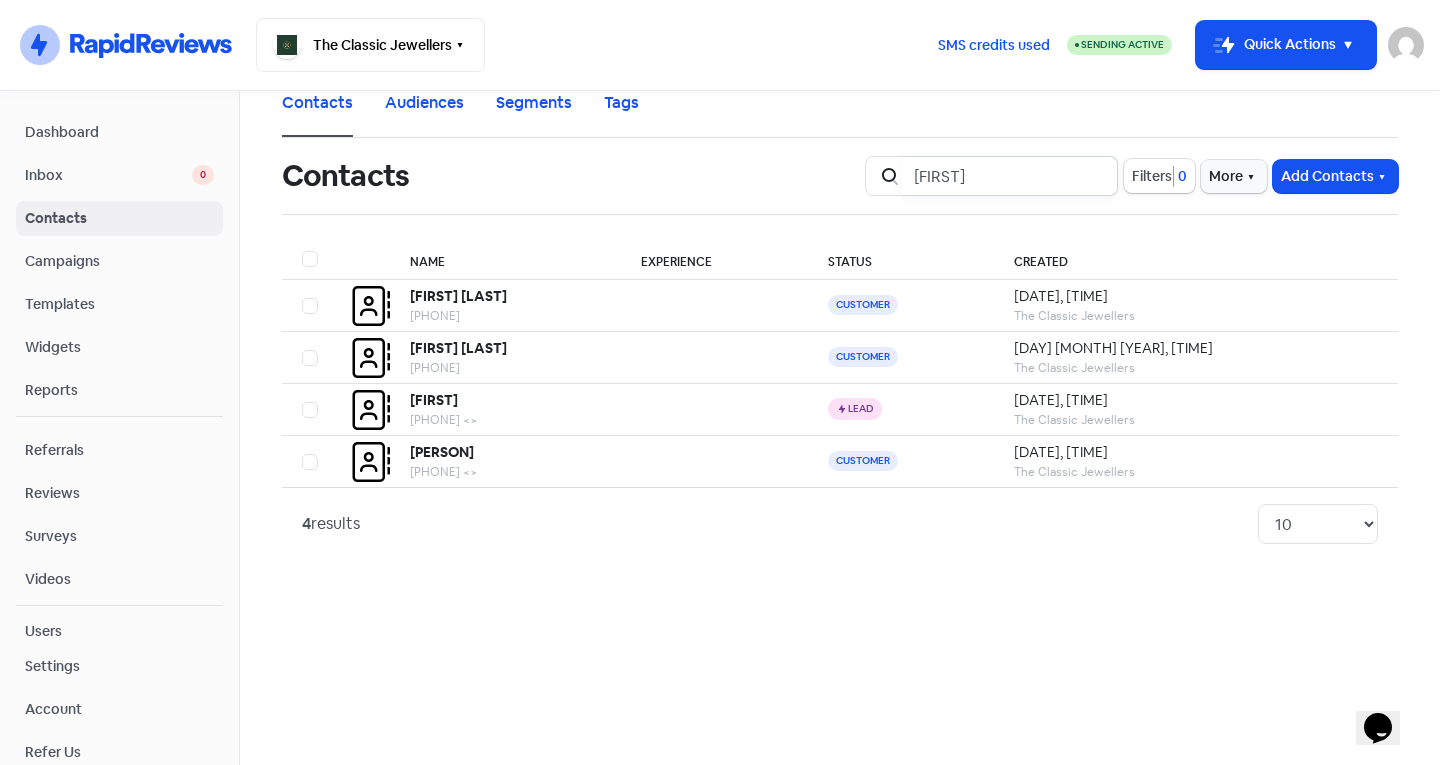 drag, startPoint x: 1007, startPoint y: 181, endPoint x: 876, endPoint y: 166, distance: 131.85599 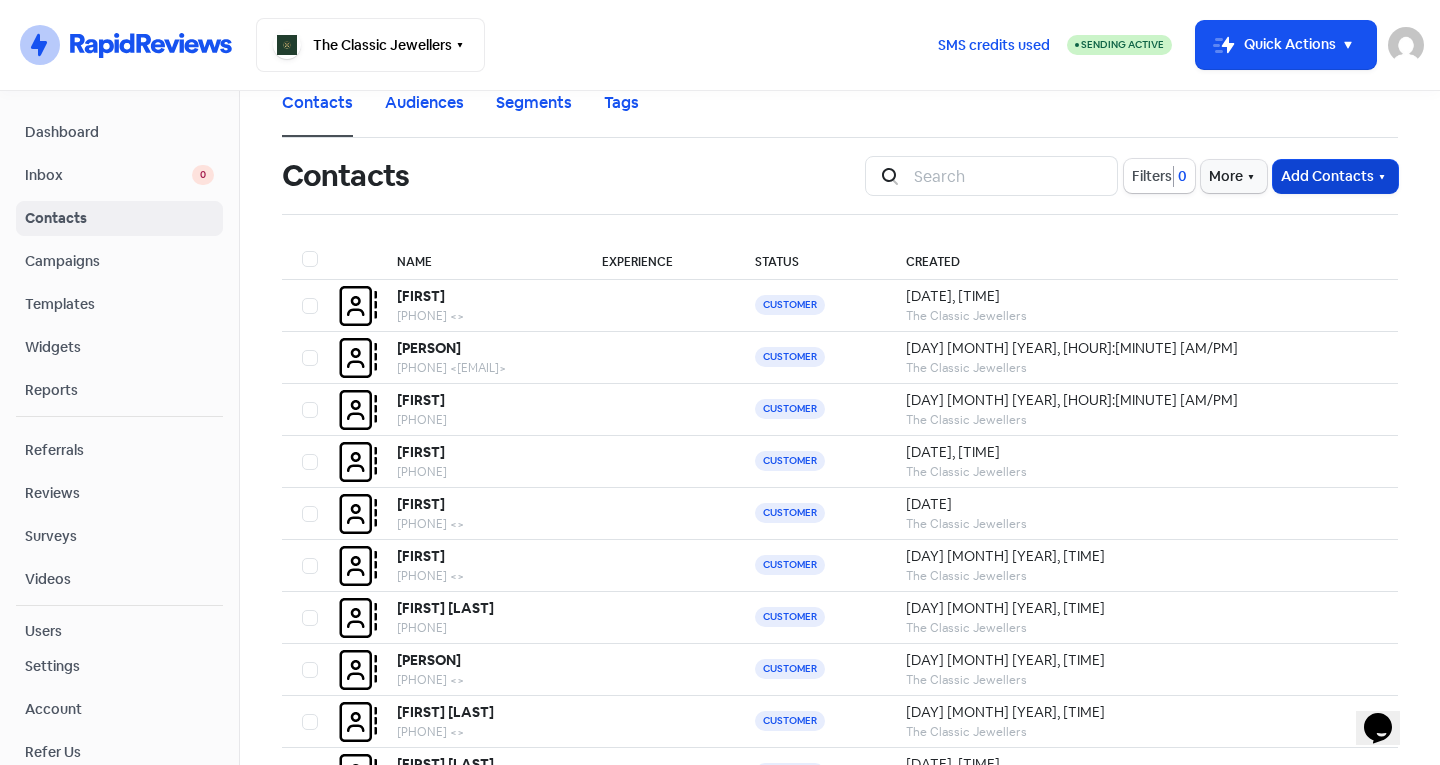 click on "Add Contacts" at bounding box center (1335, 176) 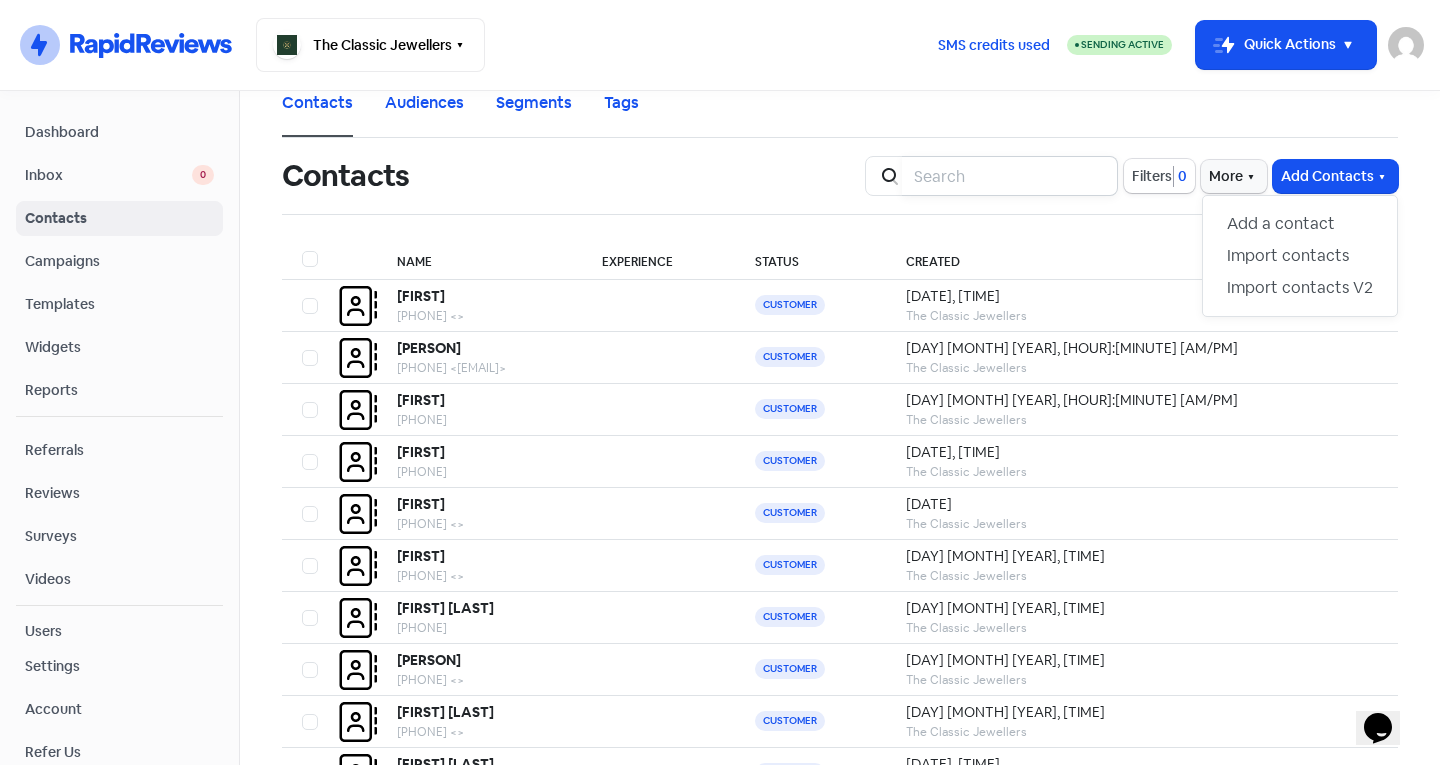 click at bounding box center (1010, 176) 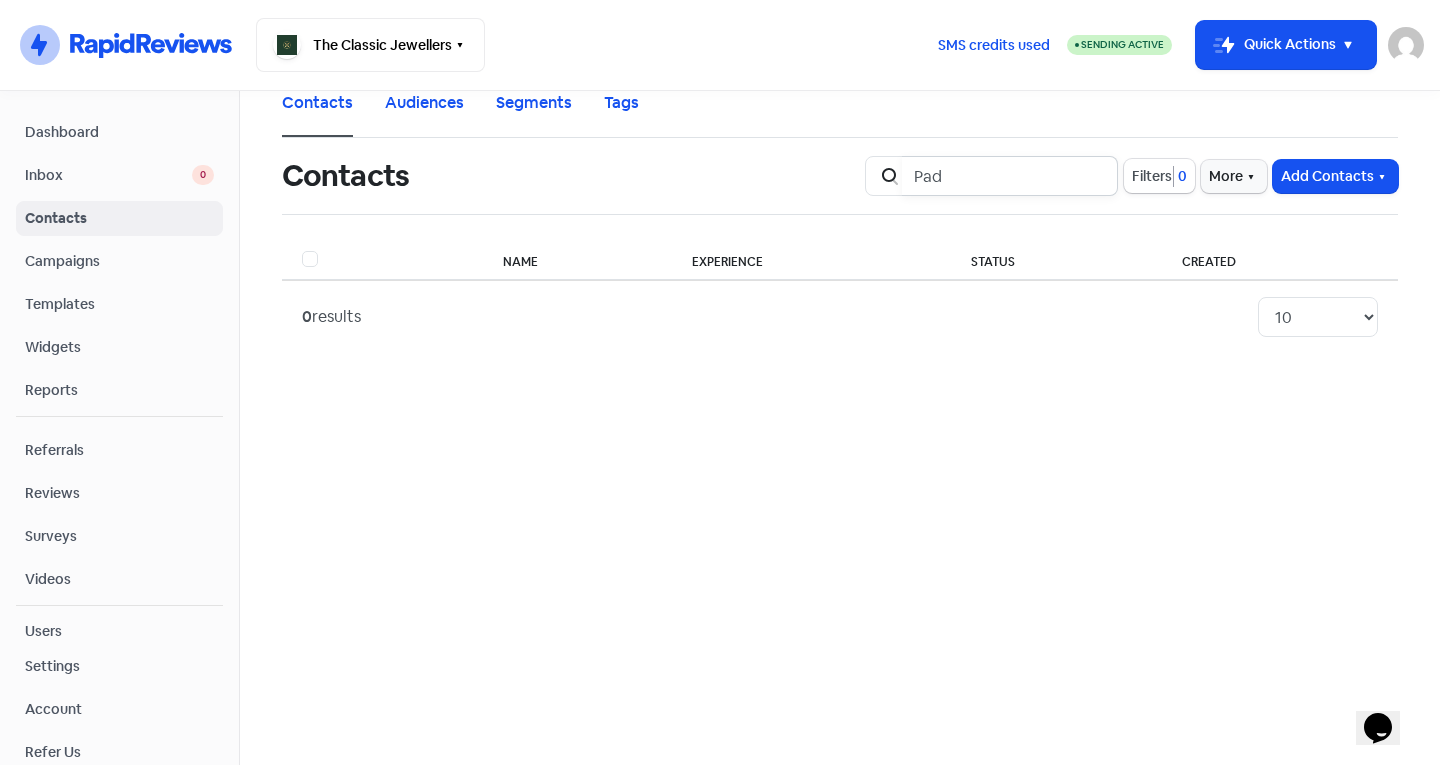 type on "[FIRST]" 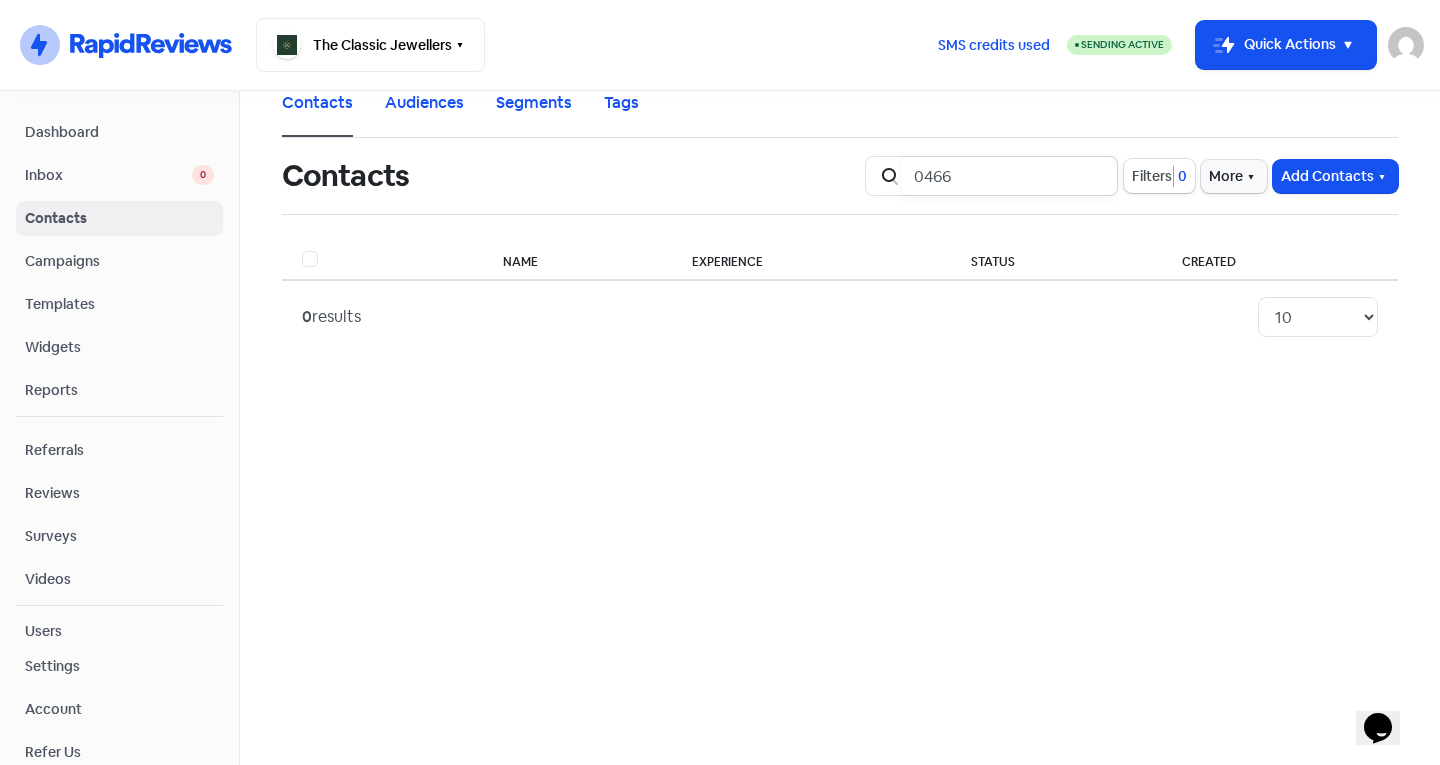 type on "[PHONE]" 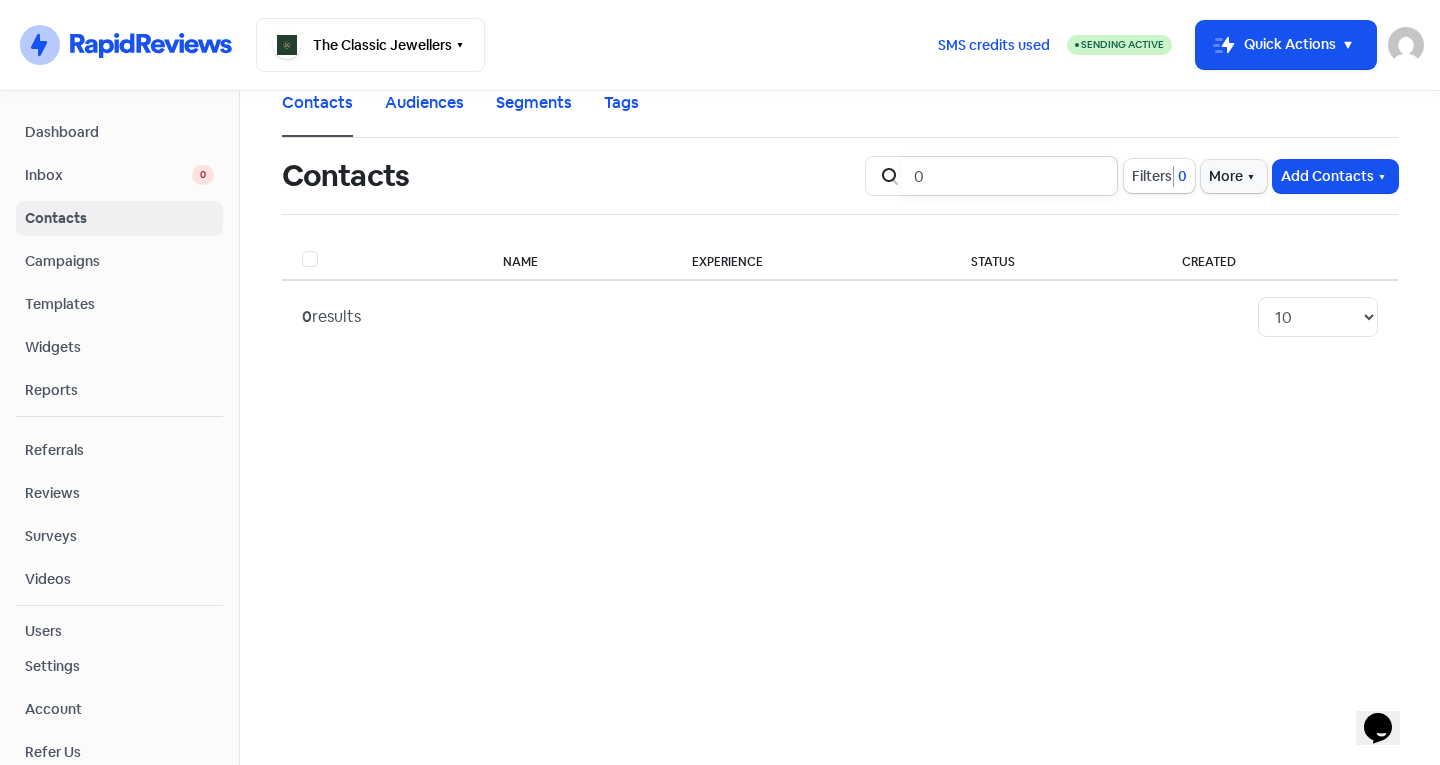 type 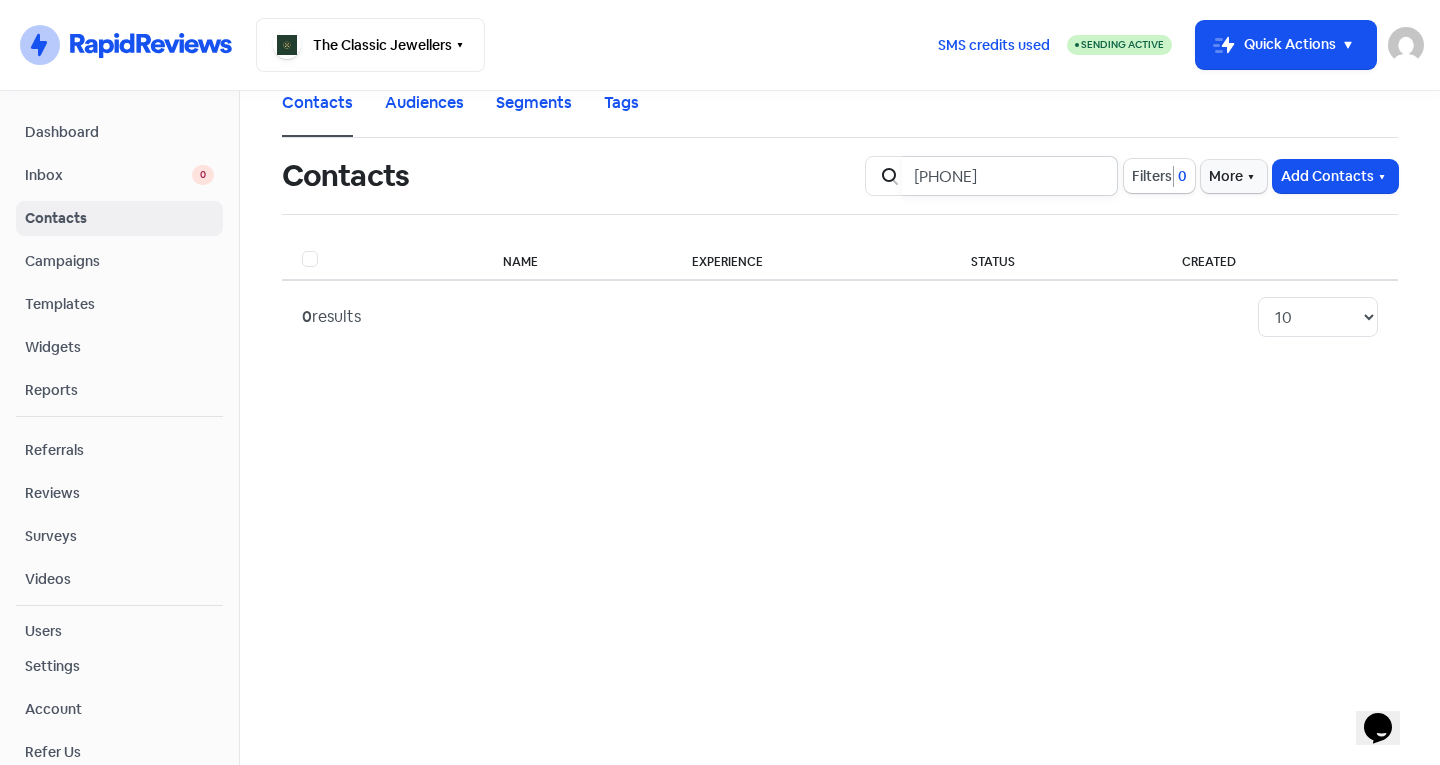 click on "[PHONE]" at bounding box center (1010, 176) 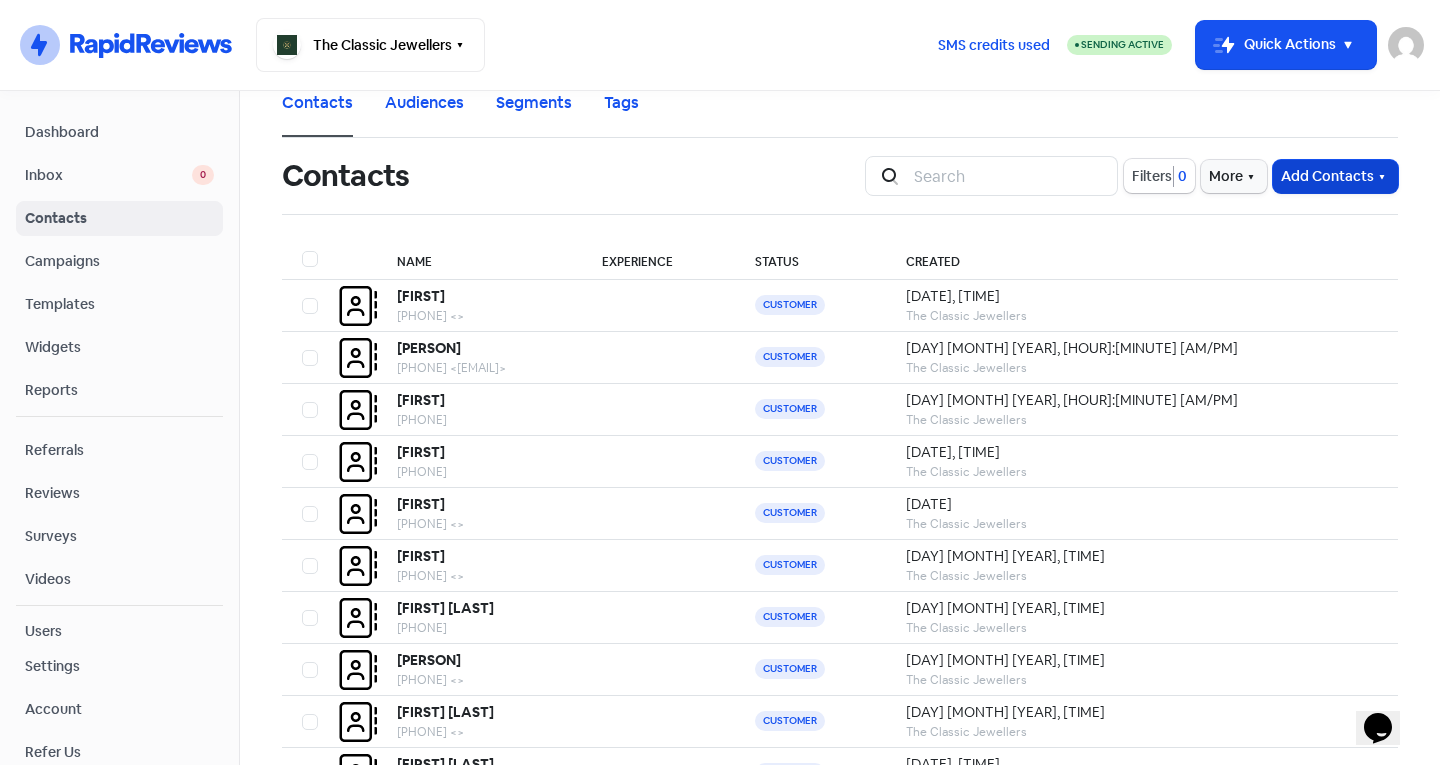 click on "Add Contacts" at bounding box center [1335, 176] 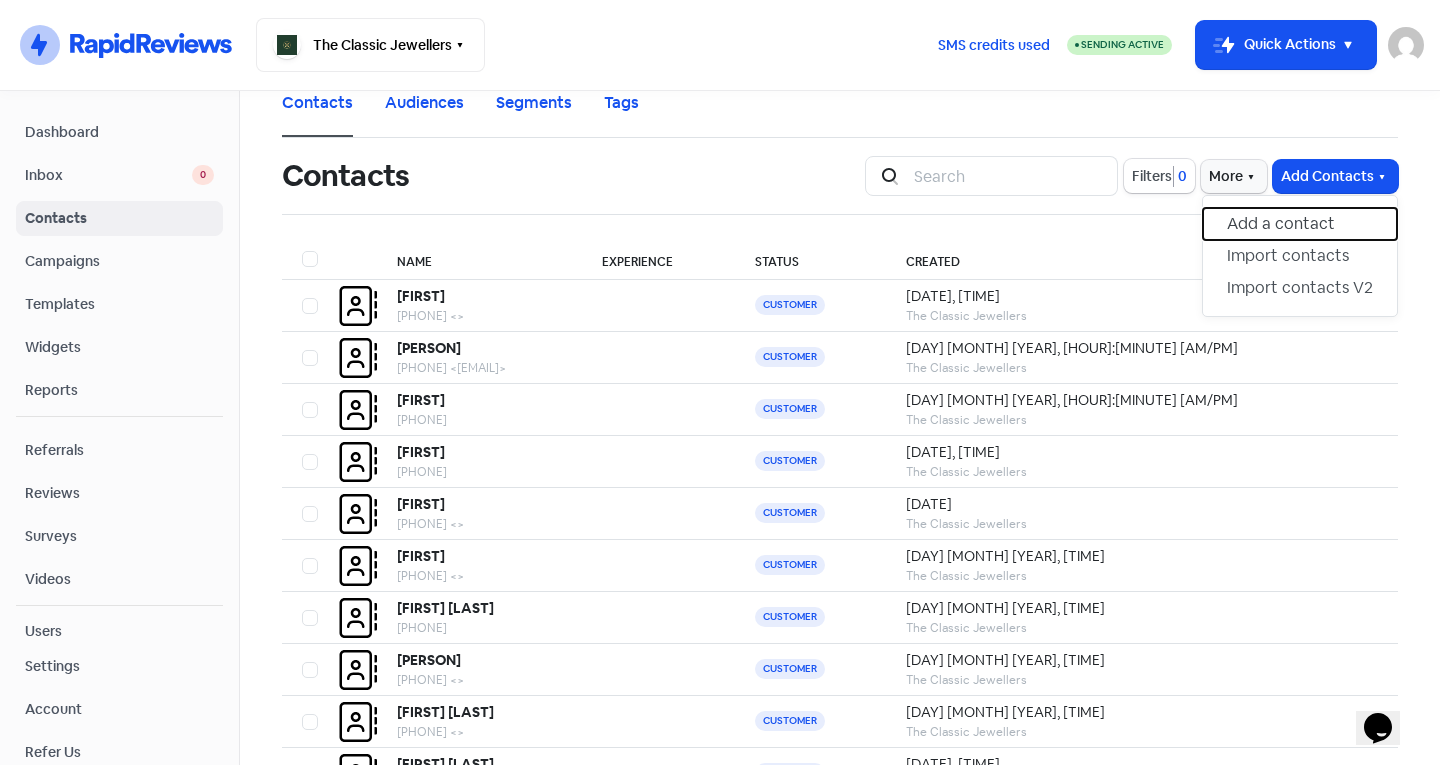 click on "Add a contact" at bounding box center [1300, 224] 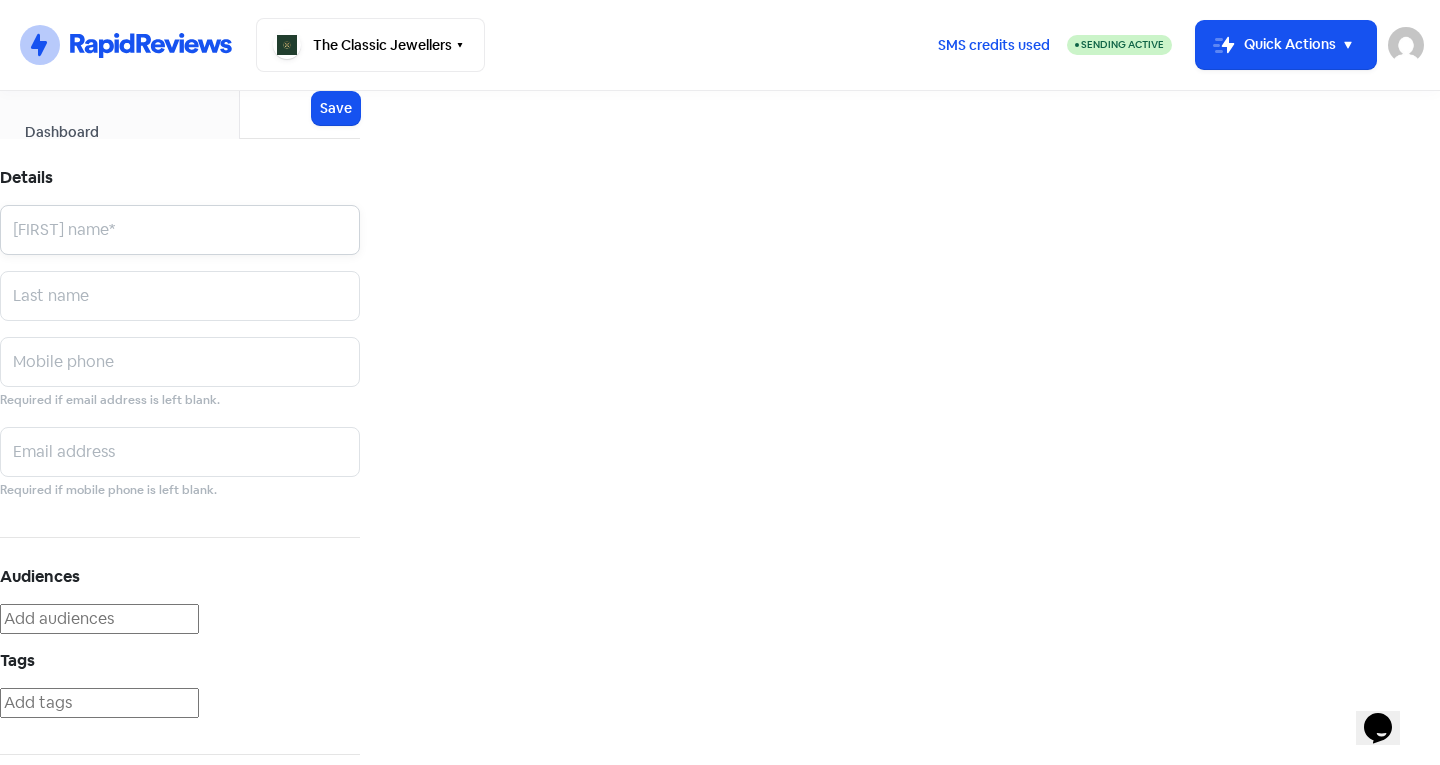 click at bounding box center [180, 230] 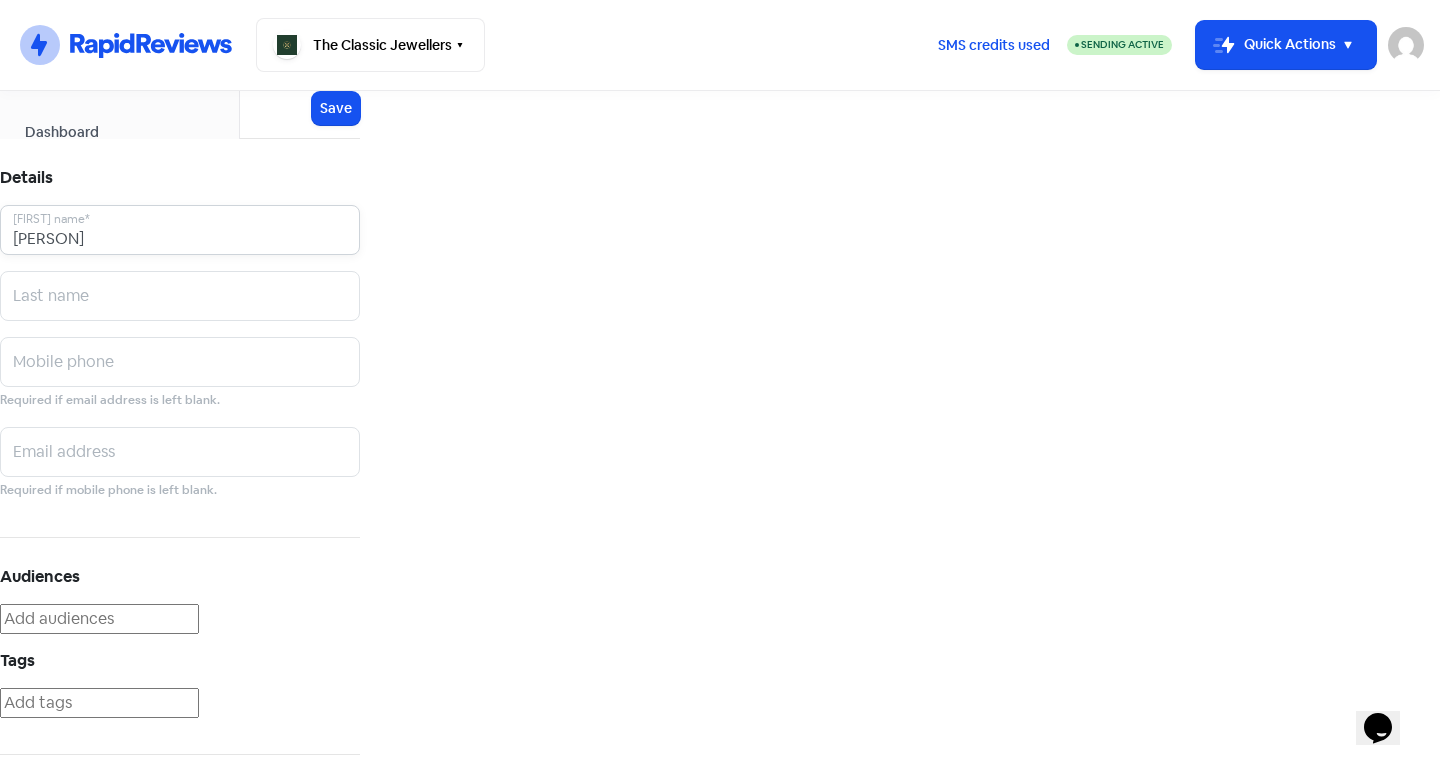 type on "[PERSON]" 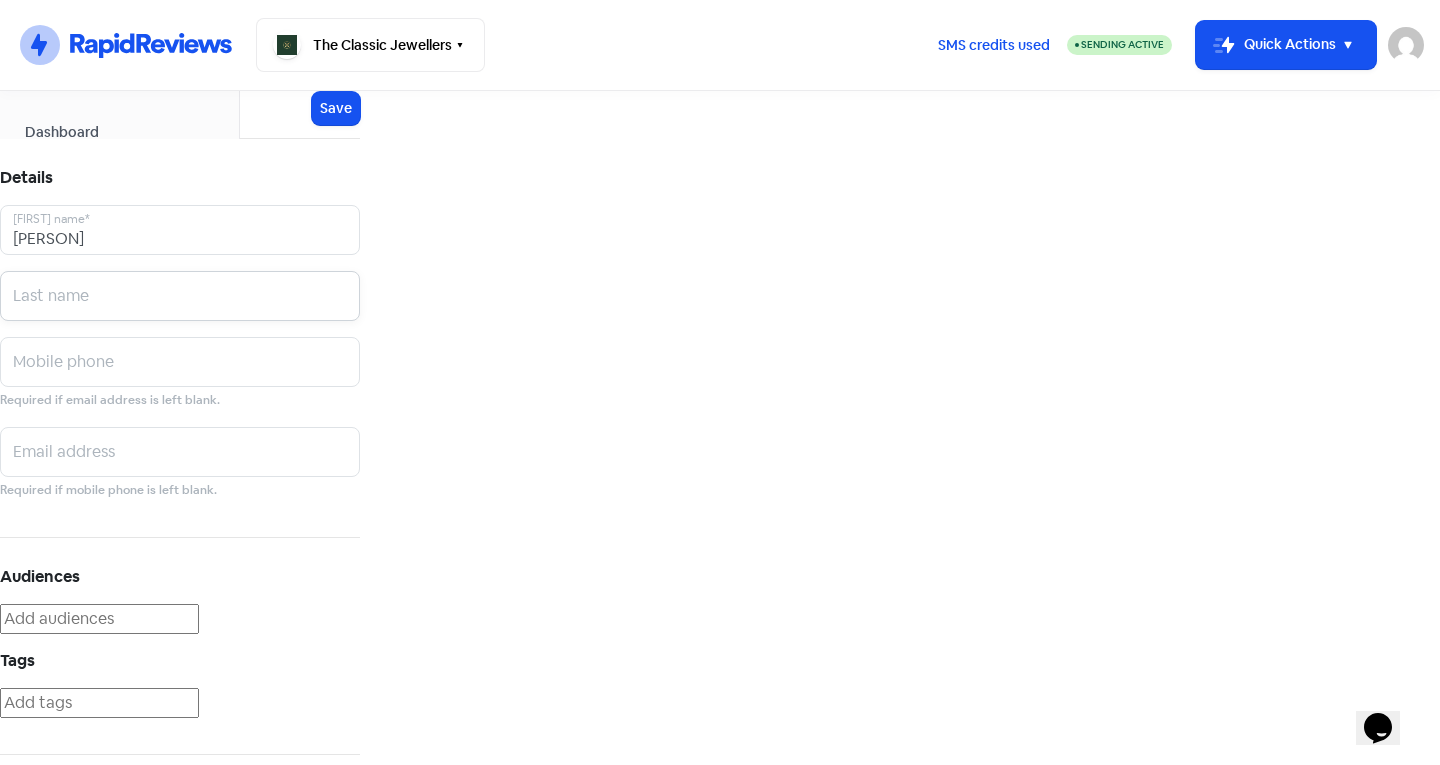 click at bounding box center [180, 230] 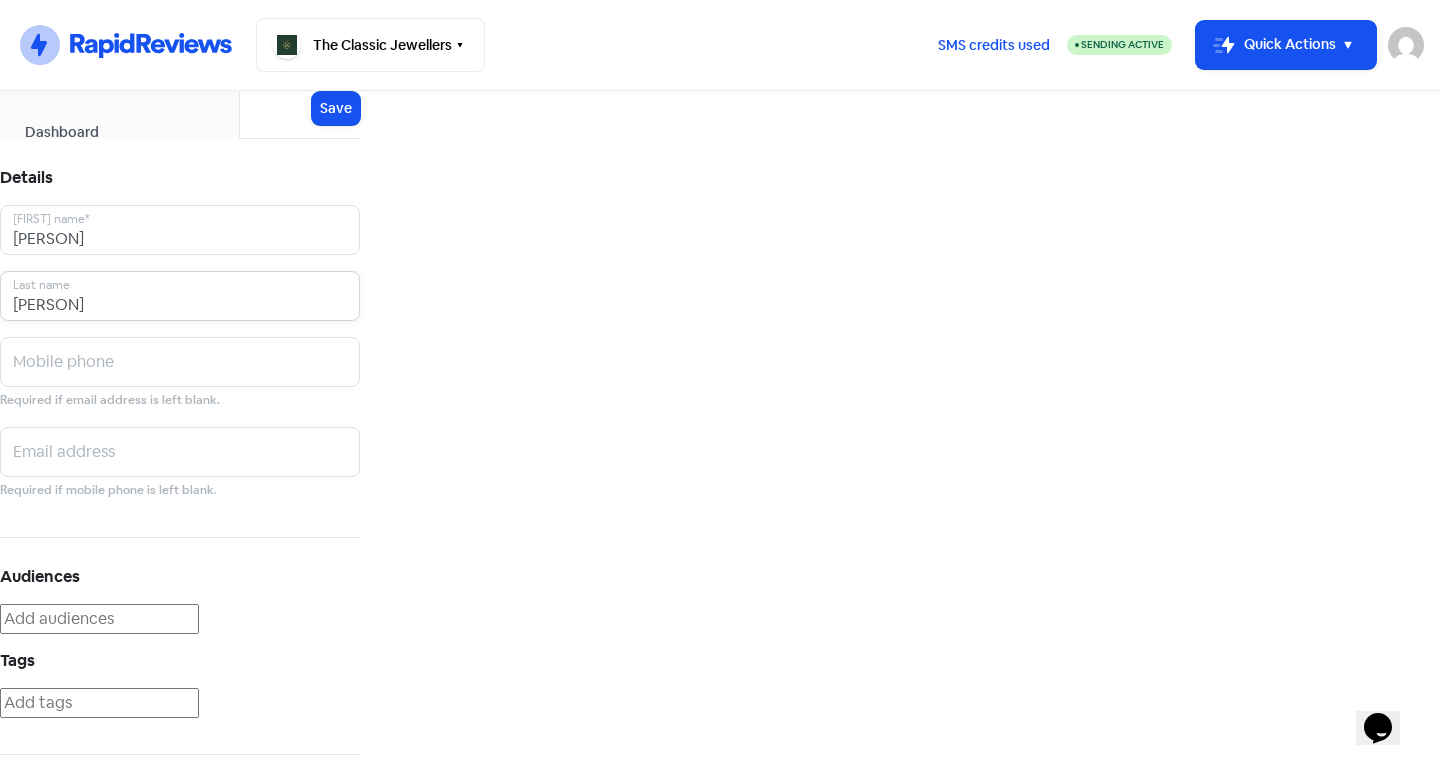 type on "[PERSON]" 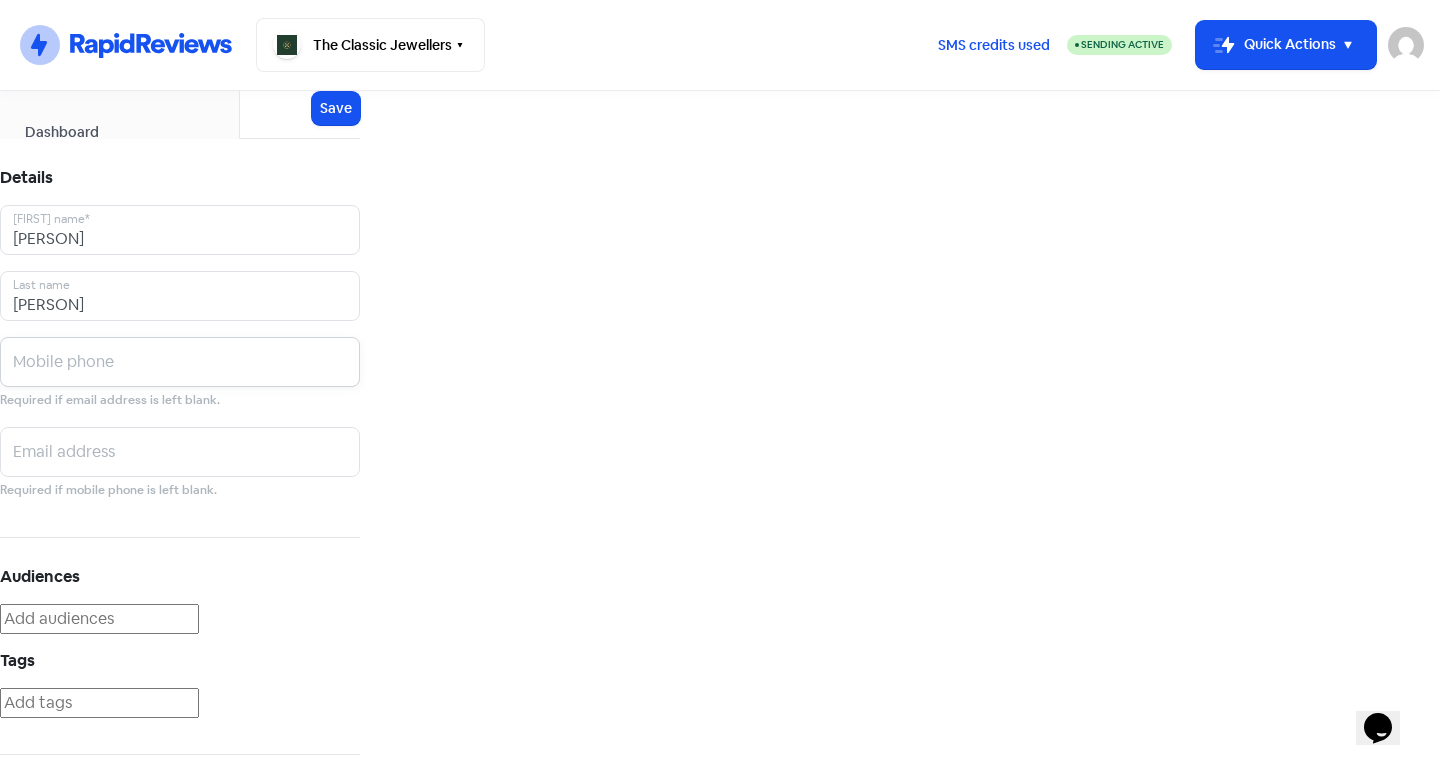 click at bounding box center (180, 230) 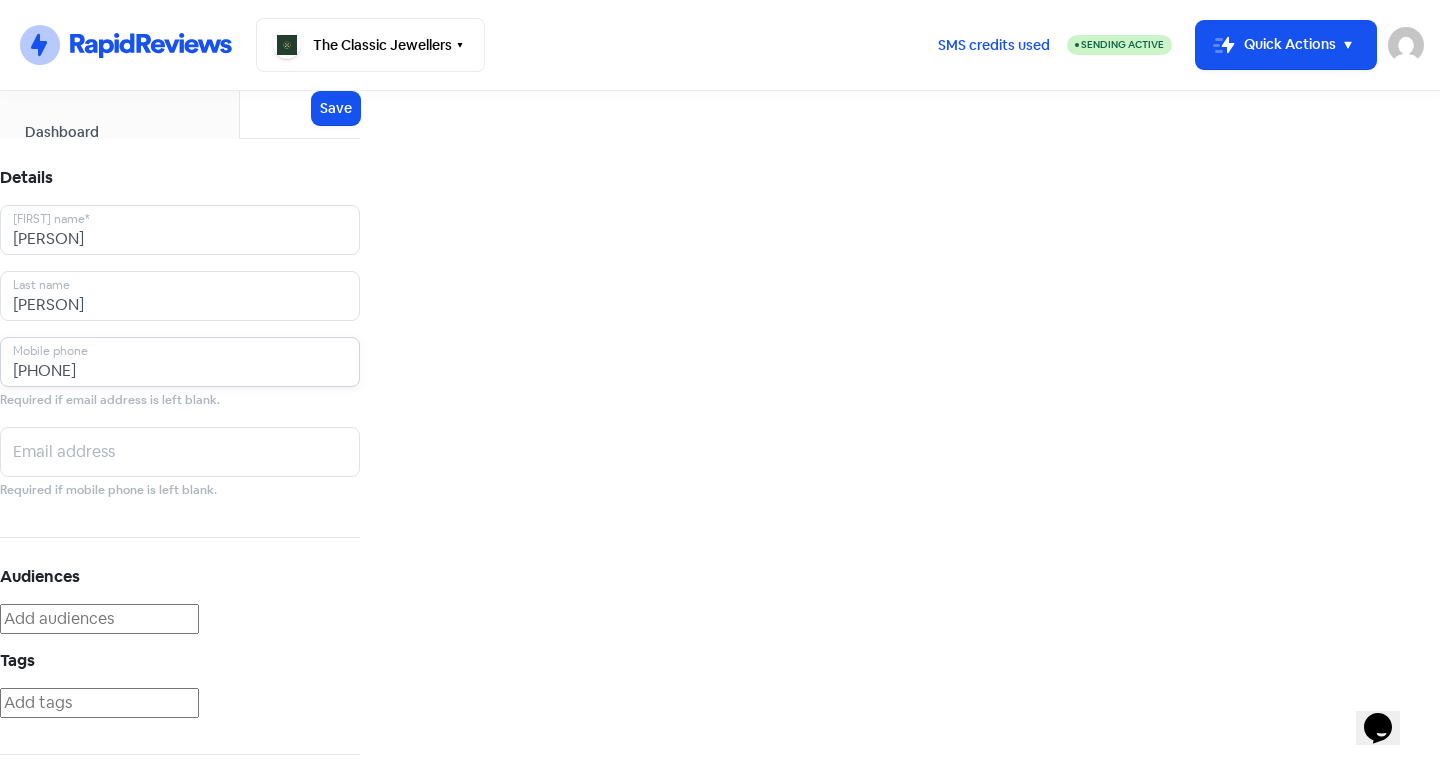 type on "[PHONE]" 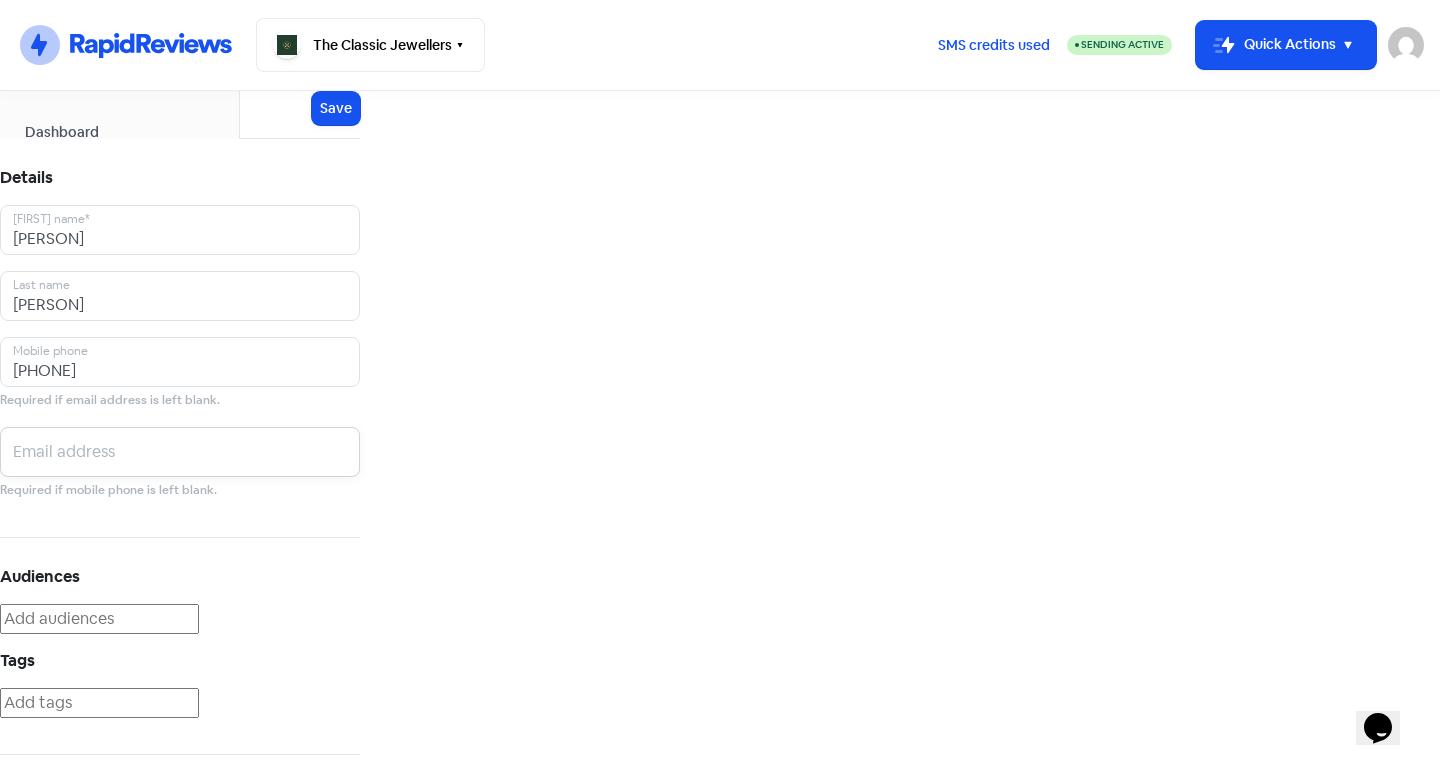 click at bounding box center [180, 230] 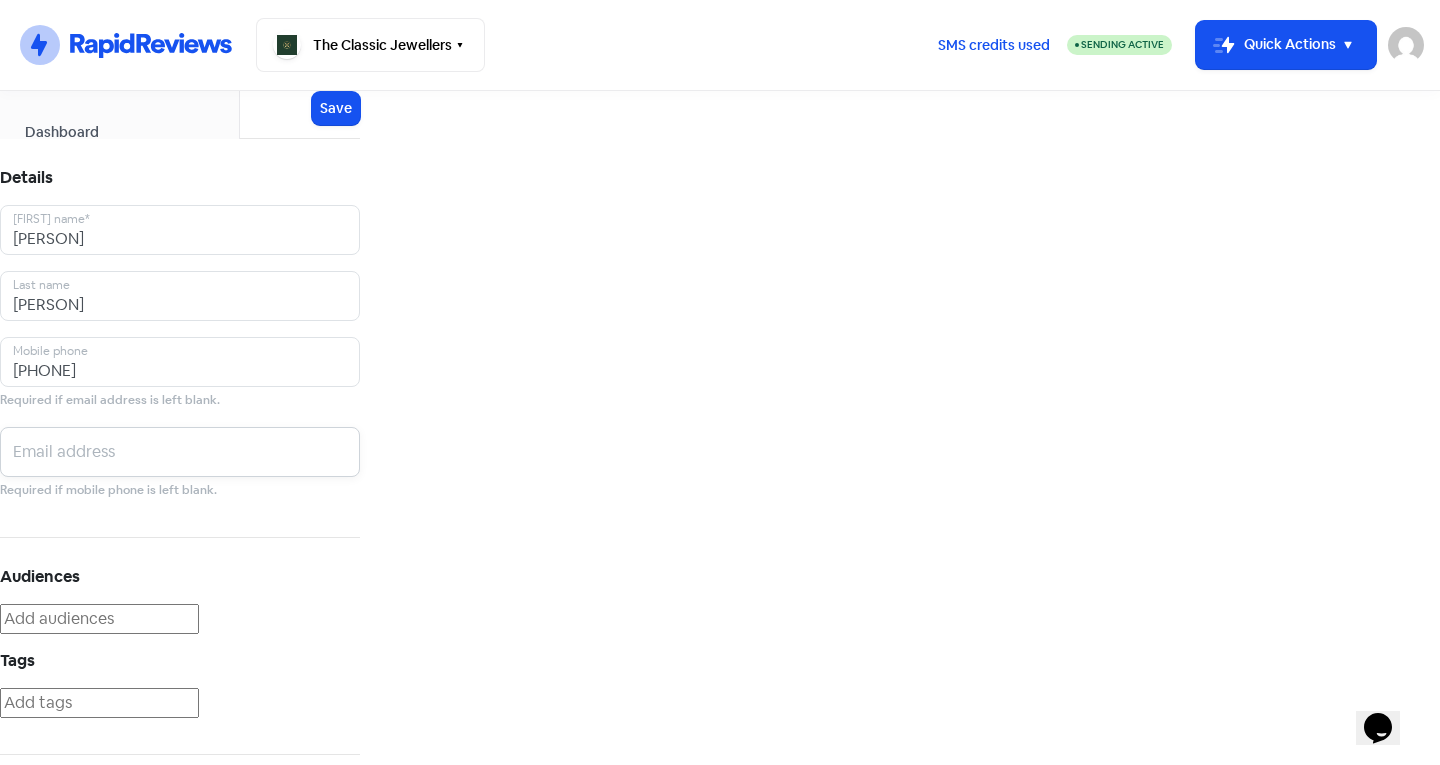scroll, scrollTop: 110, scrollLeft: 0, axis: vertical 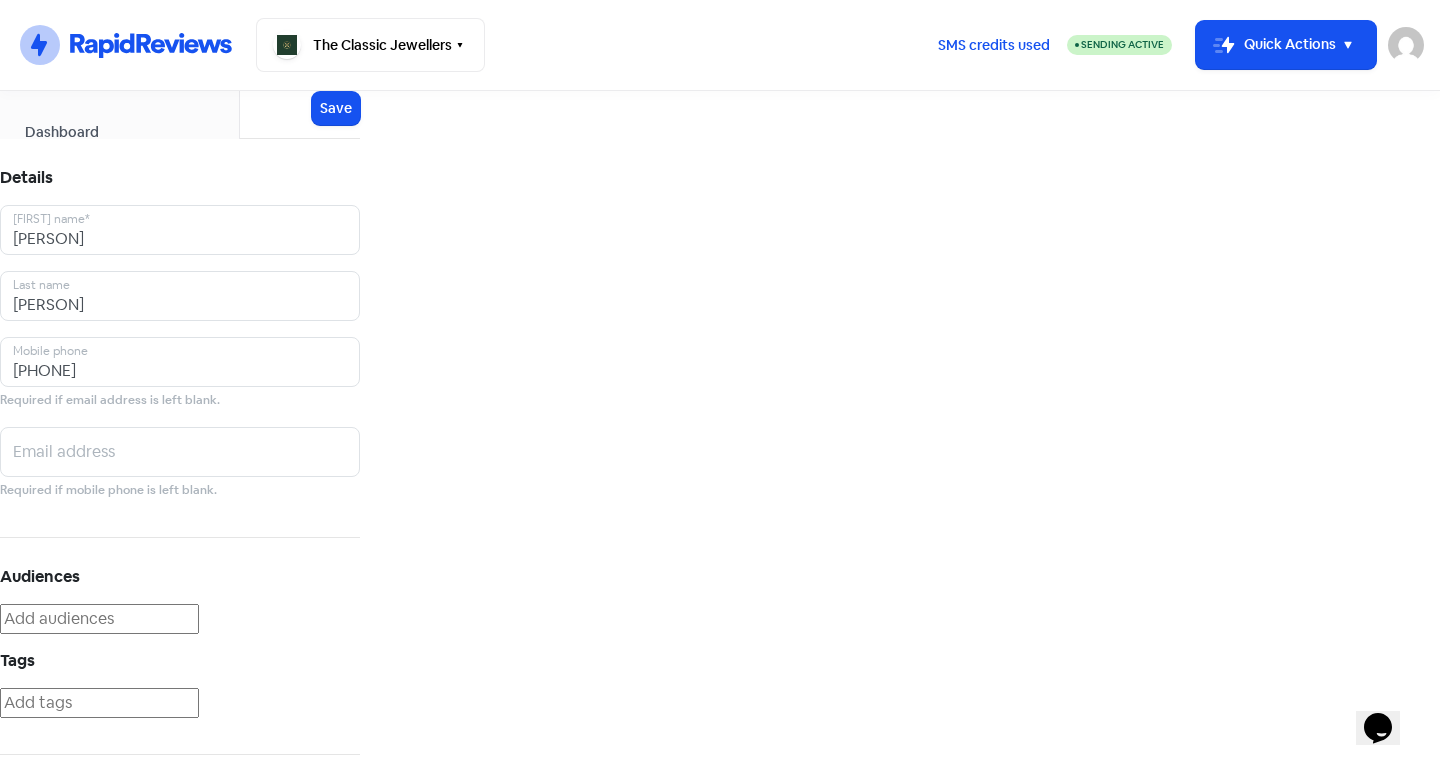 click on "Add a contact Icon For Loading Save Details [FIRST] name* [LAST] name [PHONE] Mobile phone Required if email address is left blank. Email address Required if mobile phone is left blank. Audiences Tags Advanced Contact status Customer Lead" at bounding box center (180, 484) 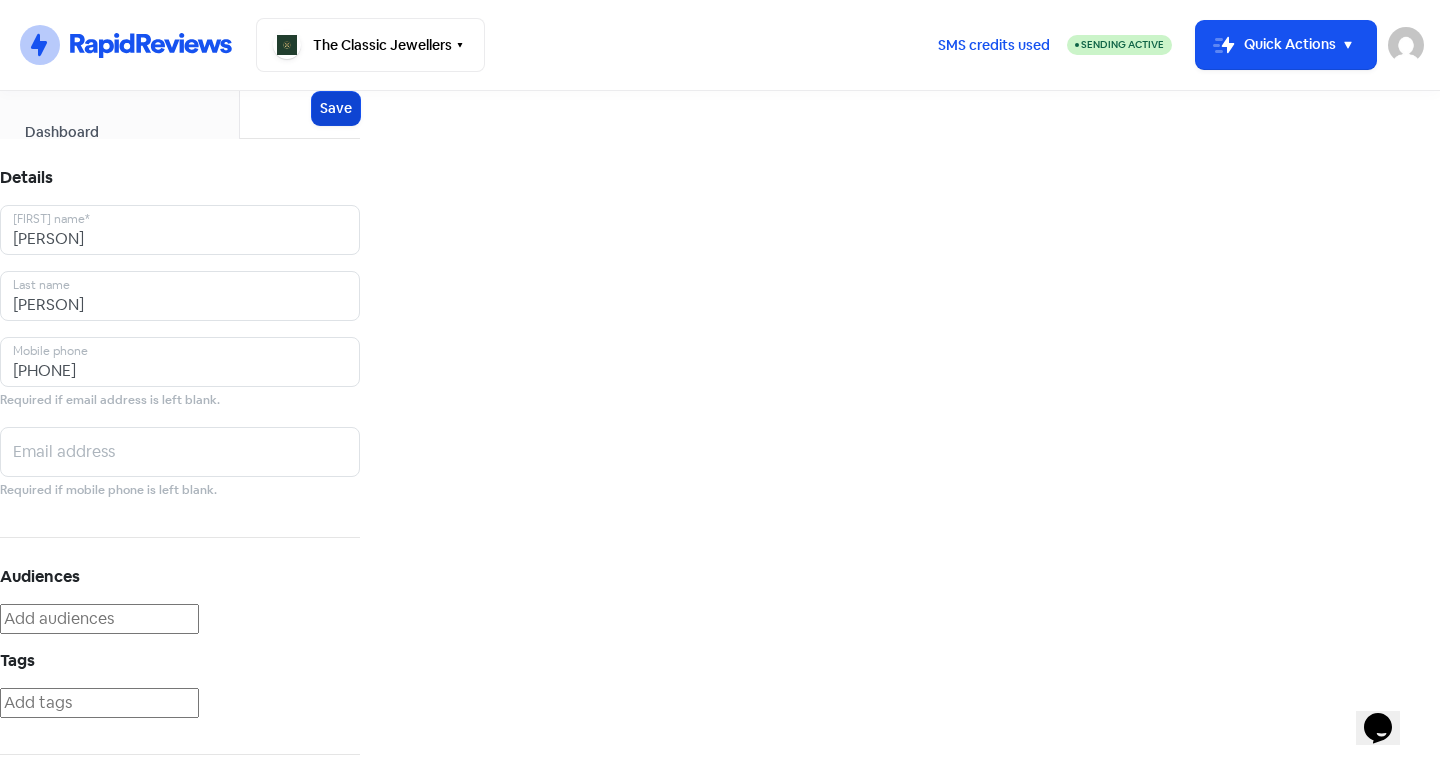 click on "Icon For Loading Save" at bounding box center (336, 108) 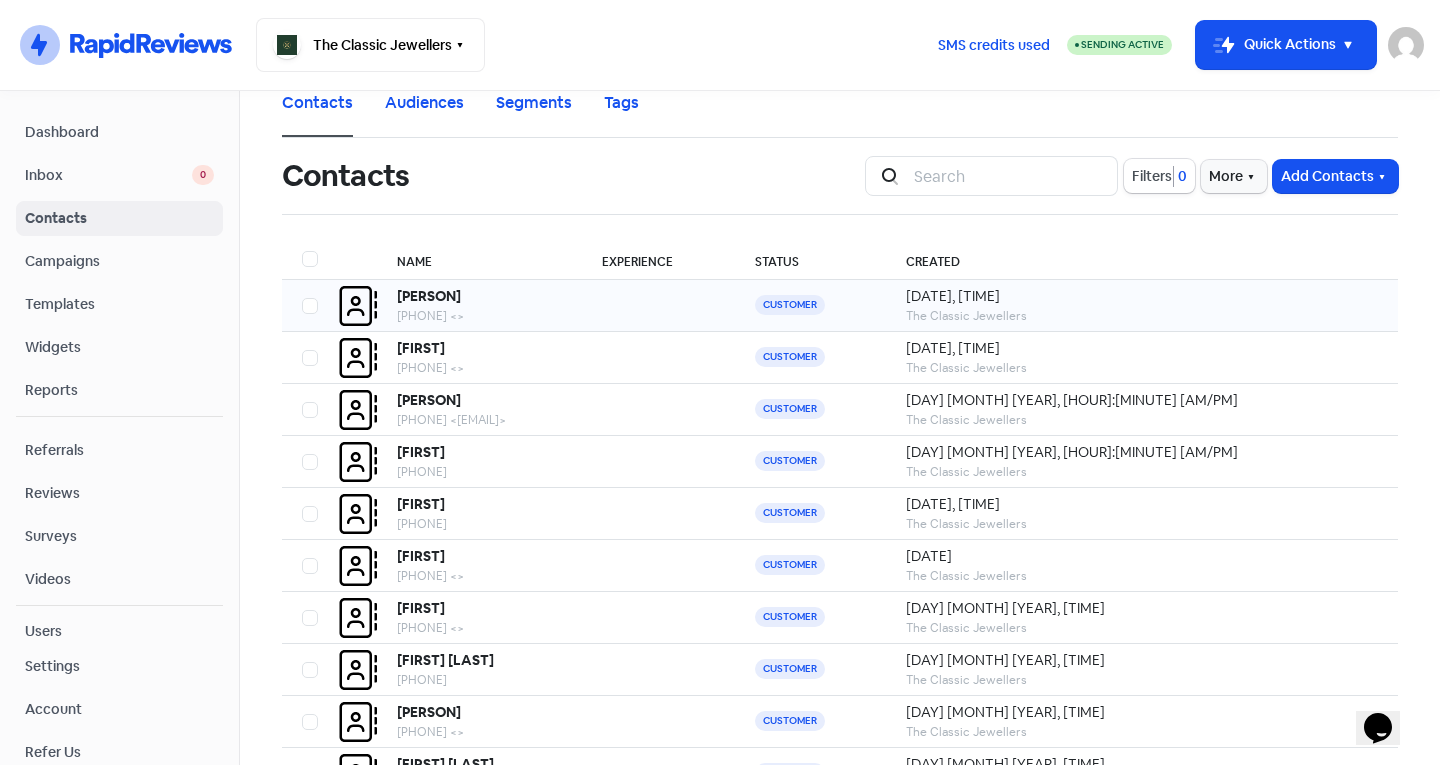 click on "[PERSON]" at bounding box center (309, 306) 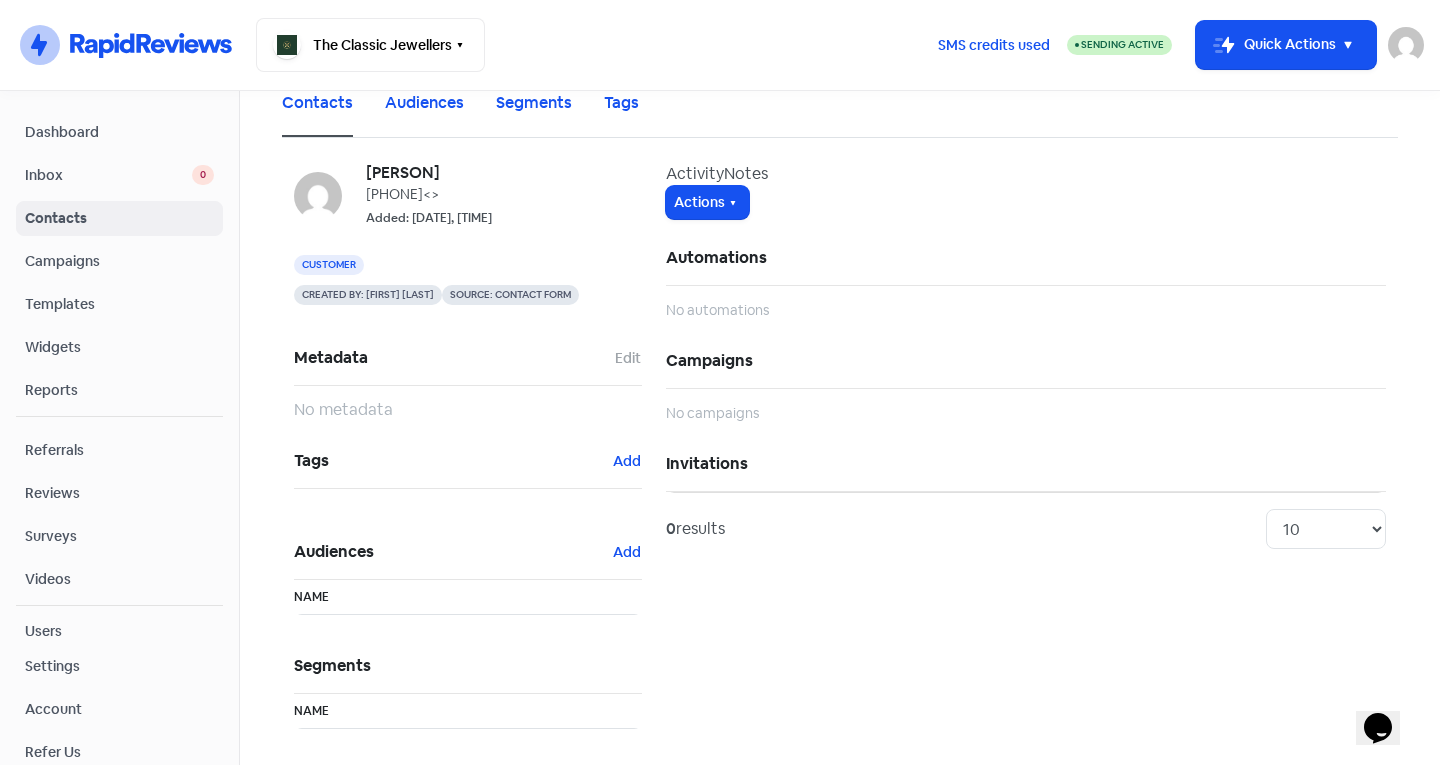 click on "Inbox" at bounding box center [108, 175] 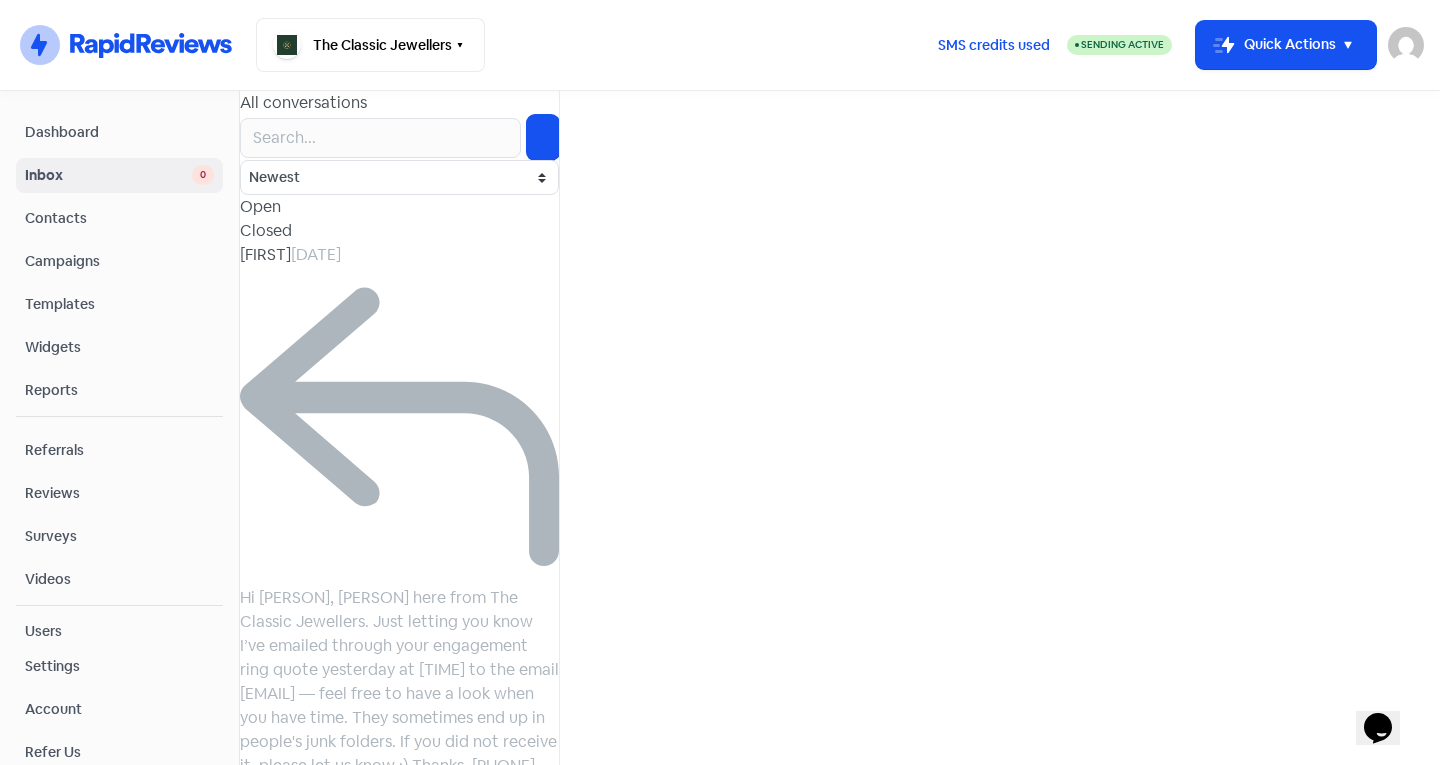 click on "Hi [PERSON], [PERSON] here from The Classic Jewellers. Just letting you know I’ve emailed through your engagement ring quote yesterday at [TIME] to the email [EMAIL] — feel free to have a look when you have time. They sometimes end up in people's junk folders. If you did not receive it, please let us know :) Thanks, [PHONE]" at bounding box center (399, 681) 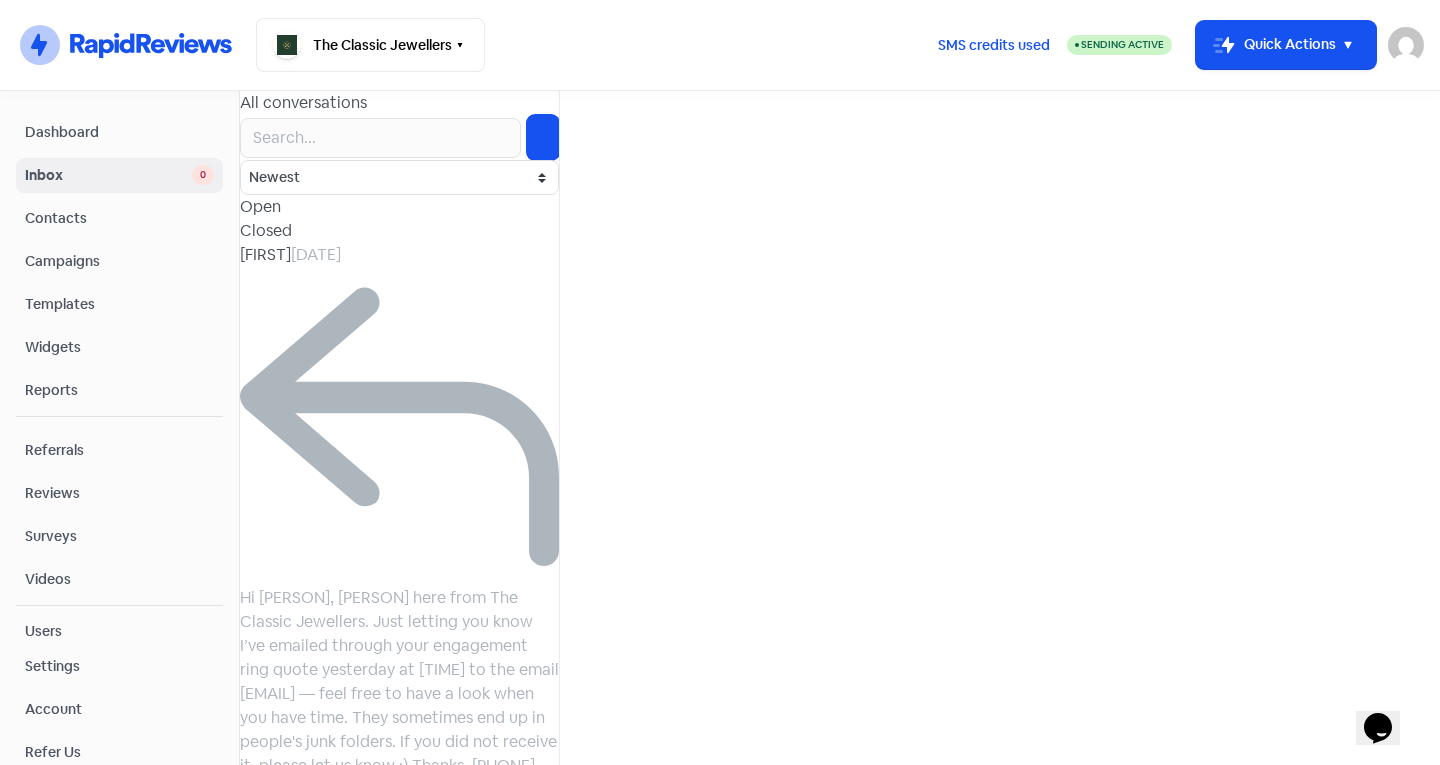 click on "[FIRST] [LAST]" at bounding box center (265, 254) 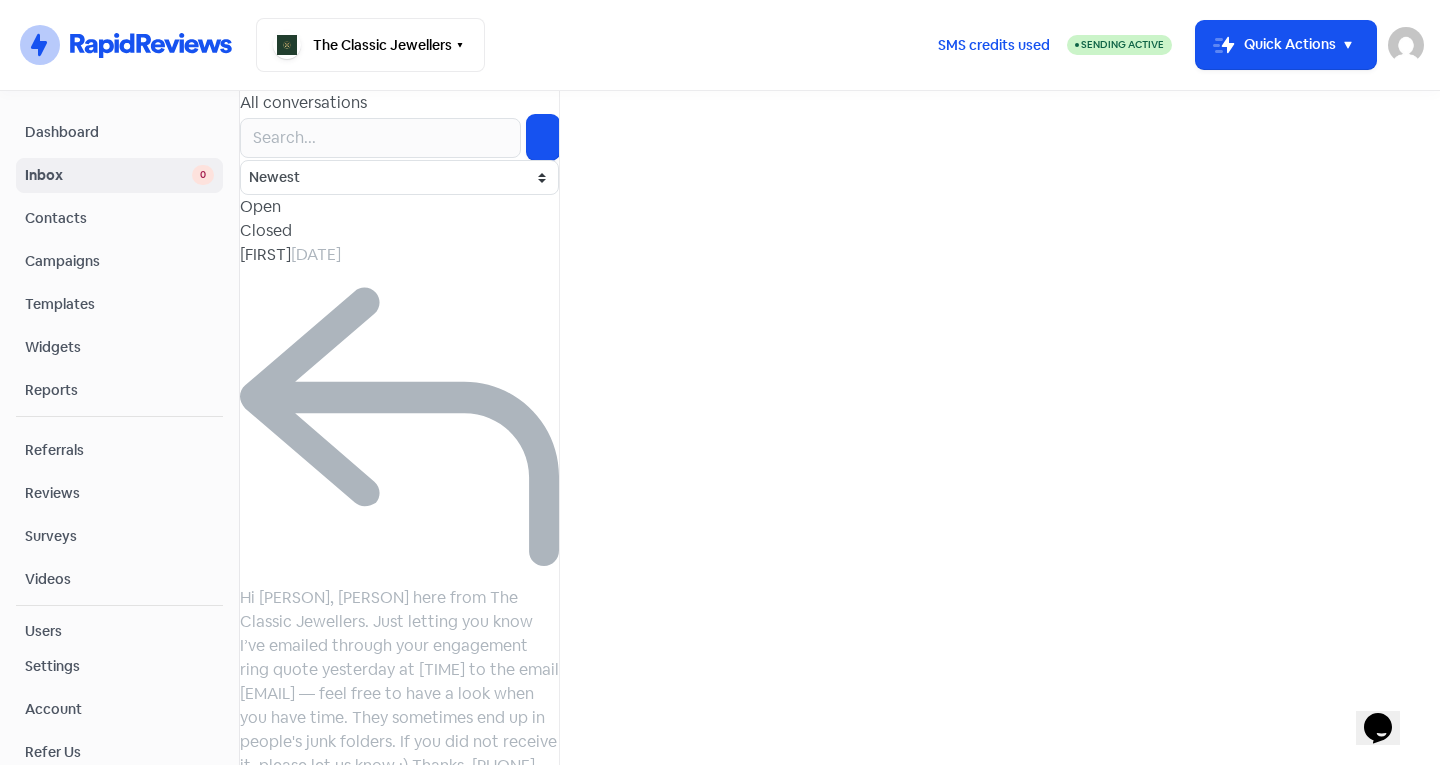 click on "Good Afternoon [PERSON],
I hope you have had a great weekend. I am delighted to inform you that your engagement ring Resize has been completed and is now ready for collection. Thank you so much for your patience.  We look forward to seeing you soon.
Warmest regards,
[PERSON] The Classic Jewellers | 94 Gawler Place" at bounding box center (399, 681) 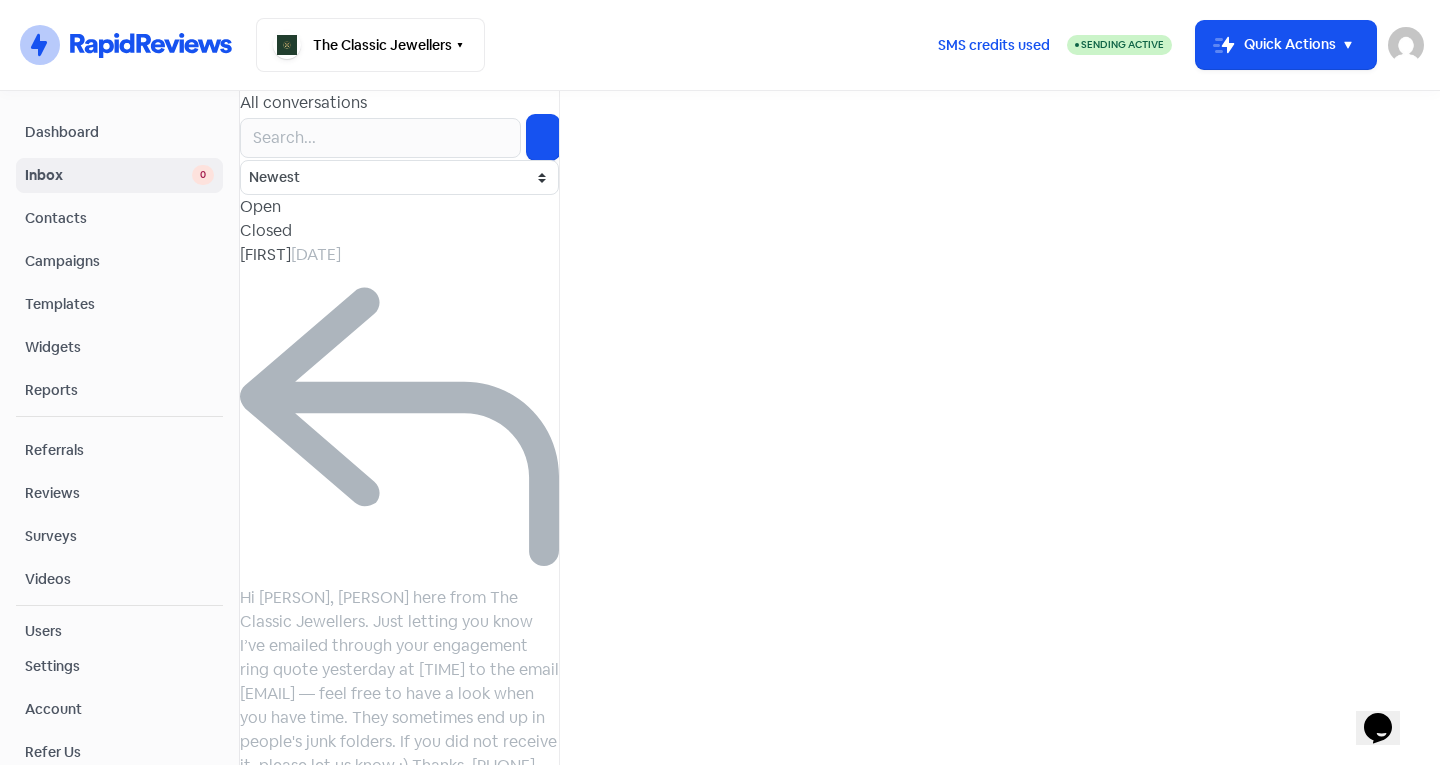 scroll, scrollTop: 730, scrollLeft: 0, axis: vertical 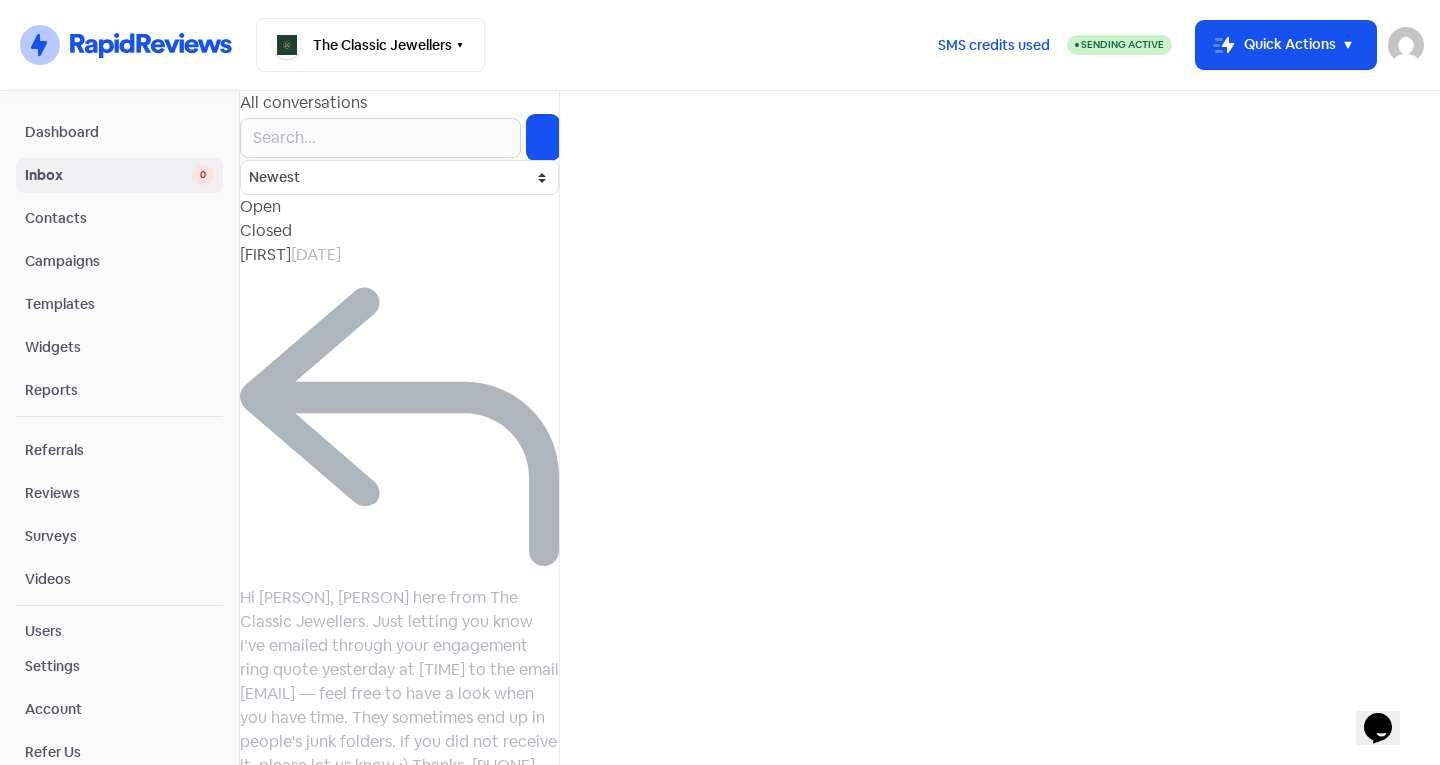 click at bounding box center [380, 138] 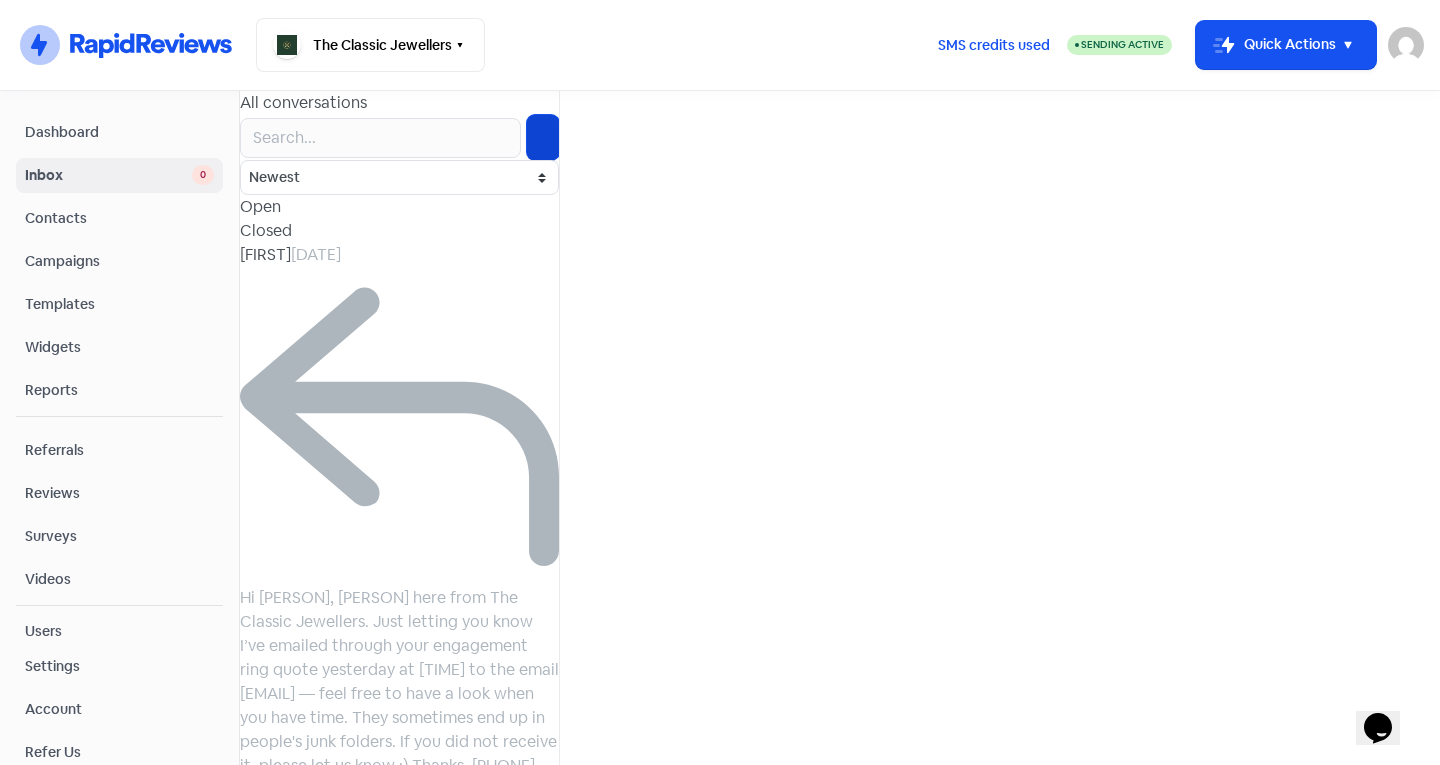 click at bounding box center (543, 137) 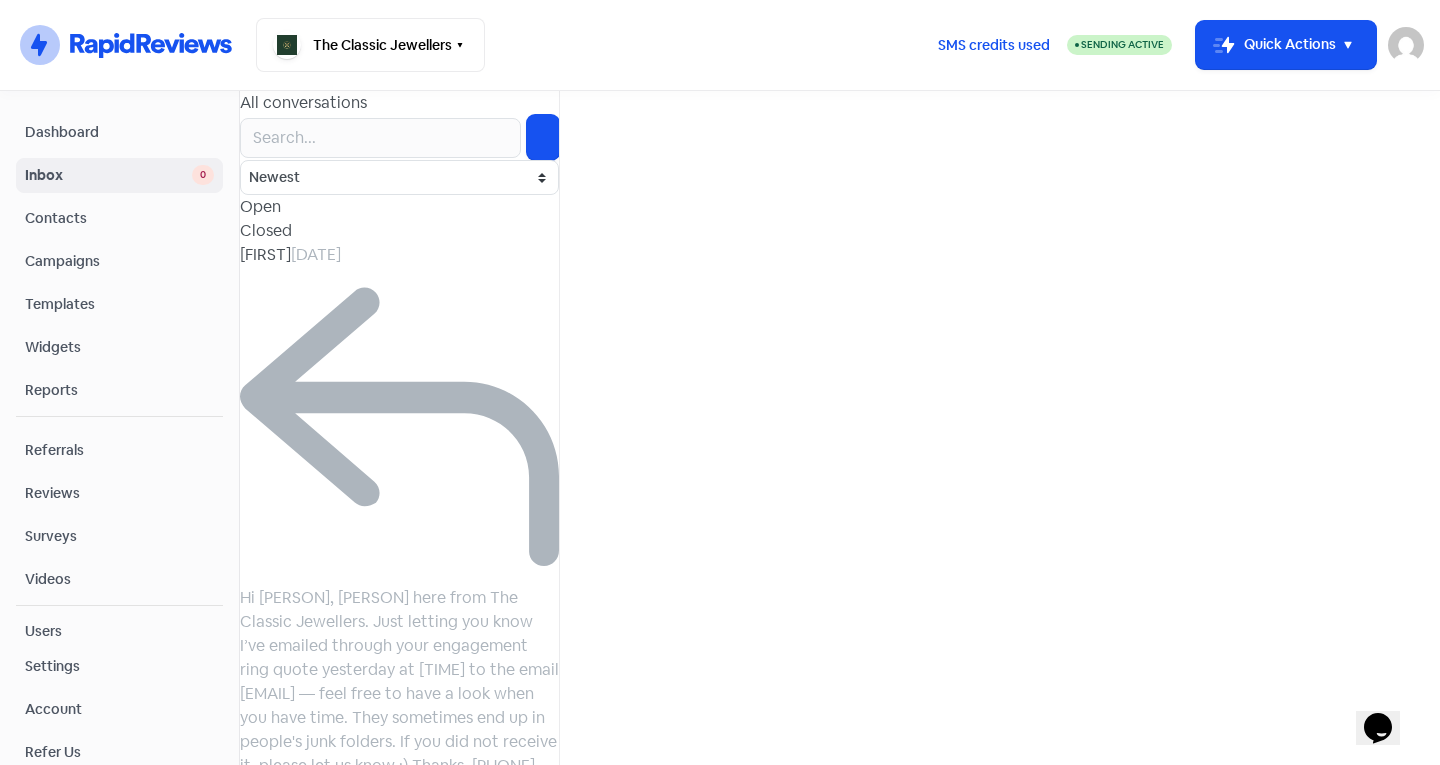 click at bounding box center (400, 75404) 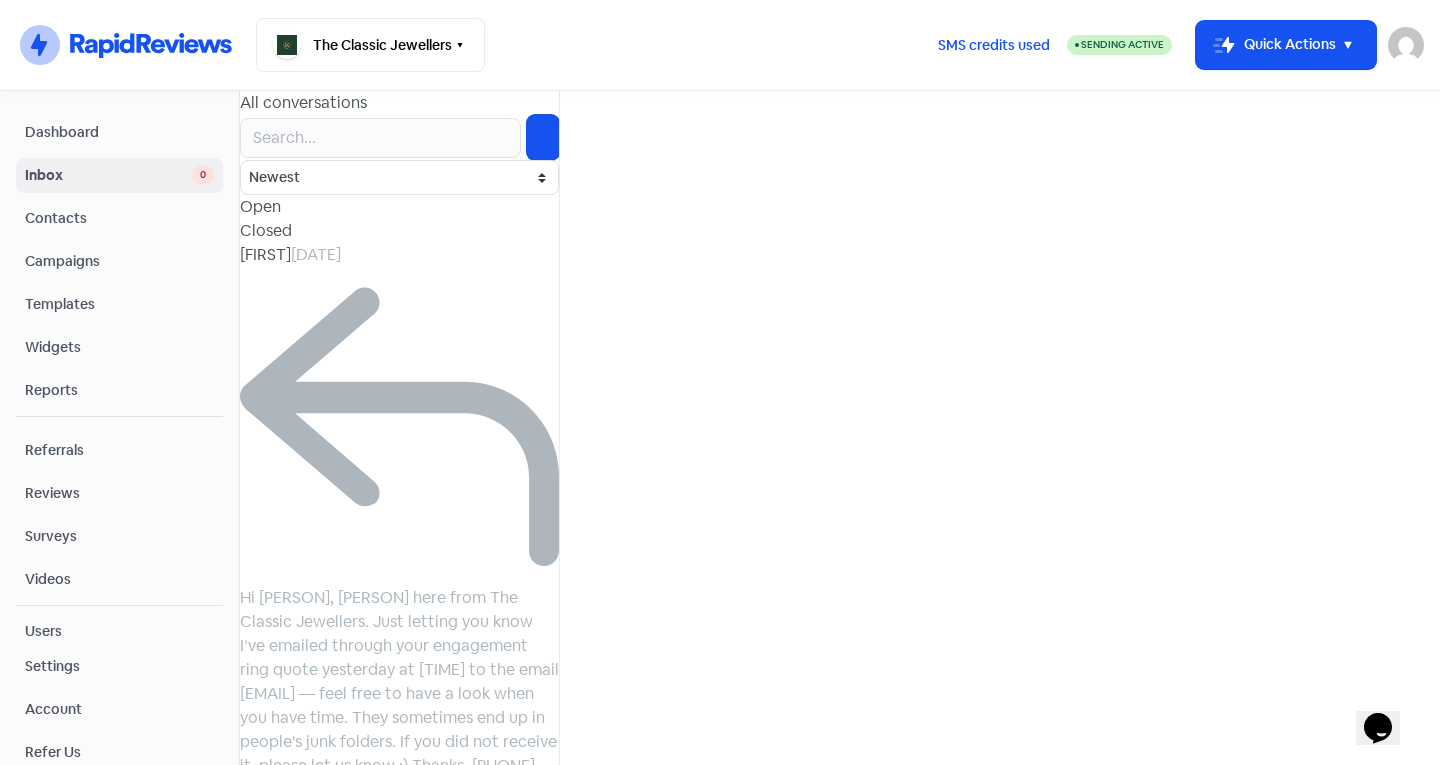 type on "[PERSON]" 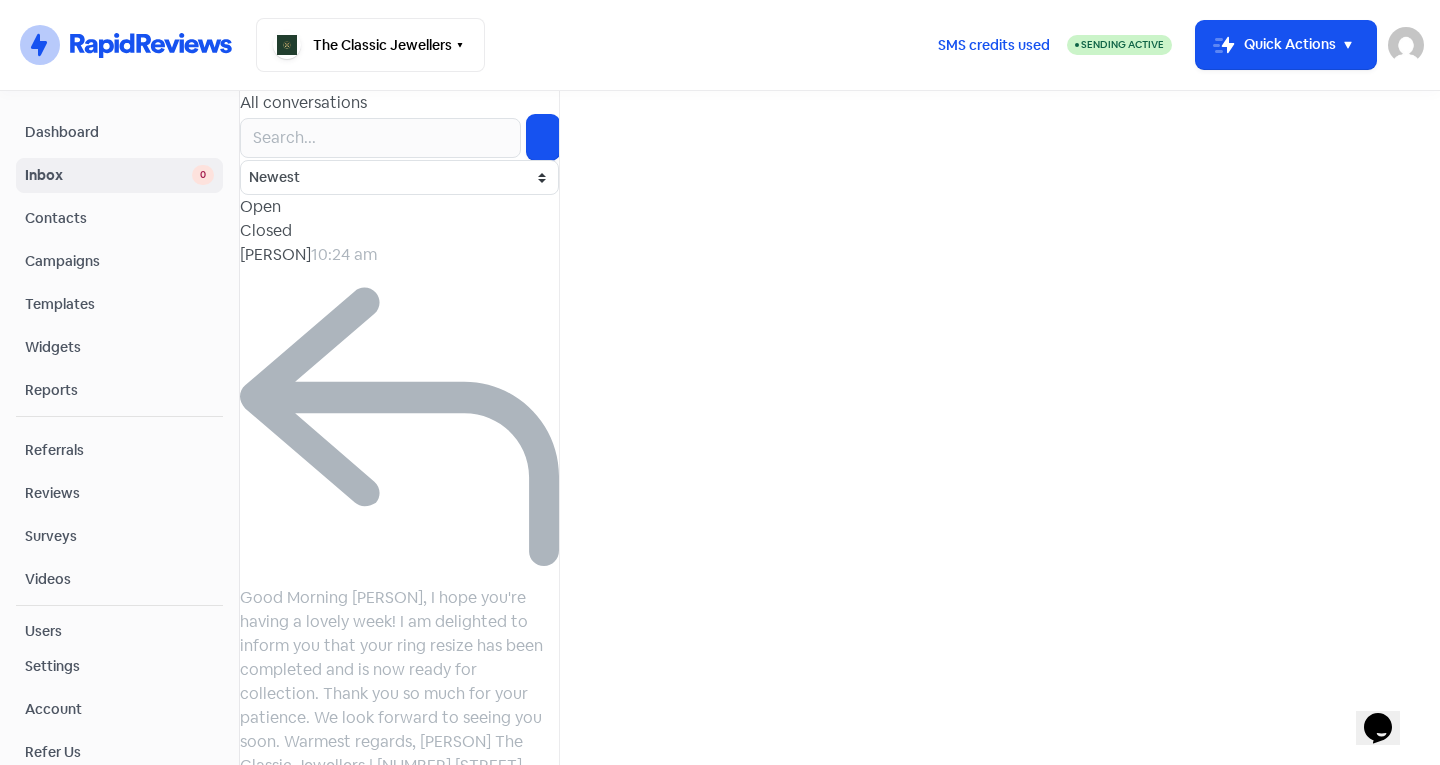 click on "Hi [PERSON], [PERSON] here from The Classic Jewellers. Just letting you know I’ve emailed through your engagement ring quote yesterday at [TIME] to the email [EMAIL] — feel free to have a look when you have time. They sometimes end up in people's junk folders. If you did not receive it, please let us know :) Thanks, [PHONE]" at bounding box center [391, 681] 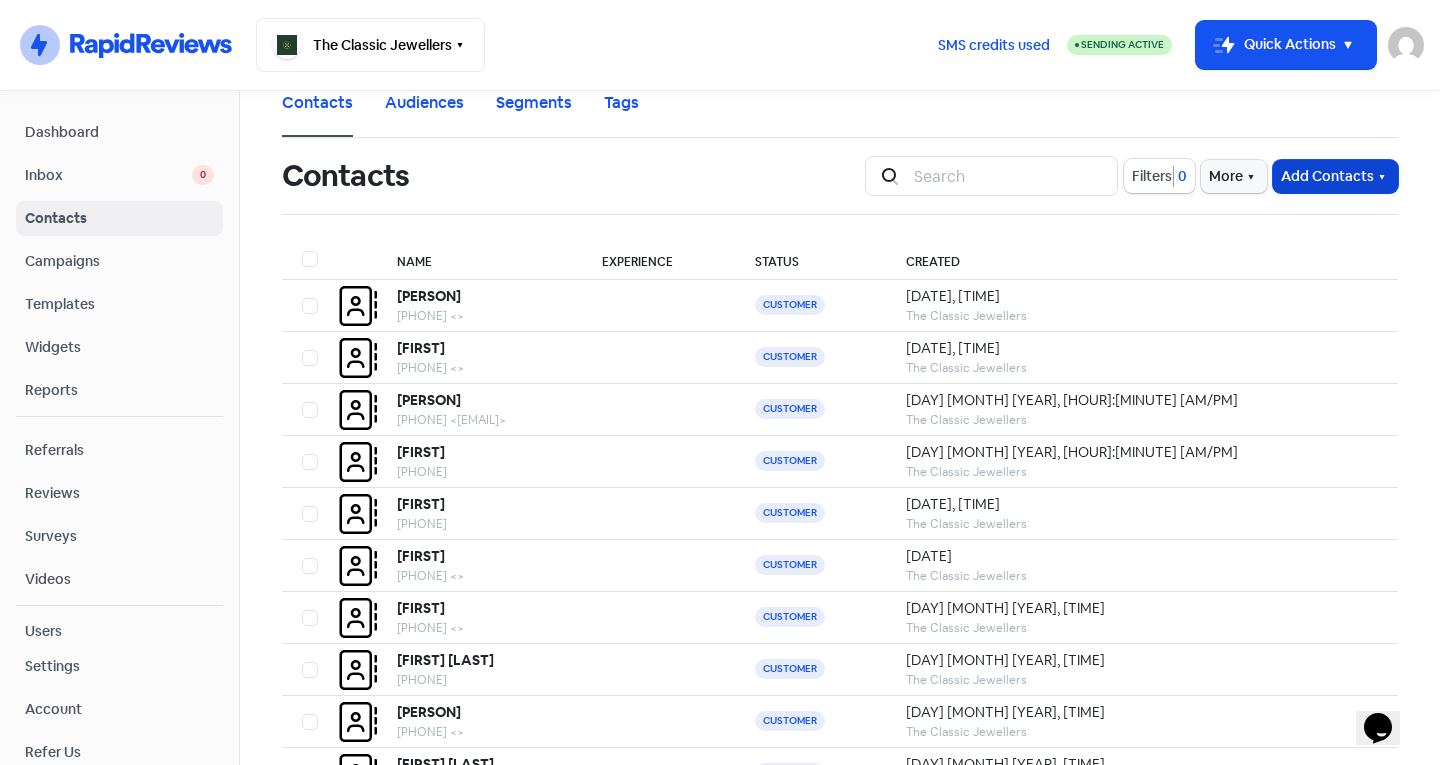 click on "Add Contacts" at bounding box center [1335, 176] 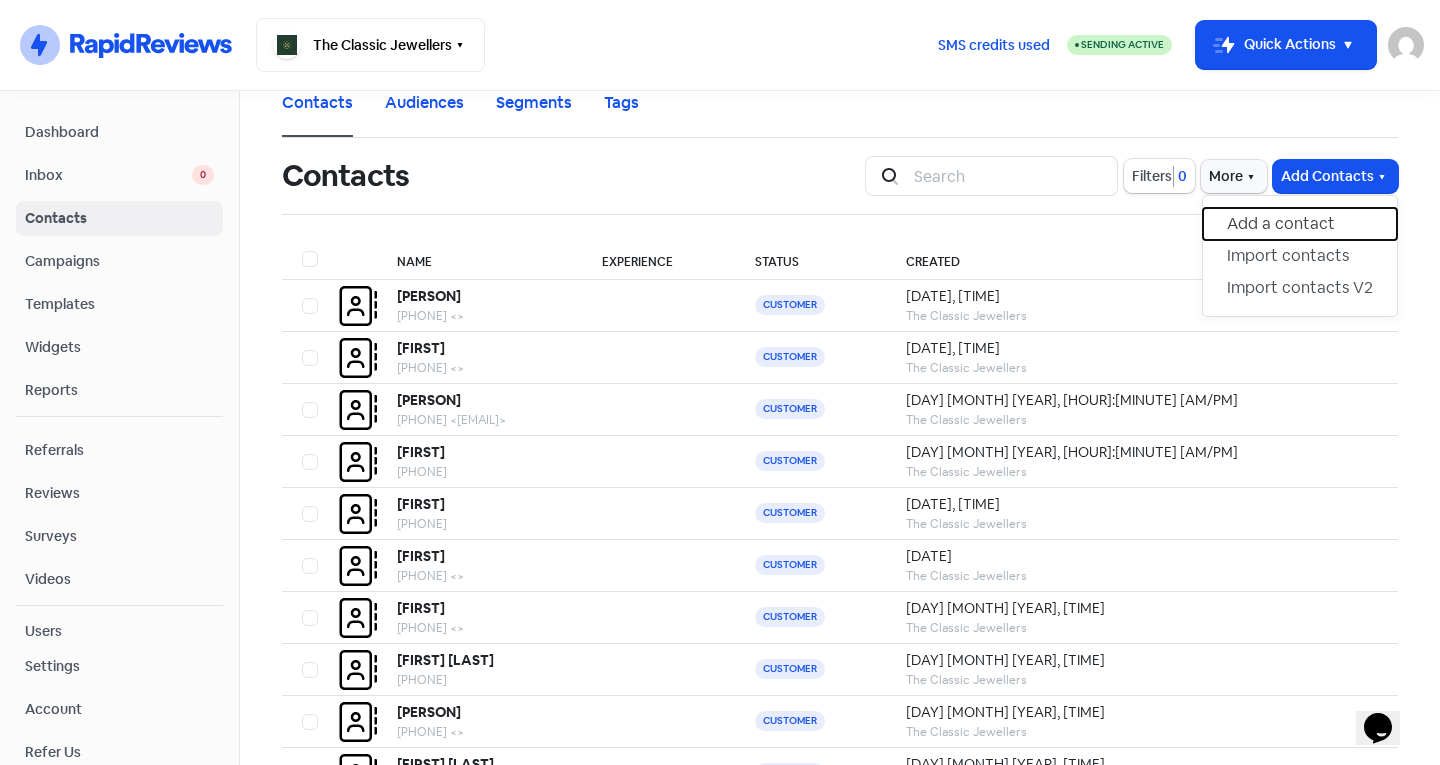 click on "Add a contact" at bounding box center (1300, 224) 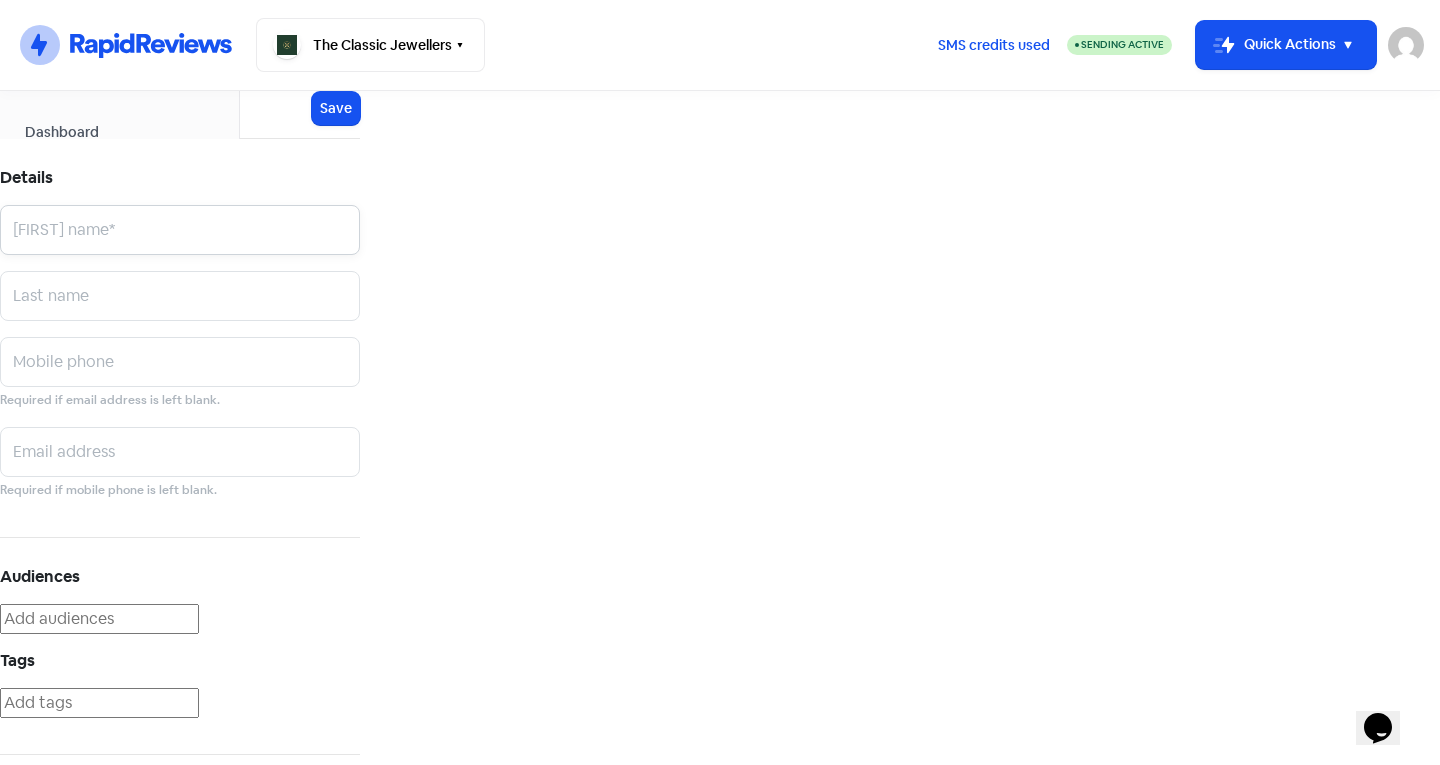 click at bounding box center (180, 230) 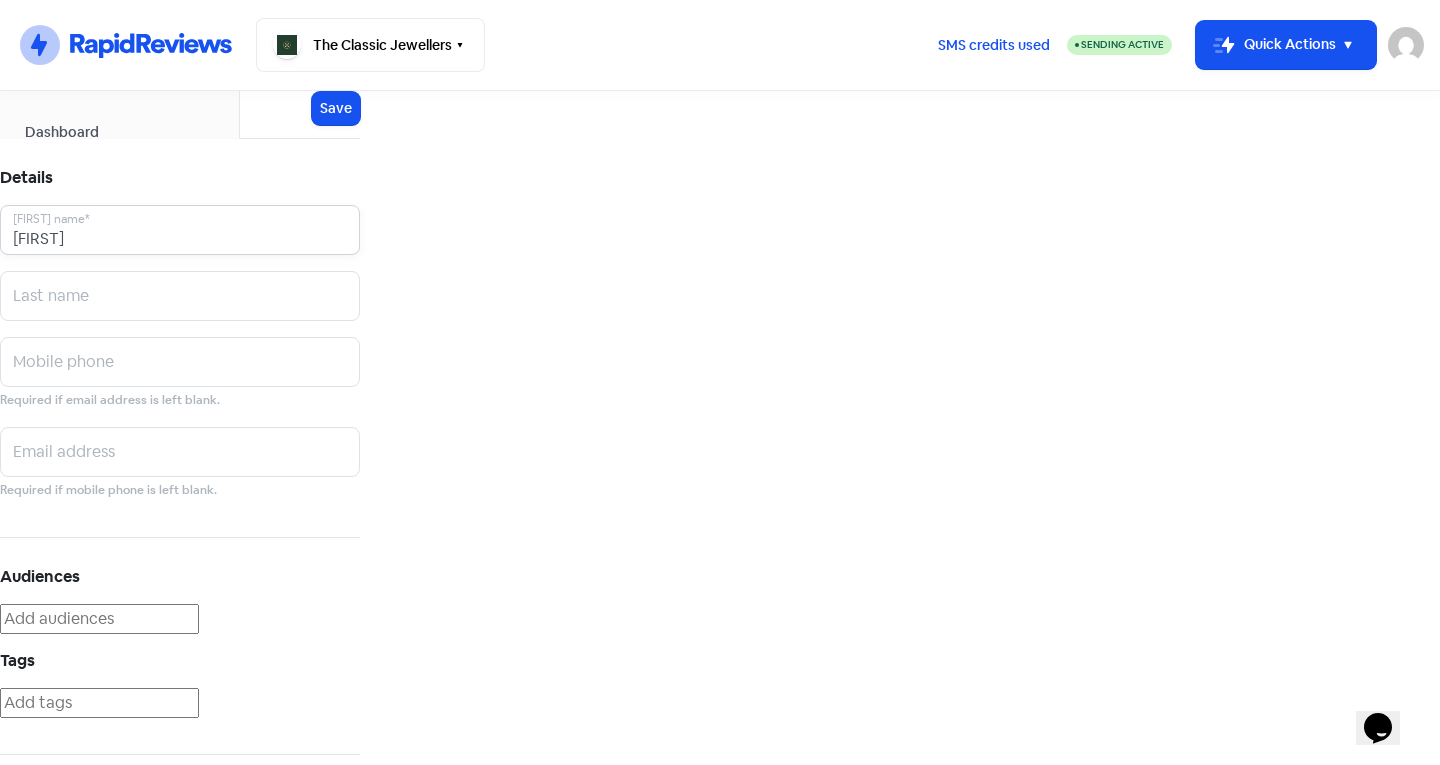 type on "[FIRST]" 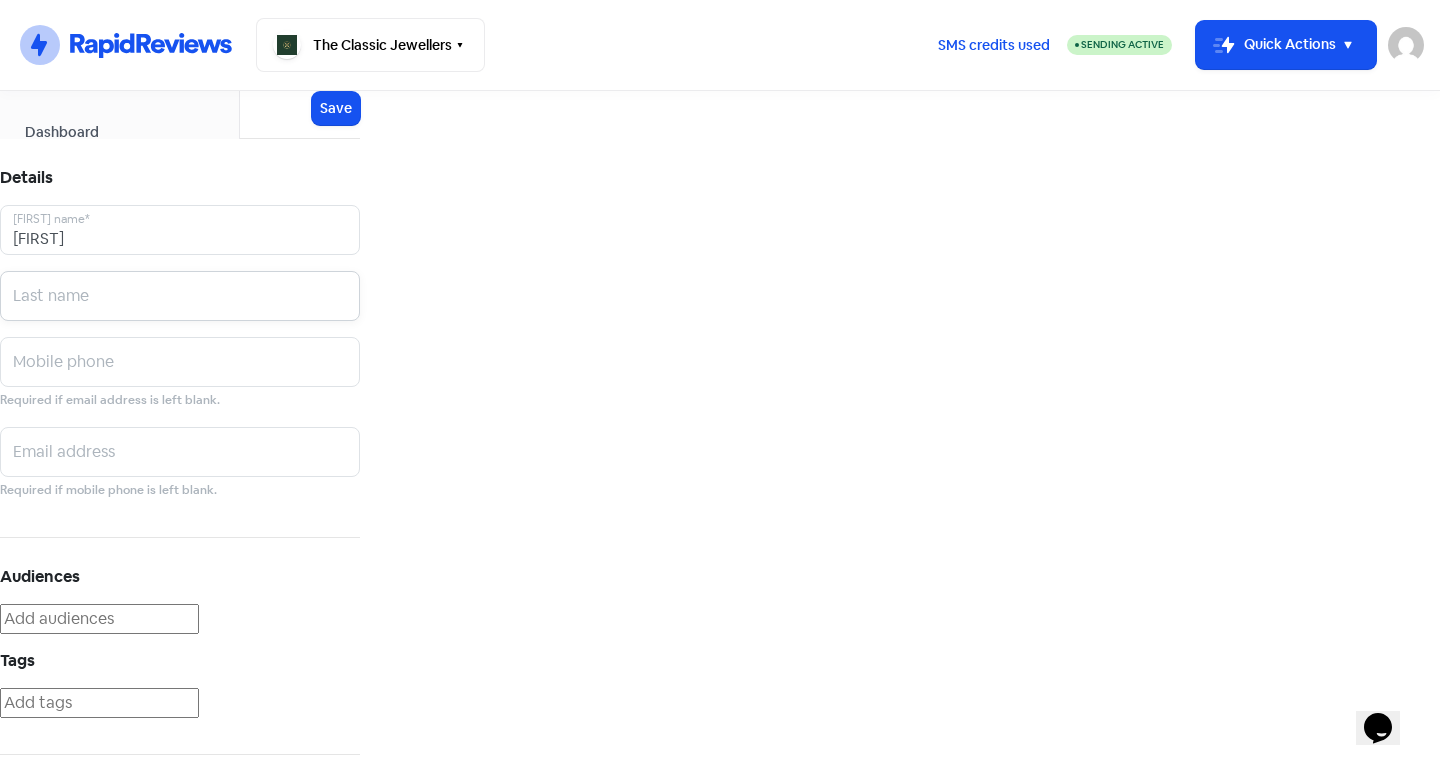 click at bounding box center (180, 230) 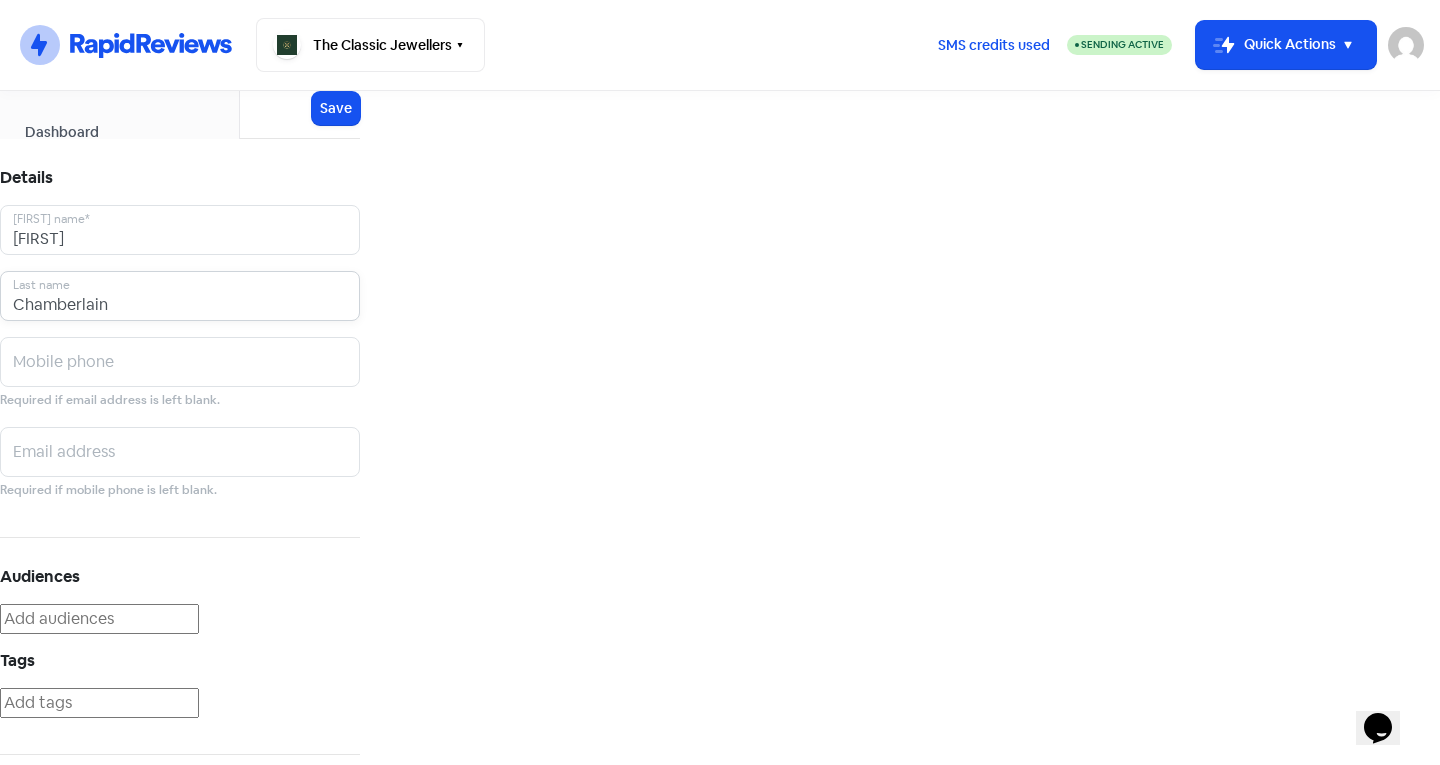 type on "Chamberlain" 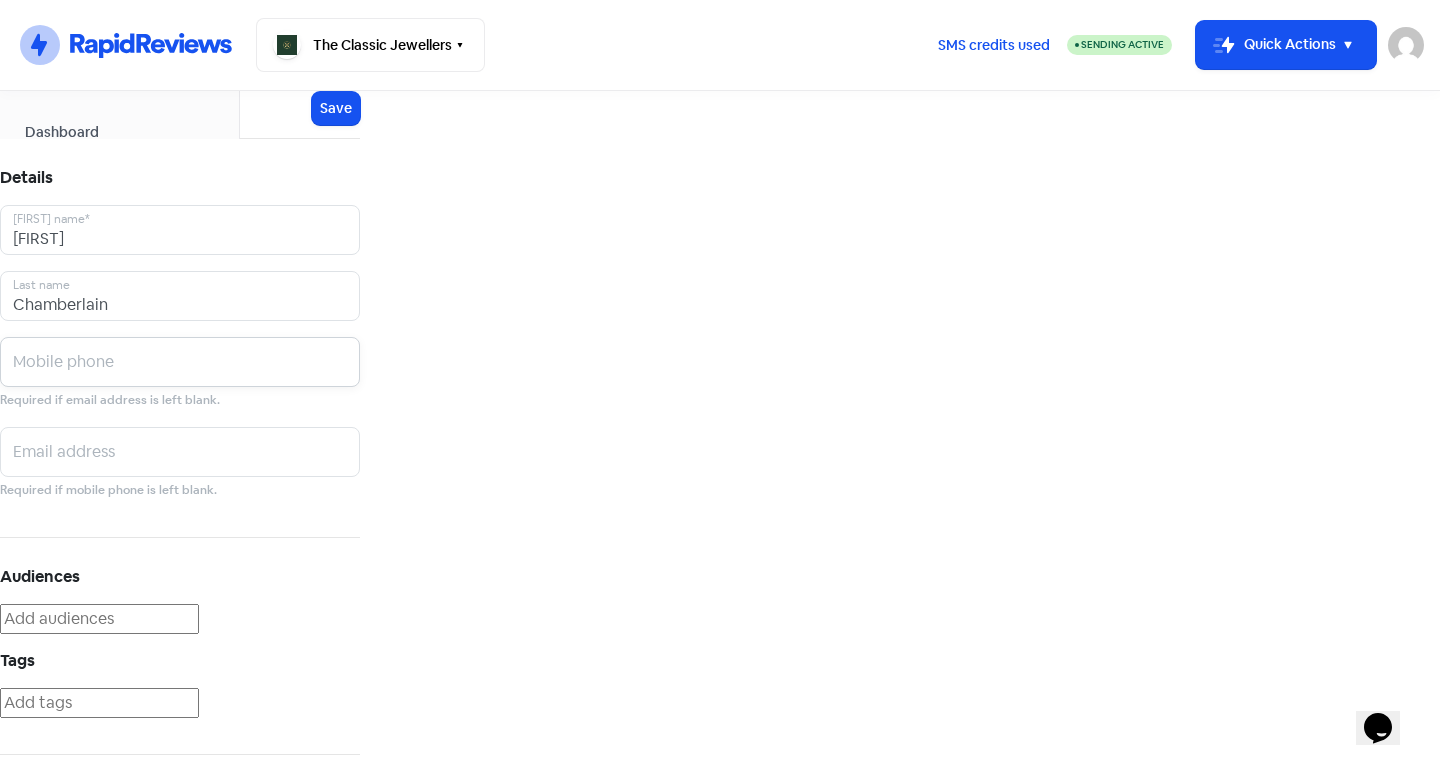 click at bounding box center [180, 230] 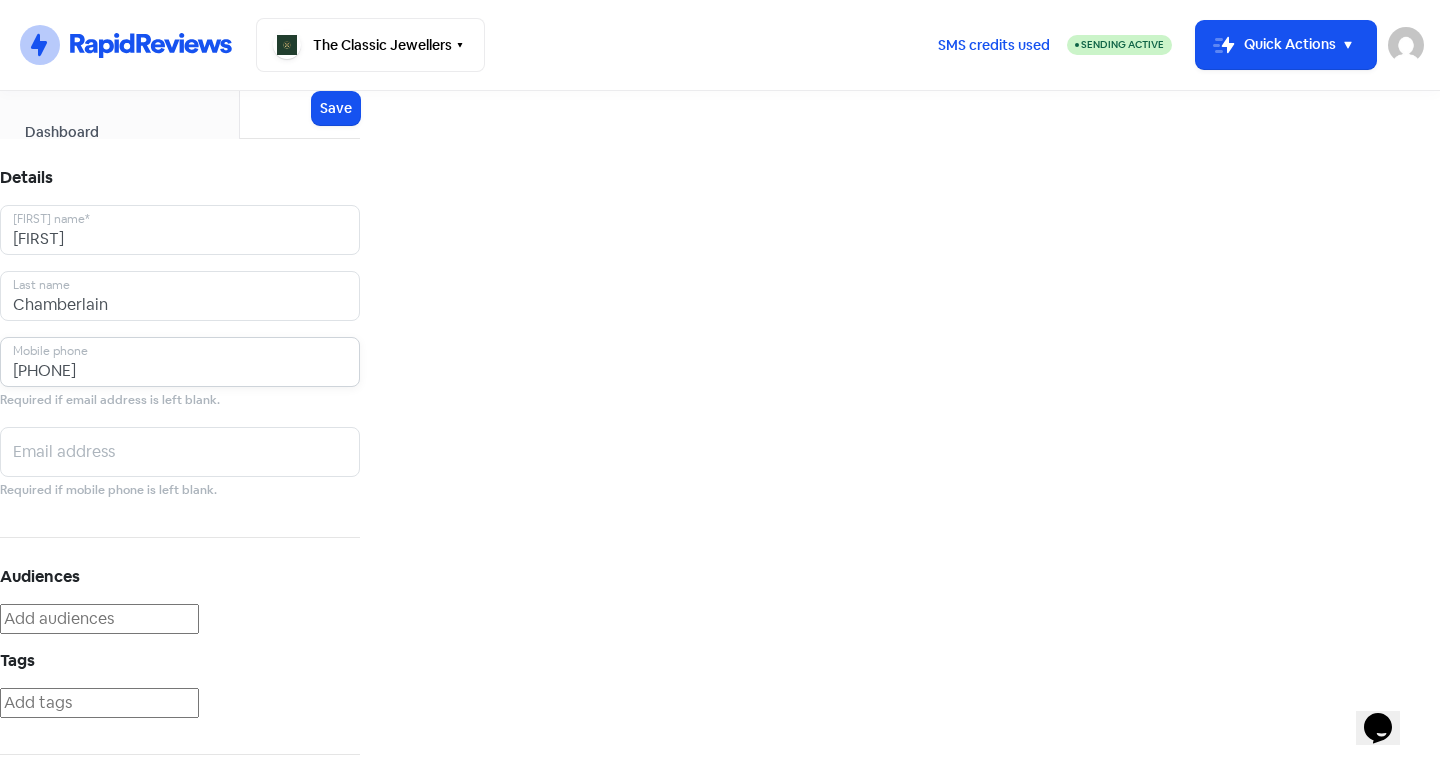 scroll, scrollTop: 0, scrollLeft: 0, axis: both 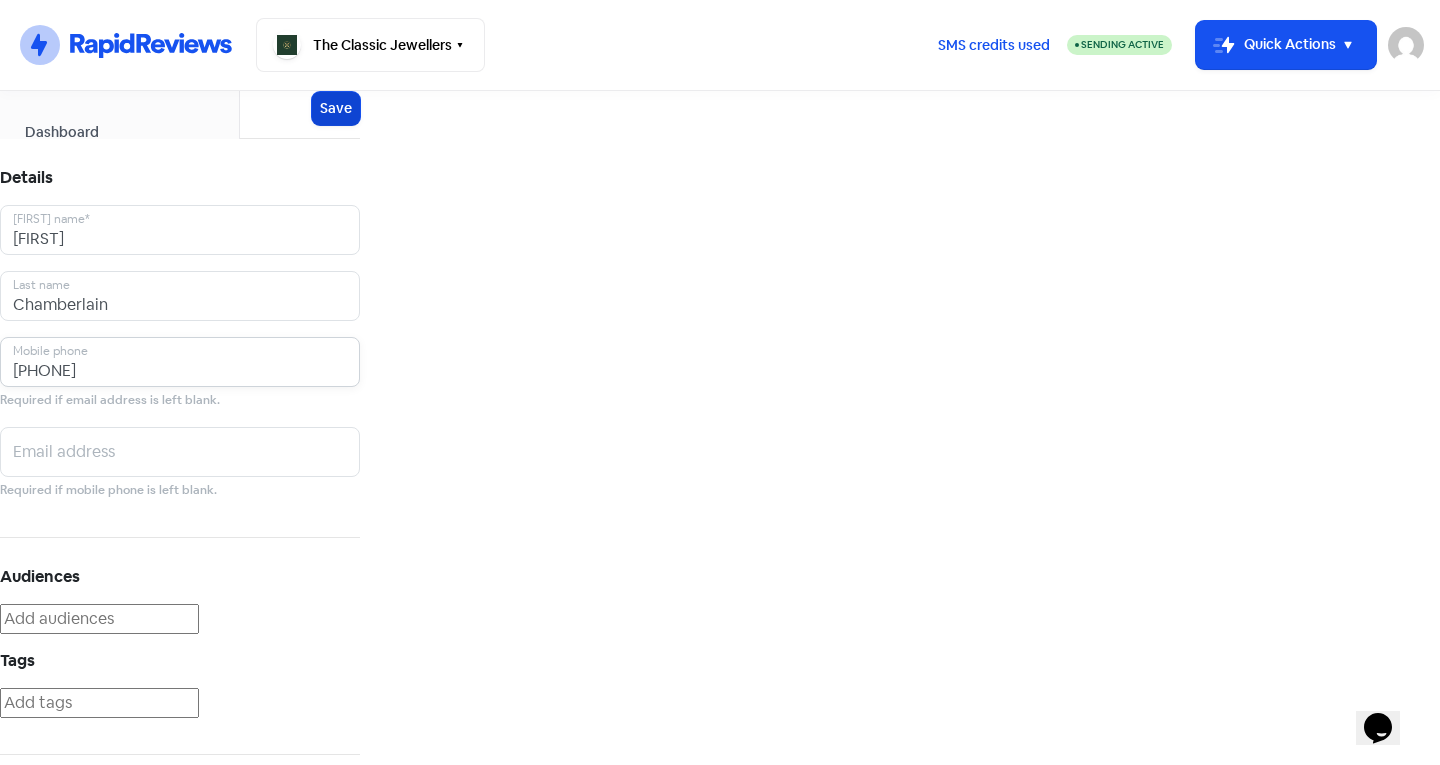 type on "[PHONE]" 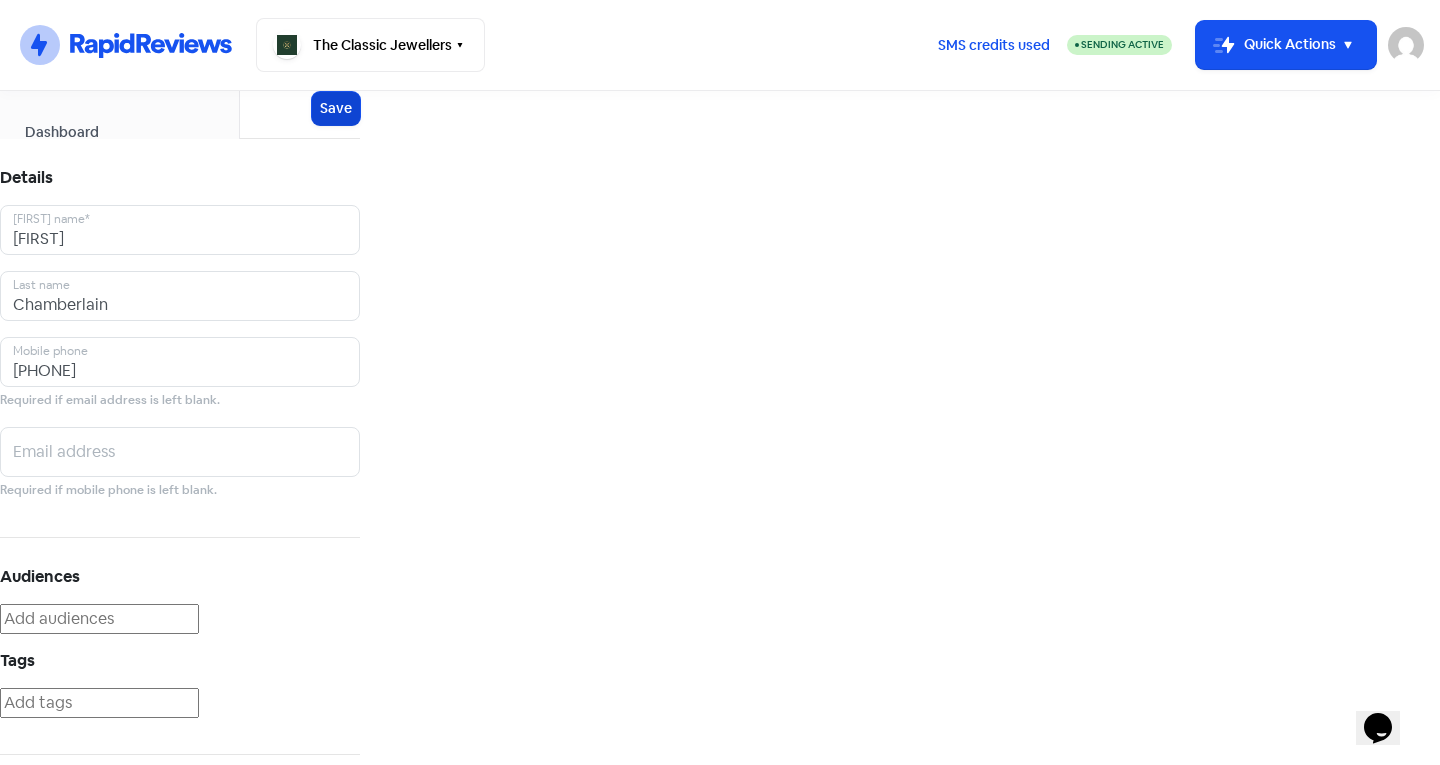 click on "Save" at bounding box center (336, 108) 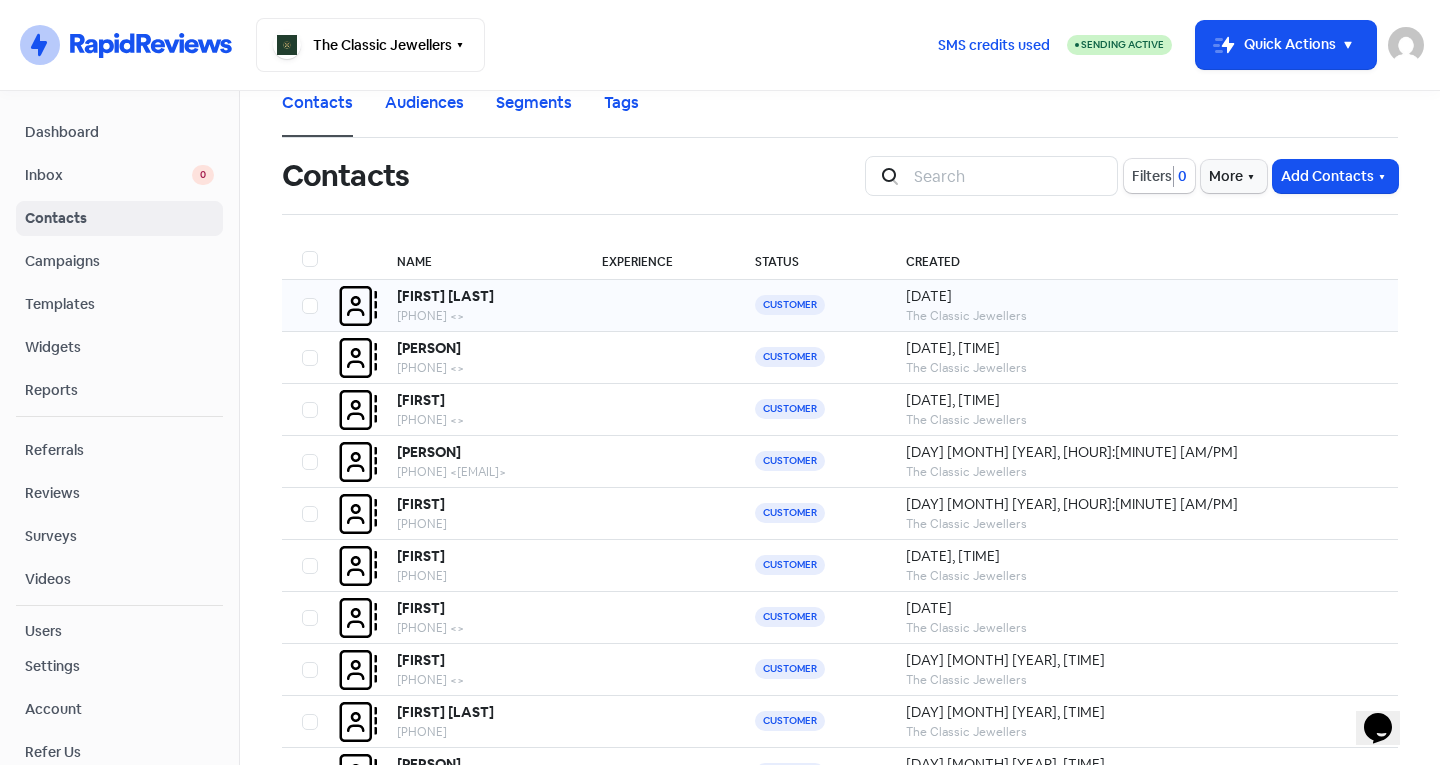 click on "[FIRST] [LAST]" at bounding box center (309, 306) 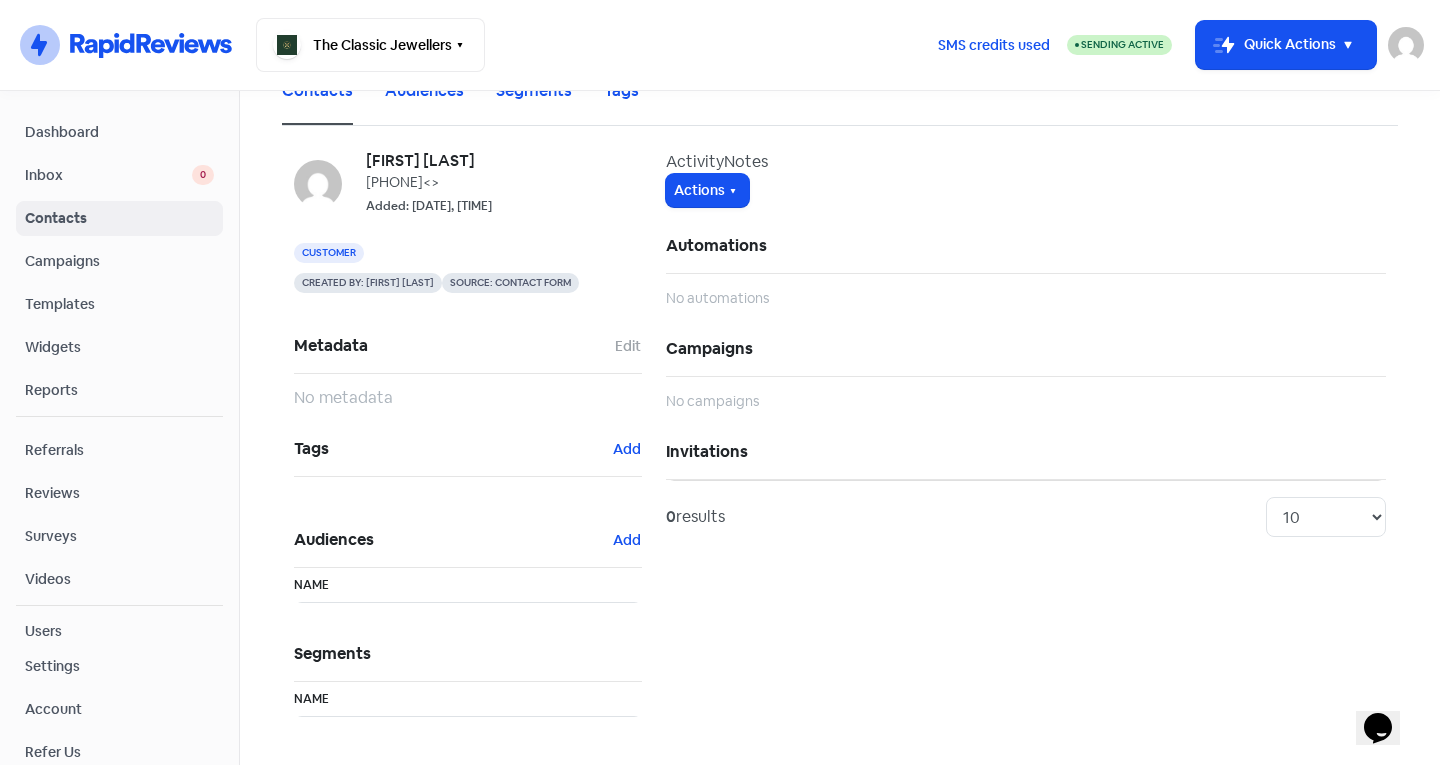 scroll, scrollTop: 0, scrollLeft: 0, axis: both 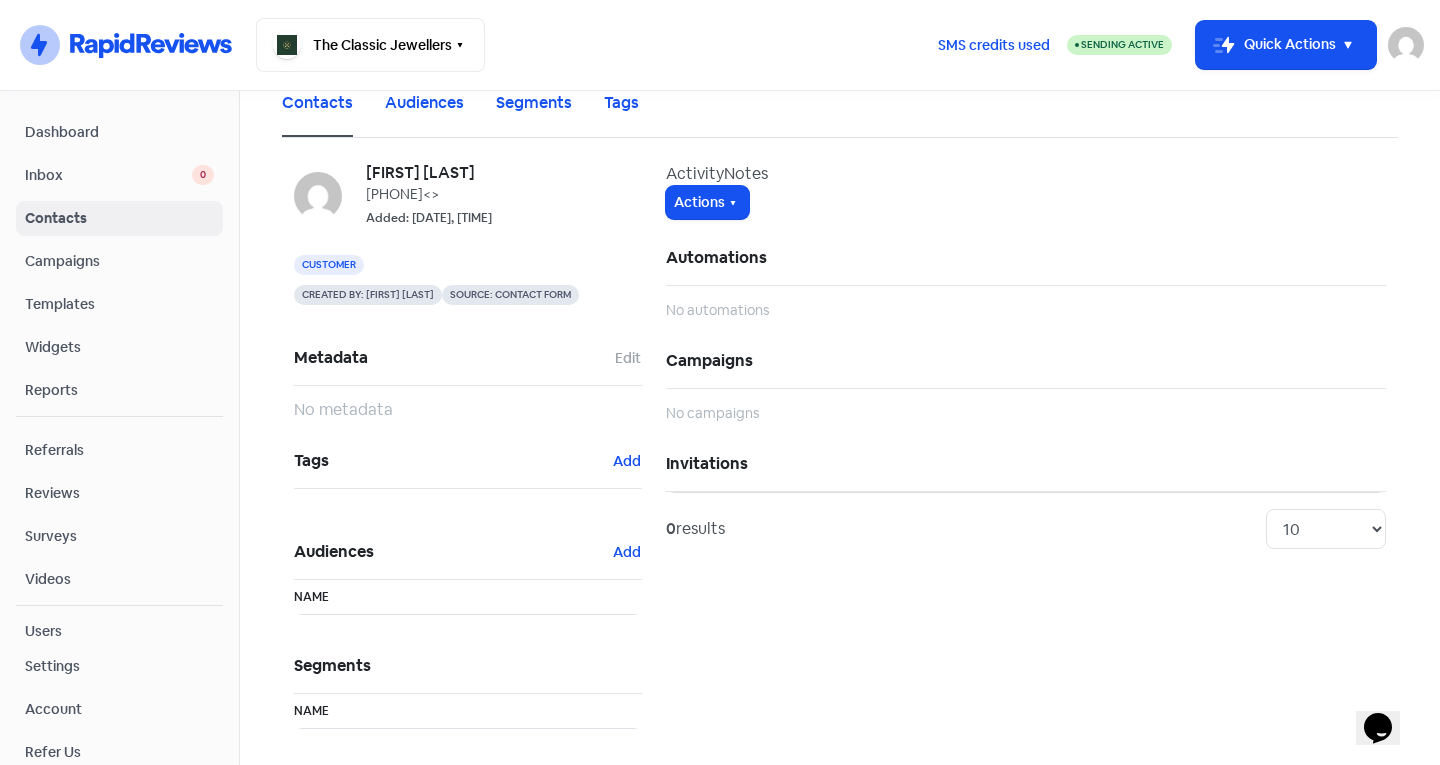 click on "Dashboard" at bounding box center (119, 132) 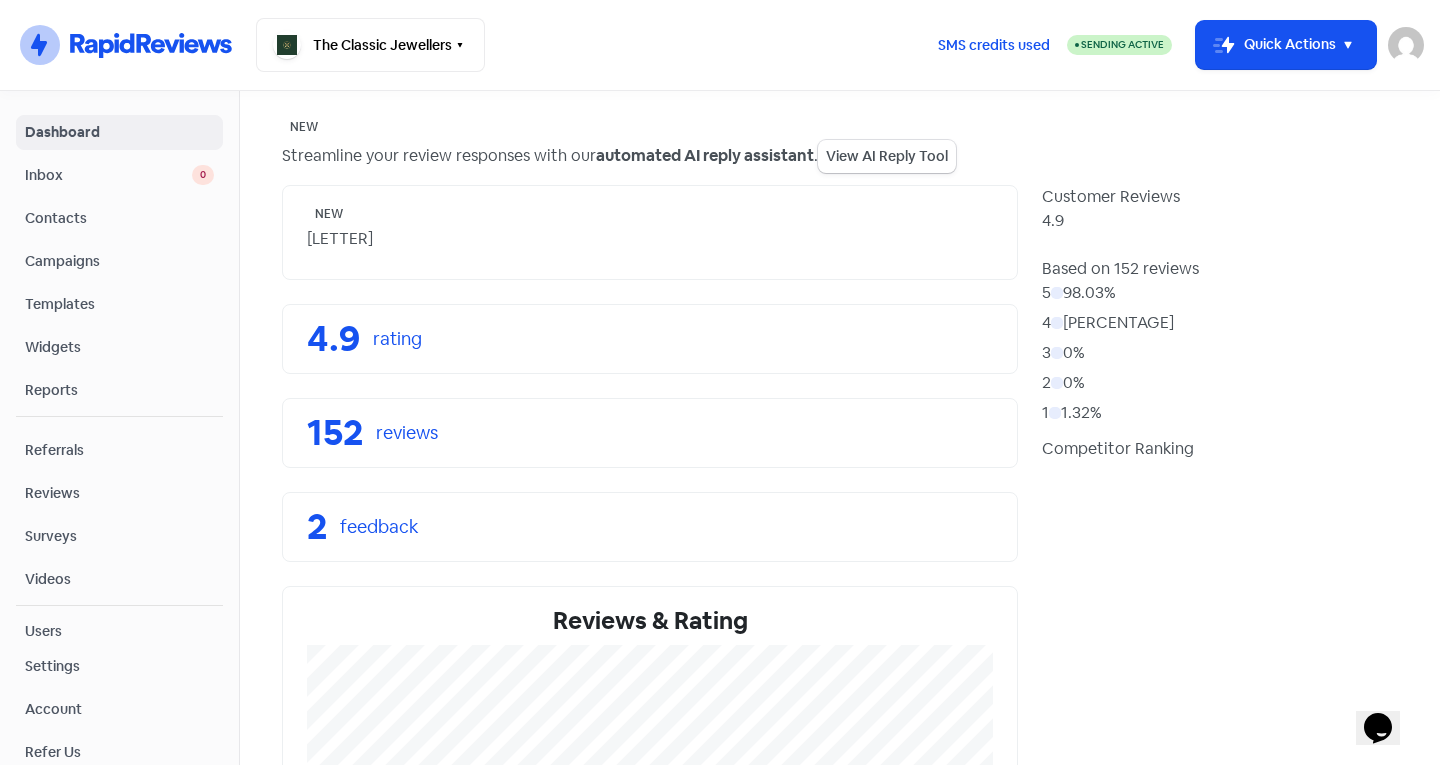 click on "Inbox" at bounding box center (108, 175) 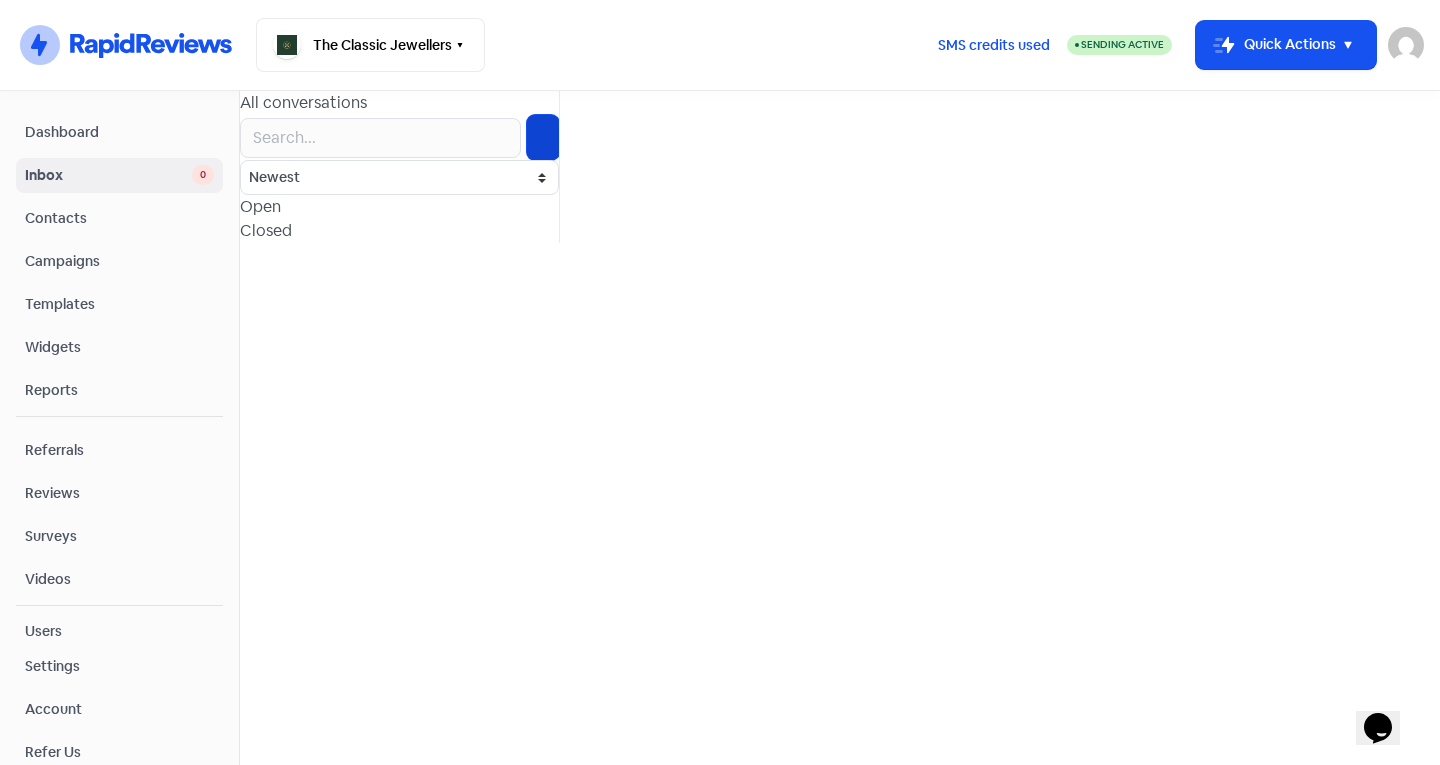 click at bounding box center [543, 138] 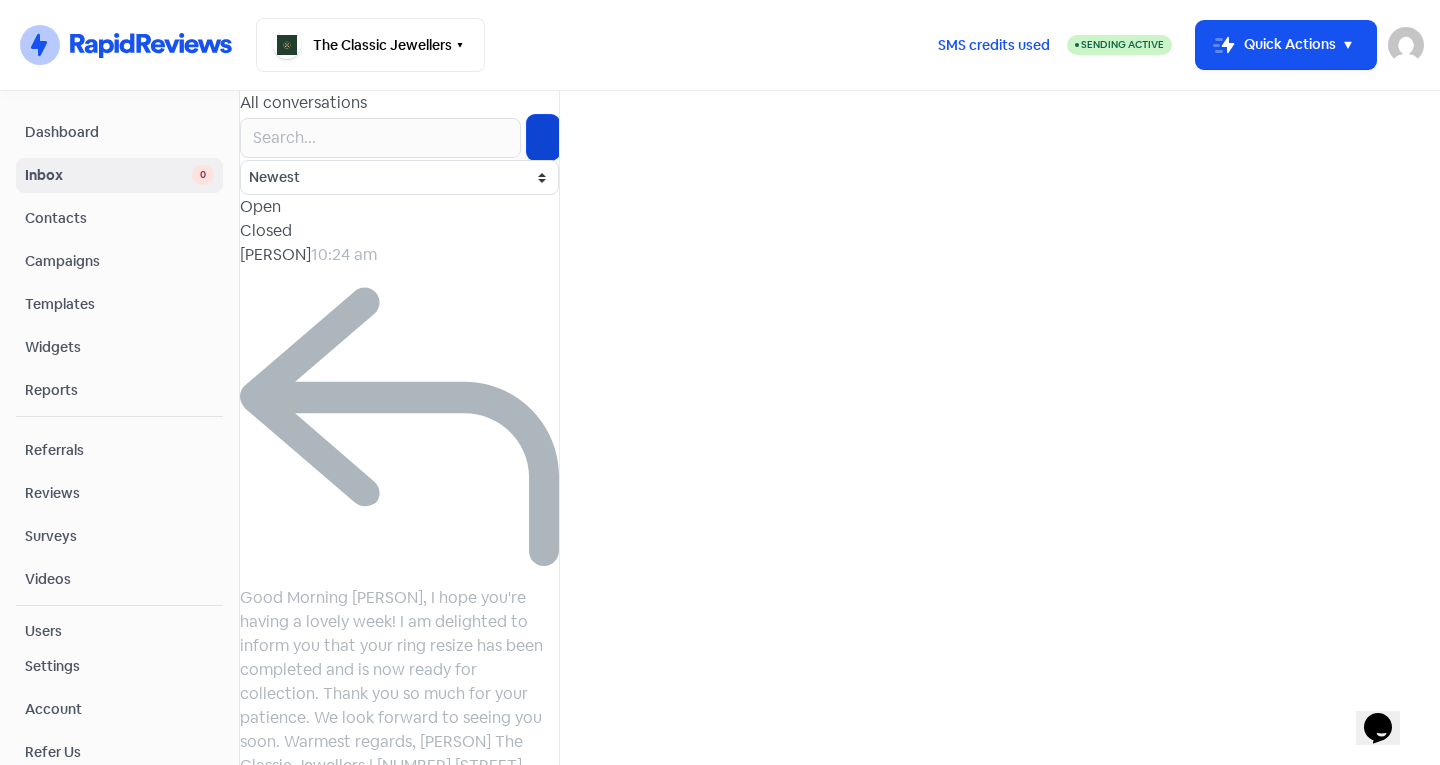 click at bounding box center [798, 394] 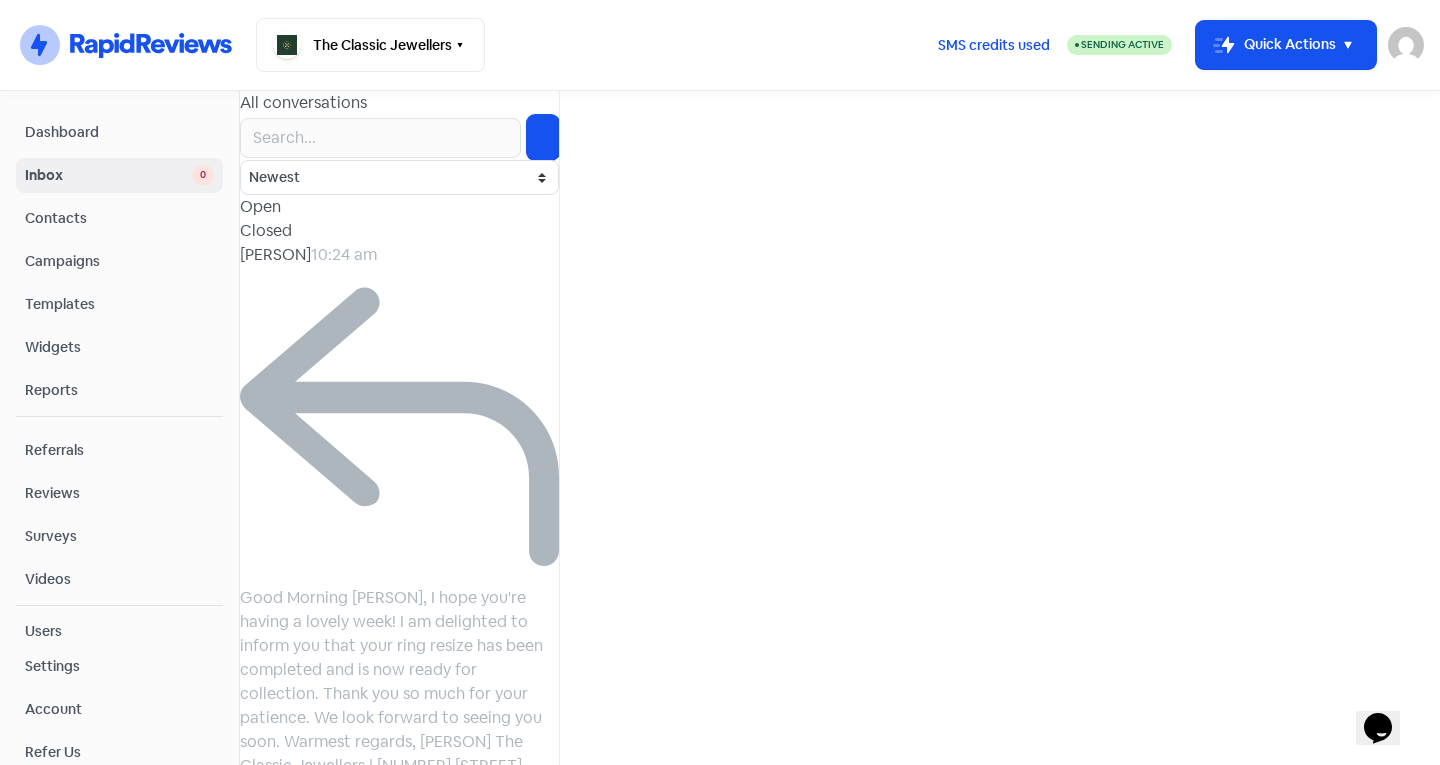 click at bounding box center (400, 75983) 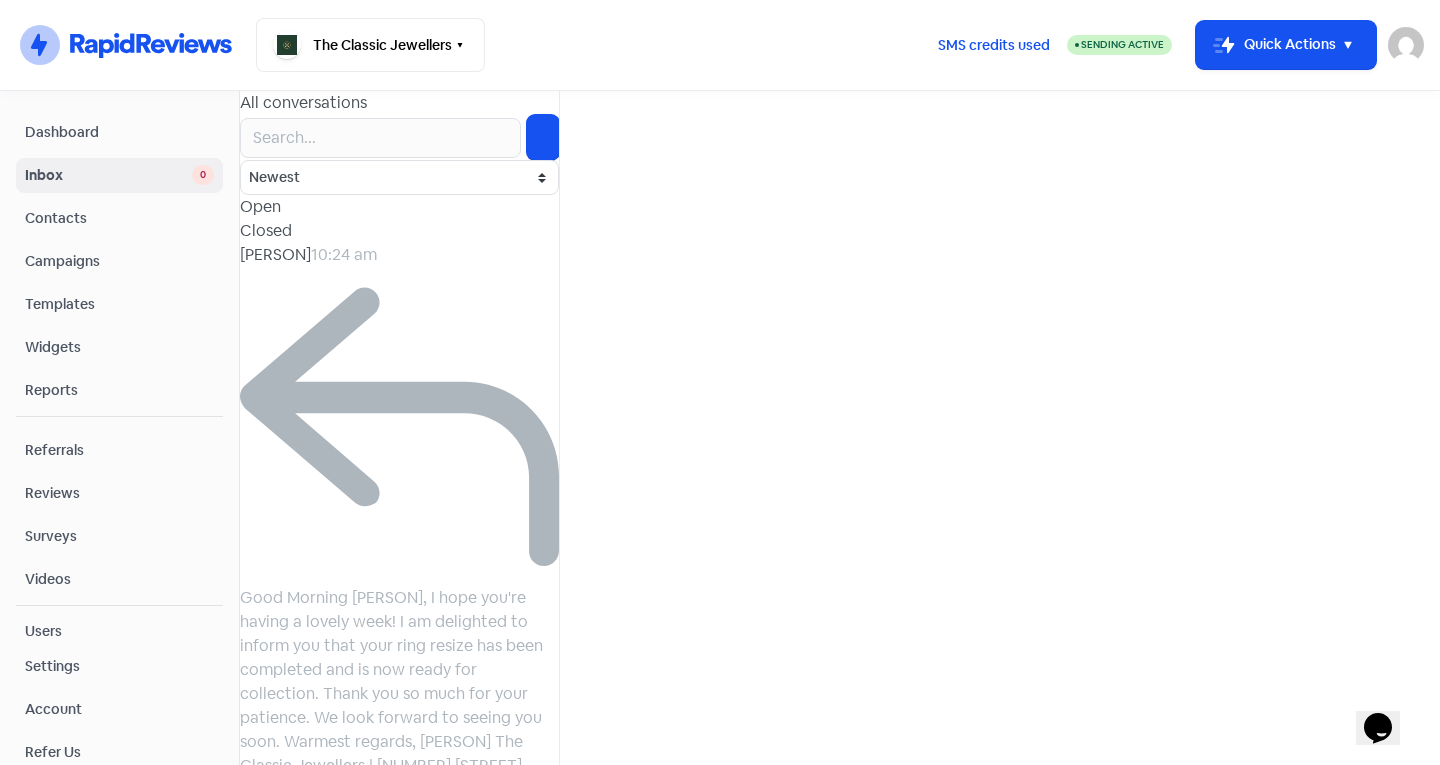 click on "Good Morning [PERSON],
I hope you're having a lovely week! I am delighted to inform you that your ring resize has been completed and is now ready for collection. Thank you so much for your patience. We look forward to seeing you soon.
Warmest regards, [PERSON]
The Classic Jewellers | [NUMBER] [STREET]" at bounding box center [391, 681] 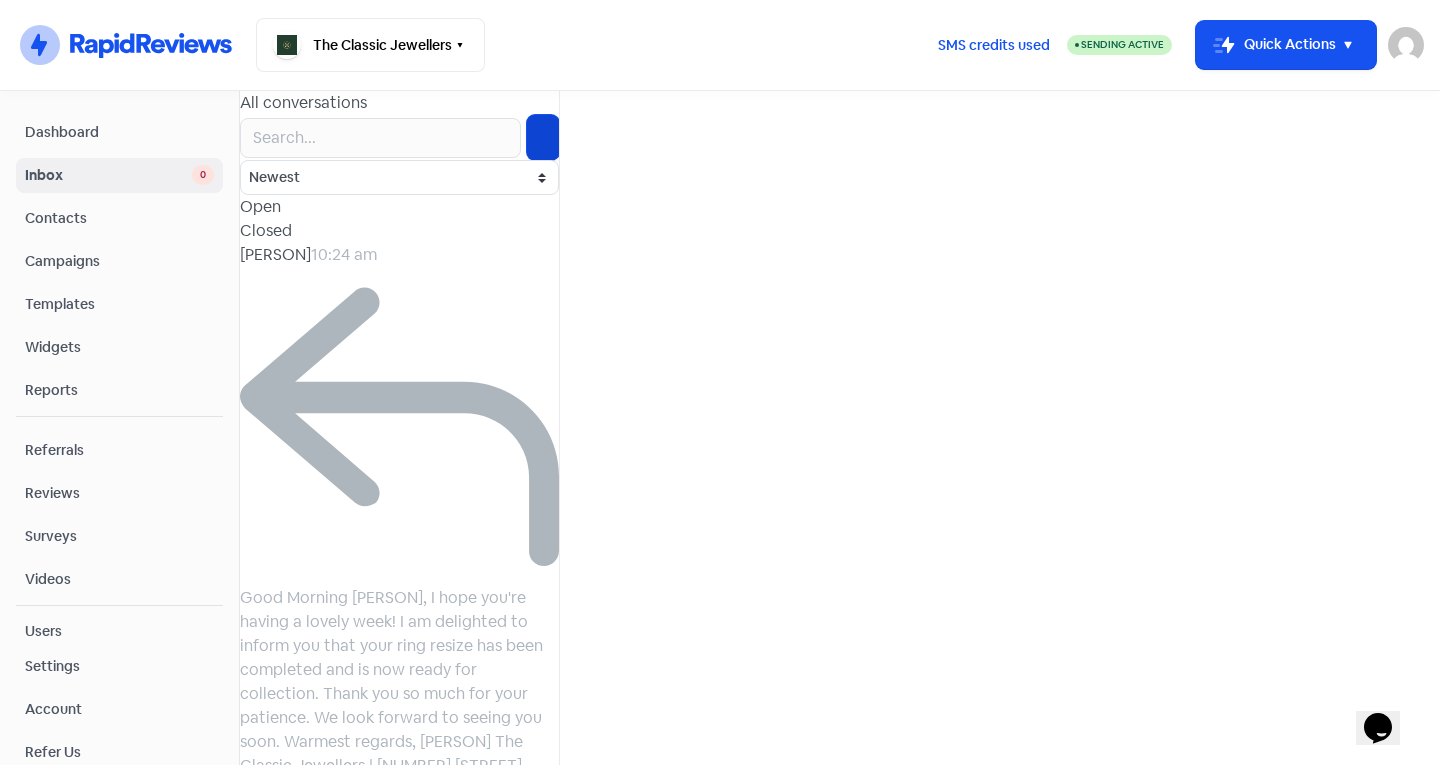 click at bounding box center (543, 138) 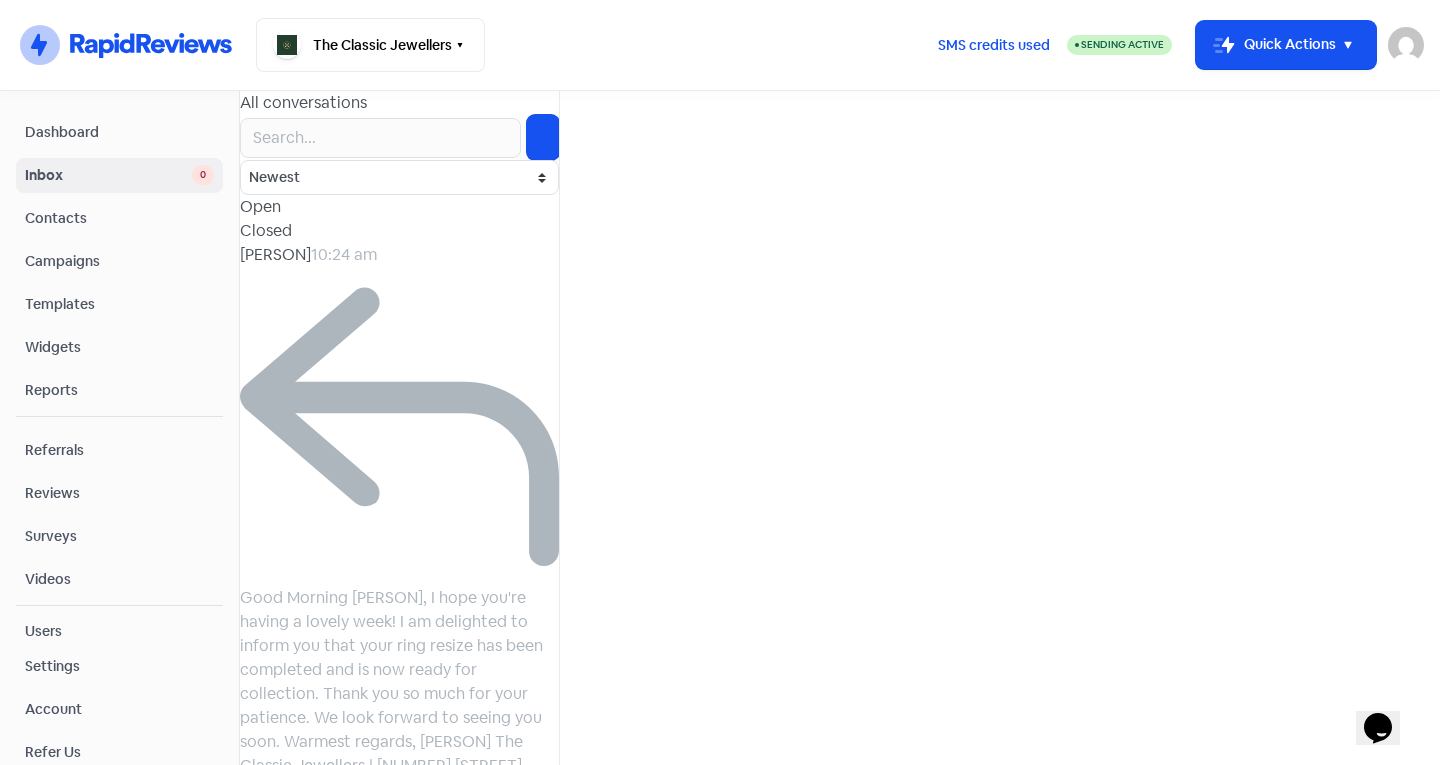 click at bounding box center [400, 75963] 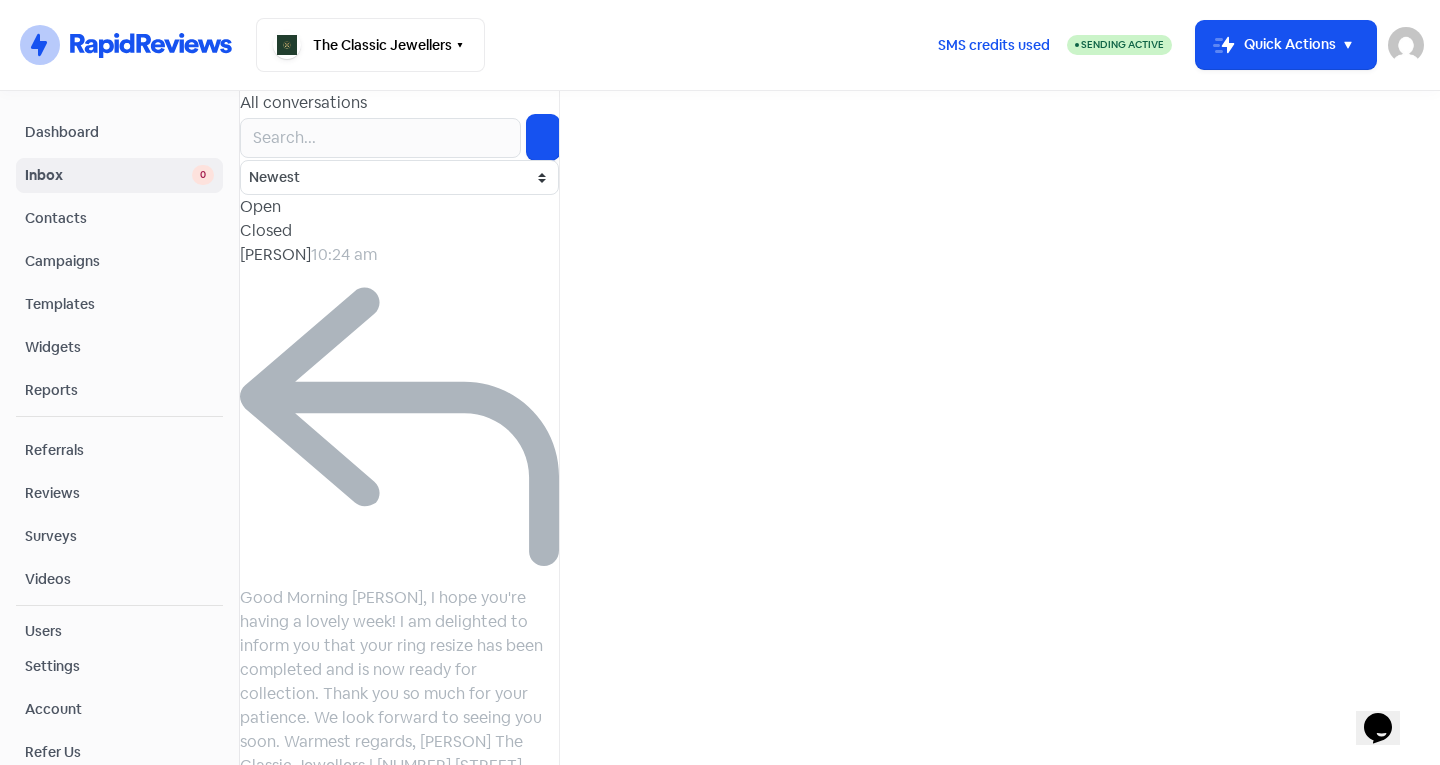 type on "de" 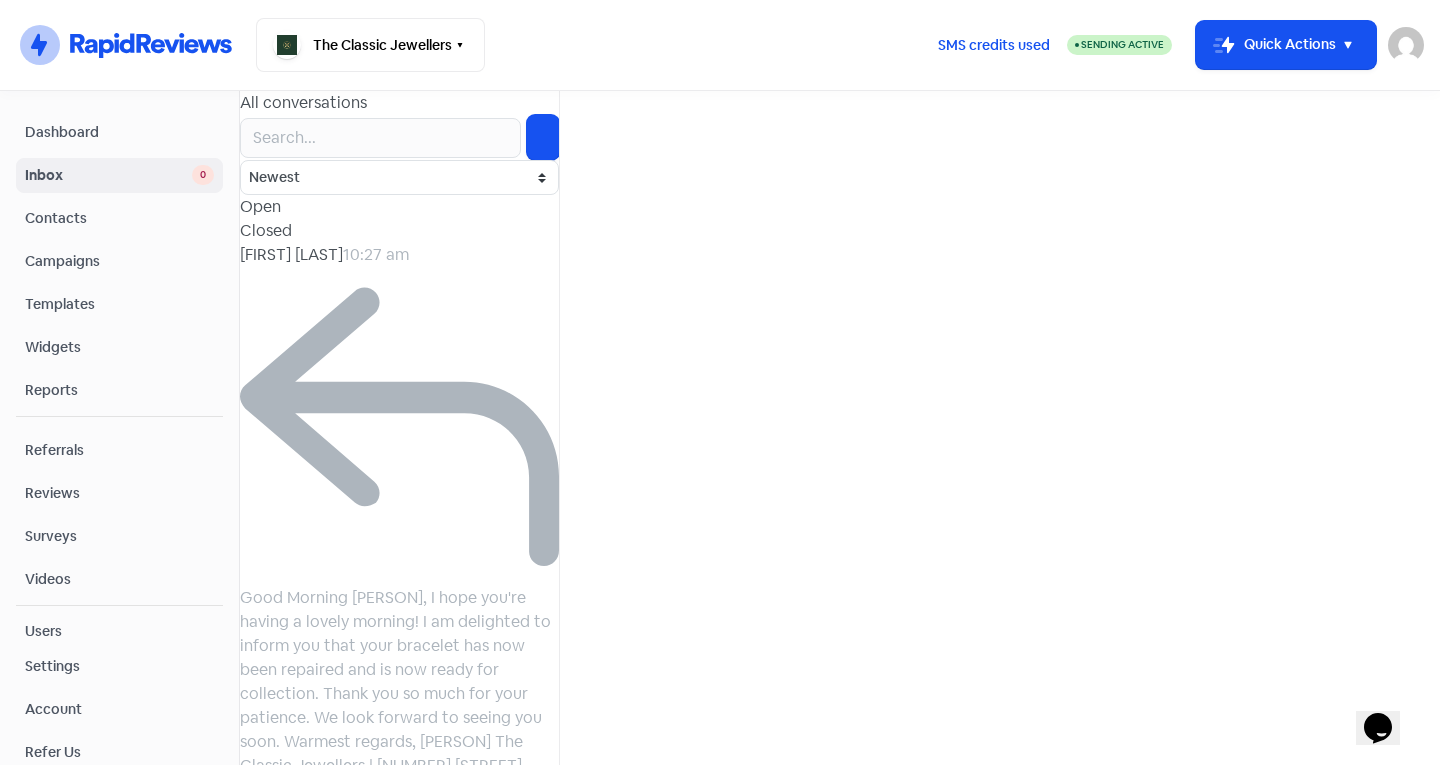 click on "Good Morning [PERSON],
I hope you're having a lovely week! I am delighted to inform you that your ring resize has been completed and is now ready for collection. Thank you so much for your patience. We look forward to seeing you soon.
Warmest regards, [PERSON]
The Classic Jewellers | [NUMBER] [STREET]" at bounding box center (395, 681) 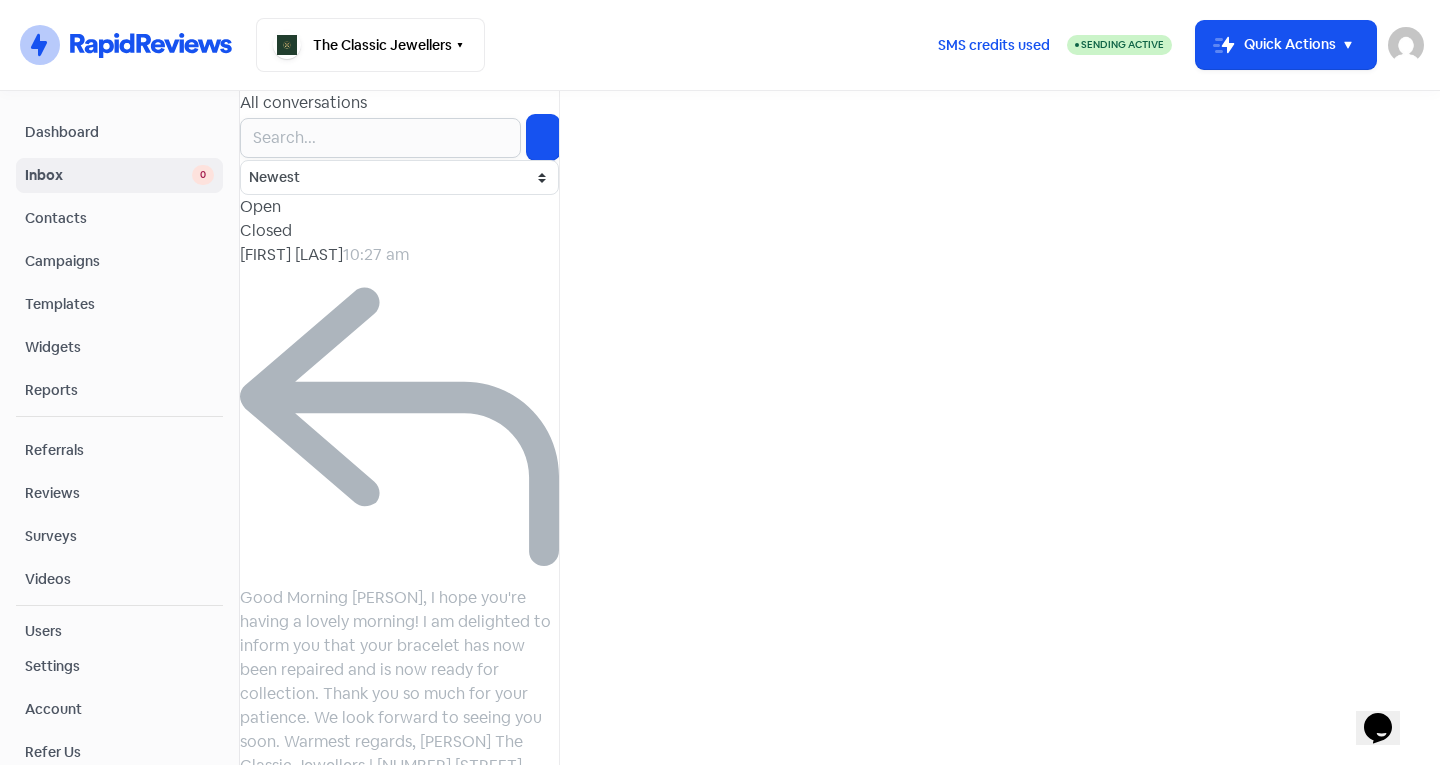 click at bounding box center (380, 138) 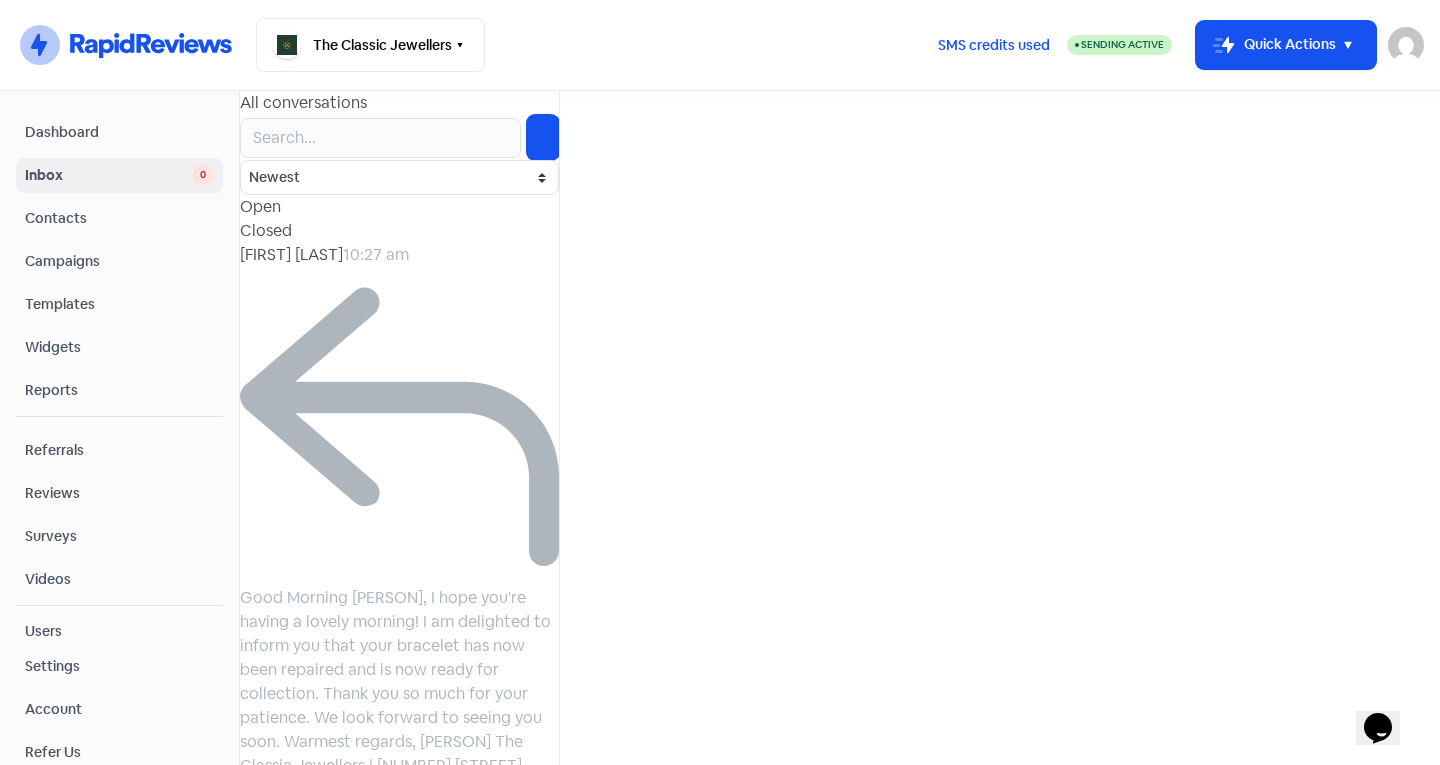 click on "Icon For Thunder-circle                                  The Classic Jewellers  Switch Business  All businesses  No other businesses found    SMS credits used   Sending Active   Icon For Thunder-move  Quick Actions      [FIRST] [LAST]     [EMAIL]     Sign out" at bounding box center [720, 45] 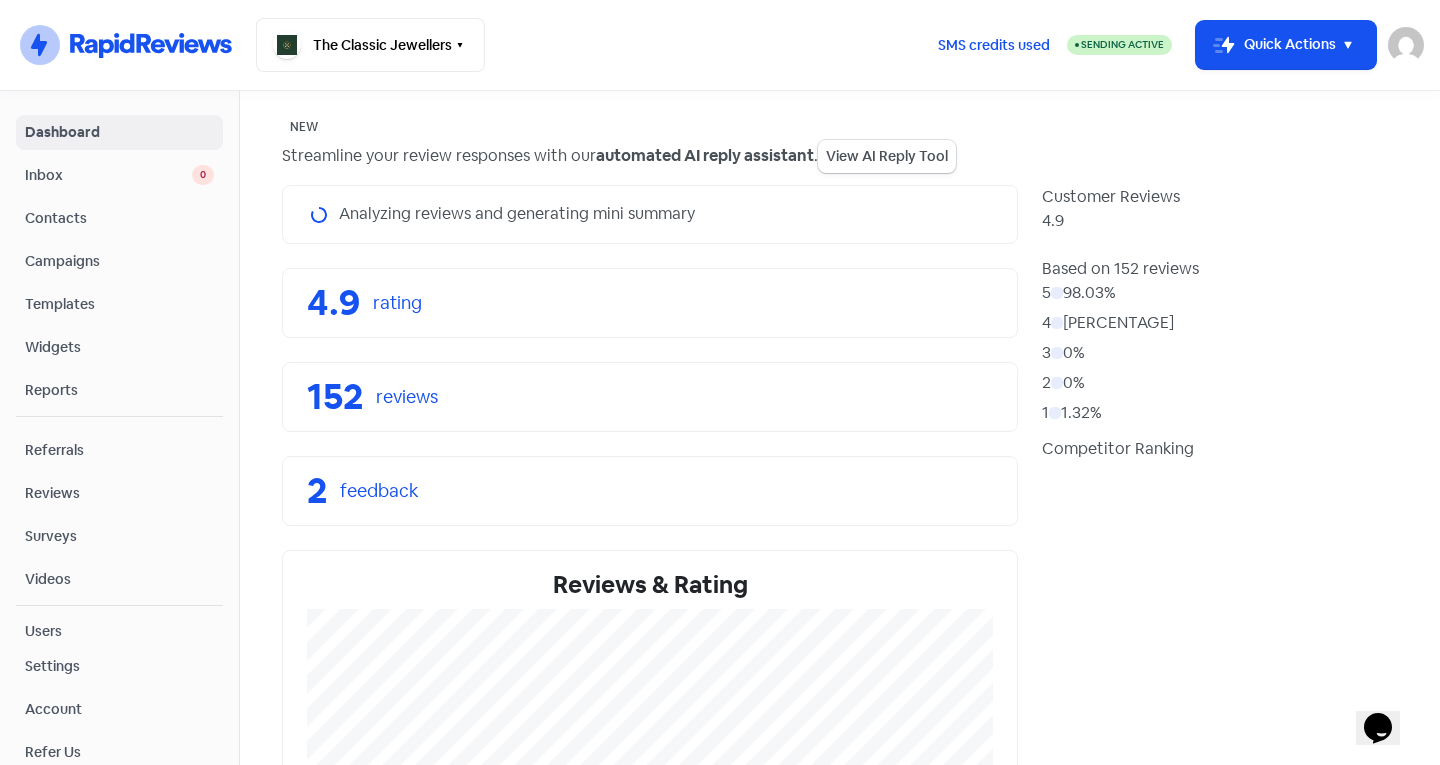 click on "Inbox" at bounding box center [108, 175] 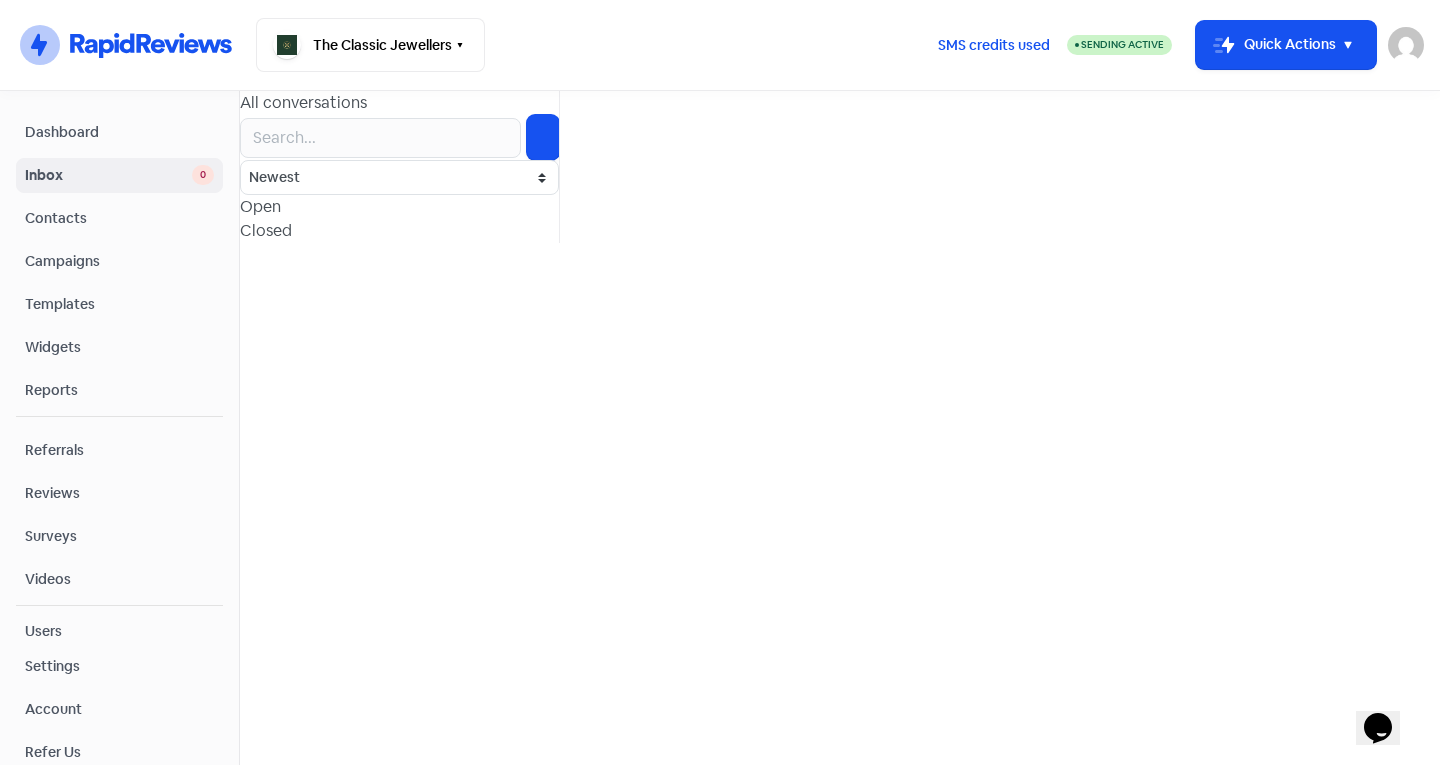 click on "Contacts" at bounding box center [119, 218] 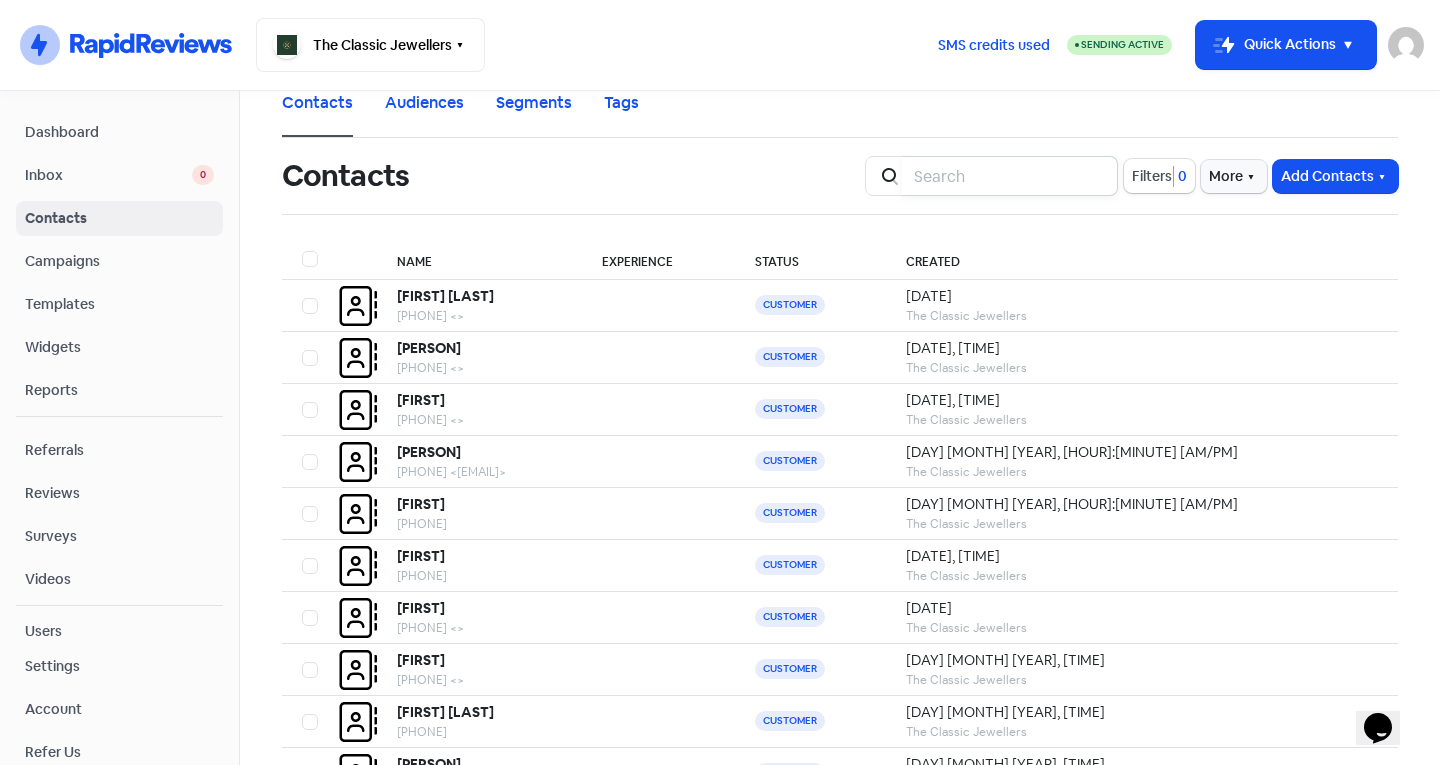 click at bounding box center (1010, 176) 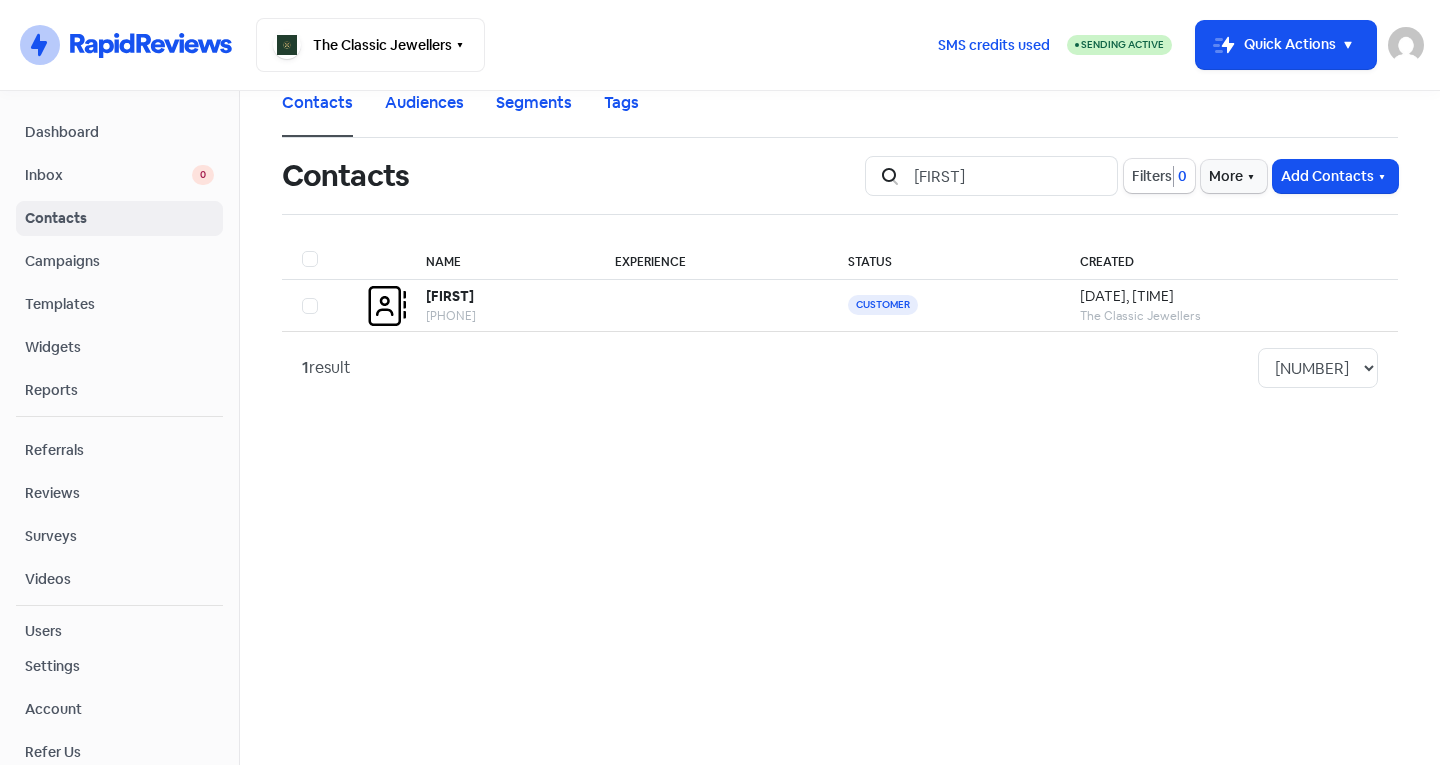 scroll, scrollTop: 0, scrollLeft: 0, axis: both 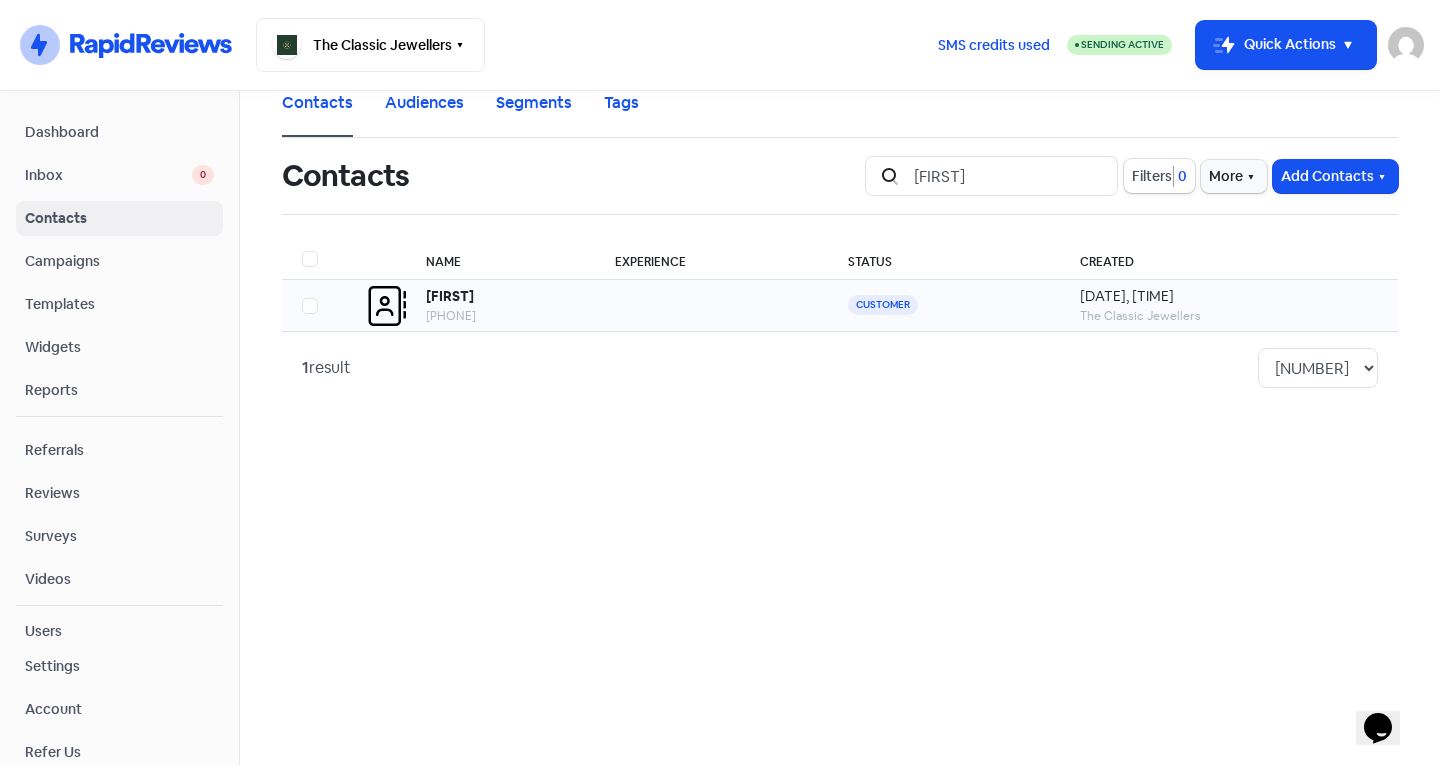 type on "[FIRST]" 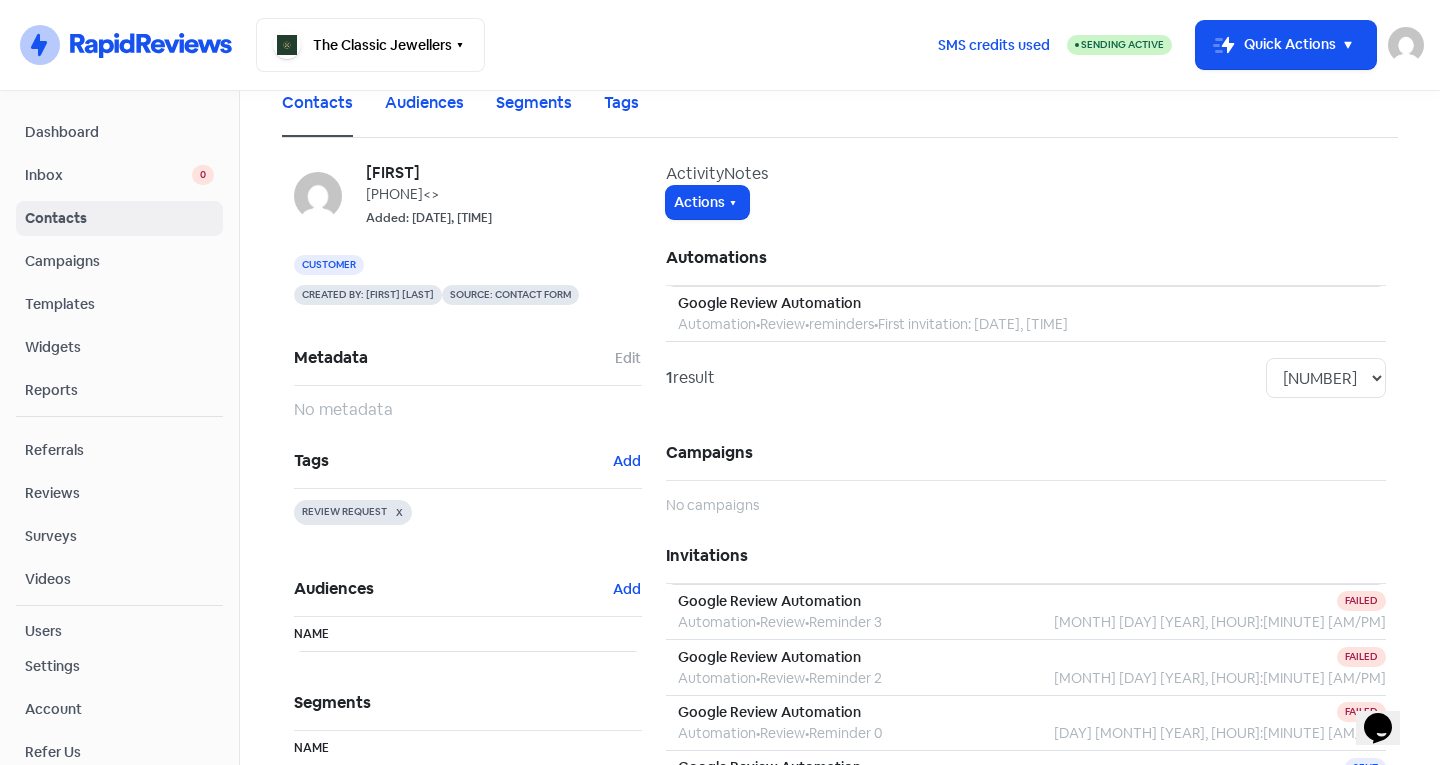 click on "Dashboard" at bounding box center [119, 132] 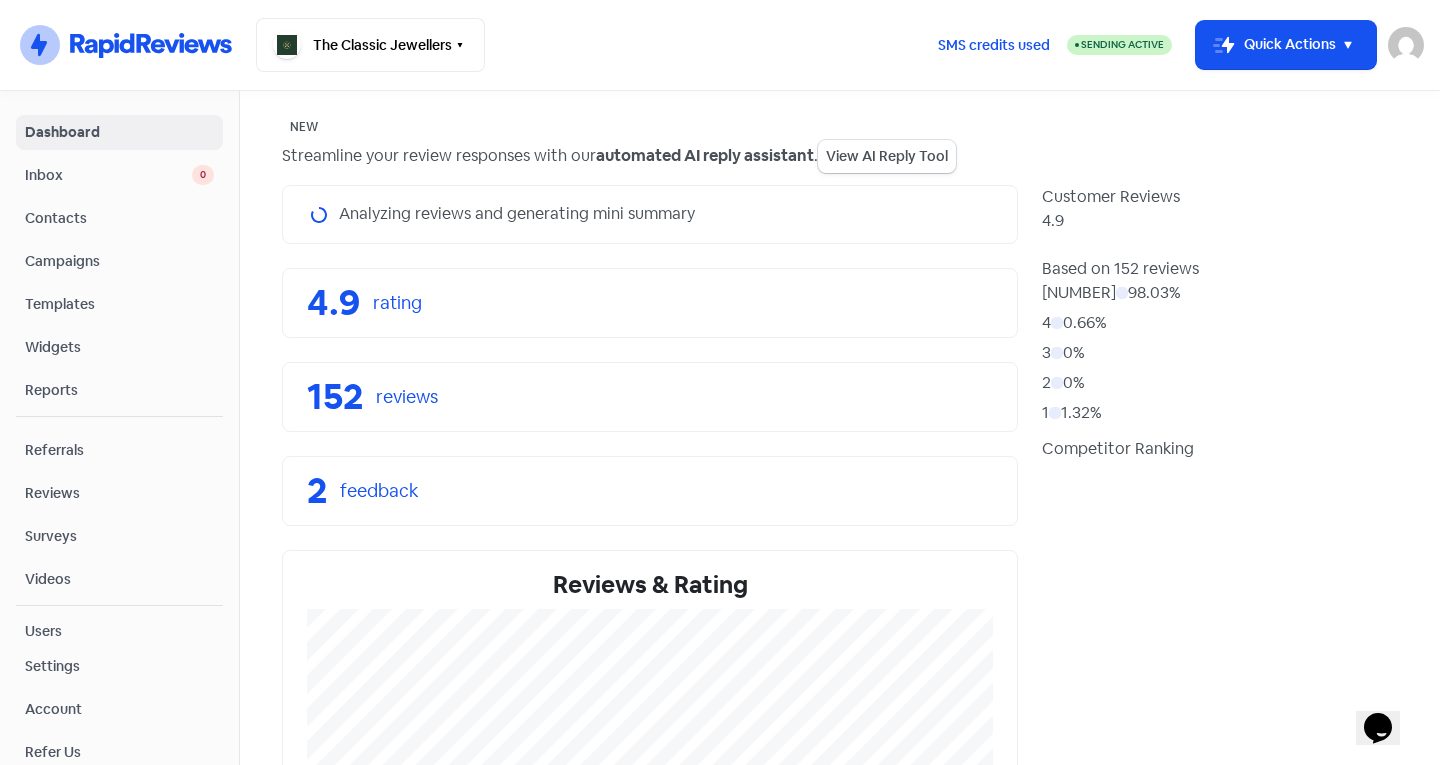 click on "Inbox   0" at bounding box center (119, 175) 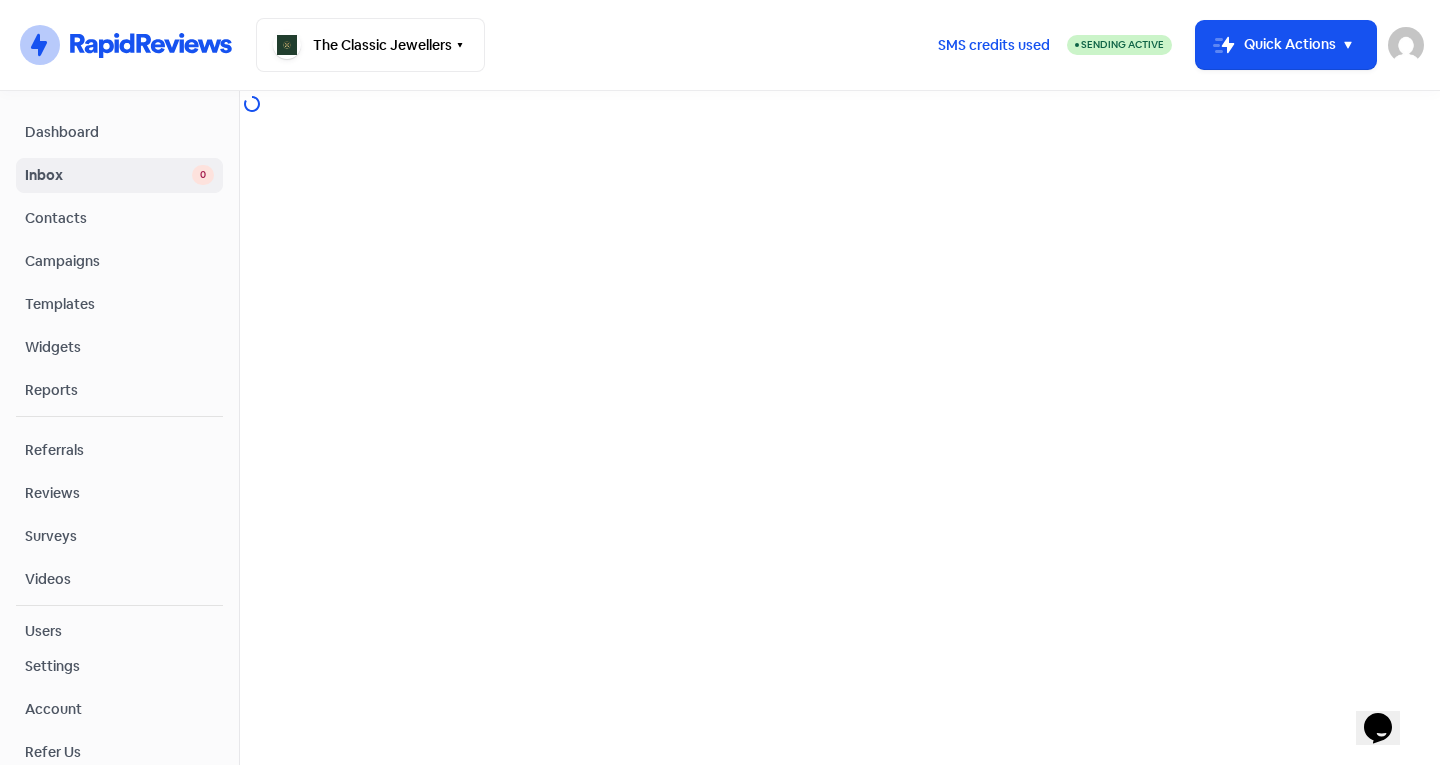 click on "Contacts" at bounding box center [119, 218] 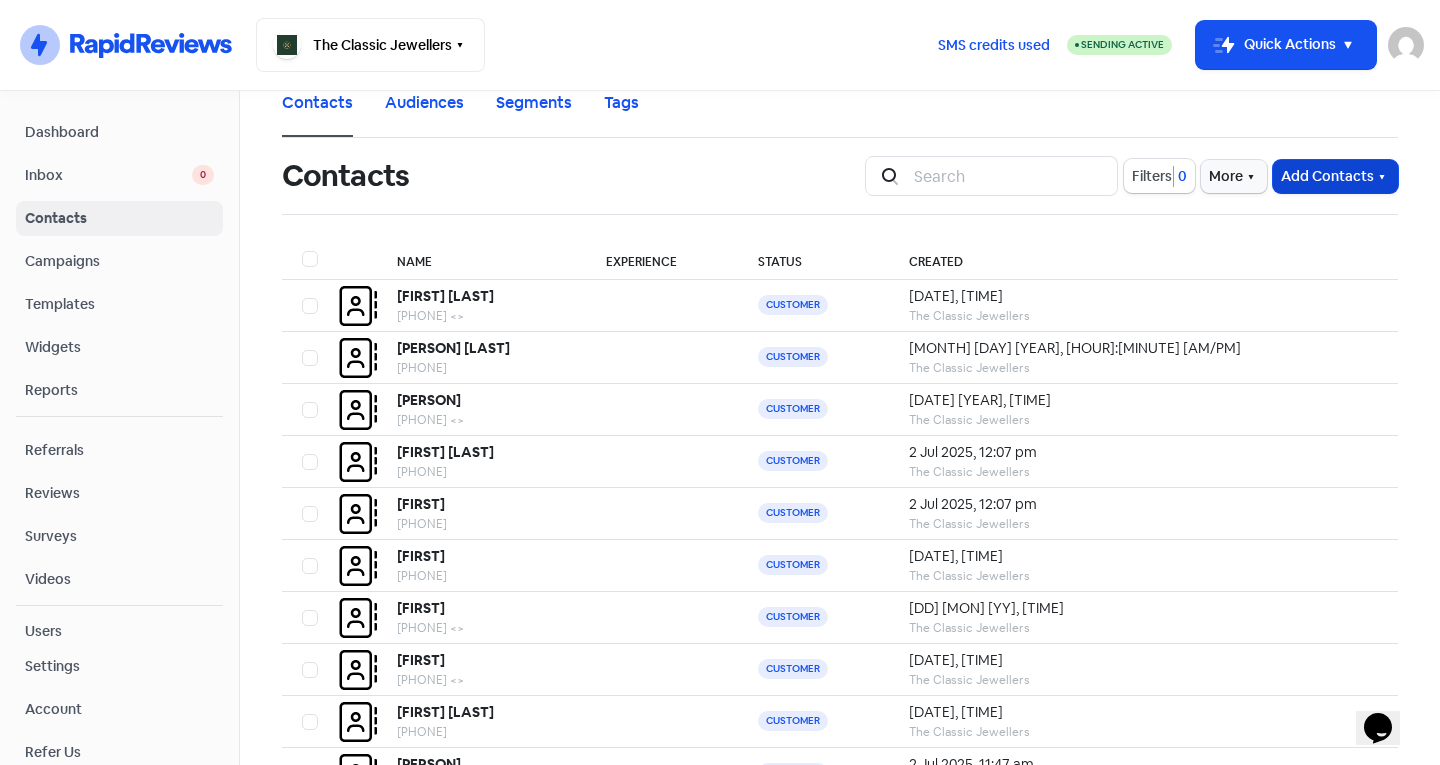 click on "Add Contacts" at bounding box center (1335, 176) 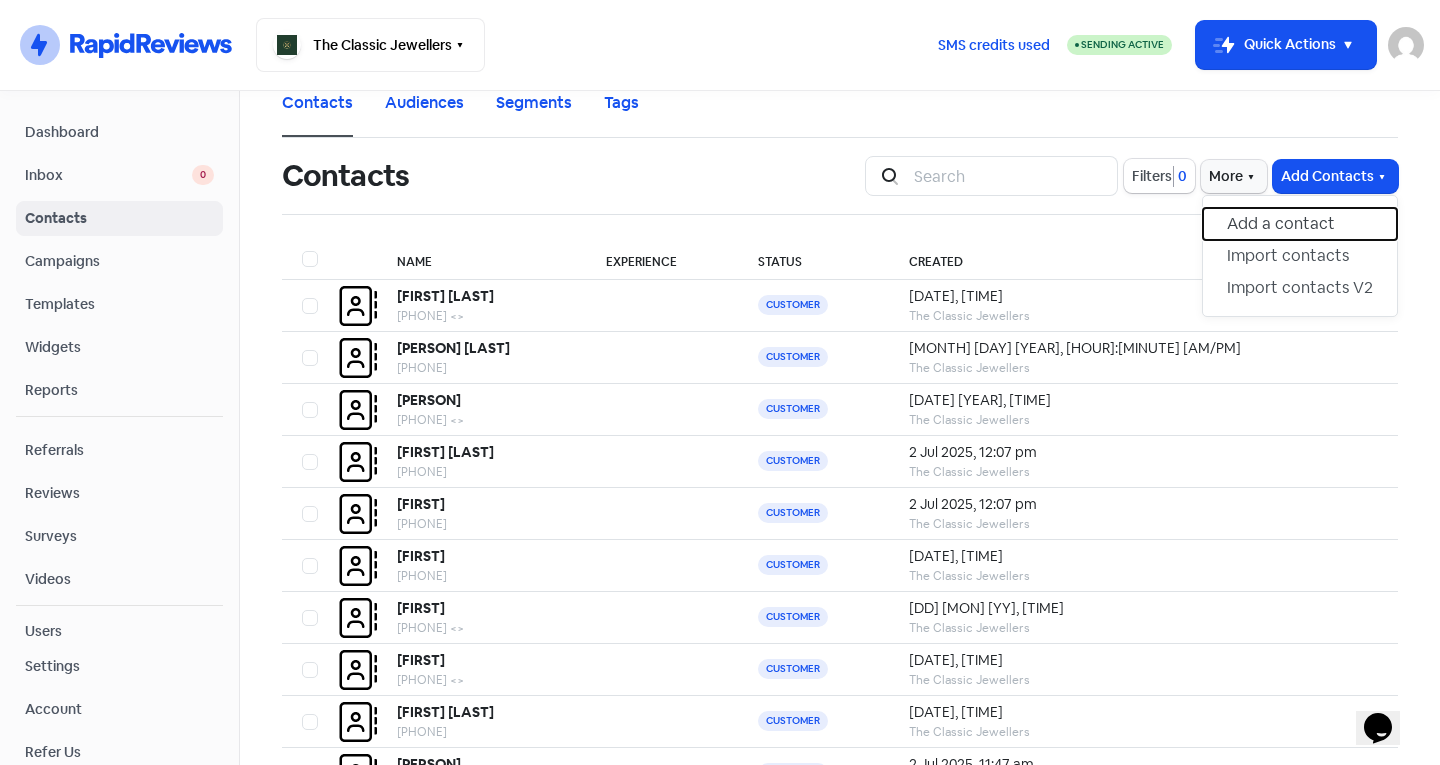 click on "Add a contact" at bounding box center [1300, 224] 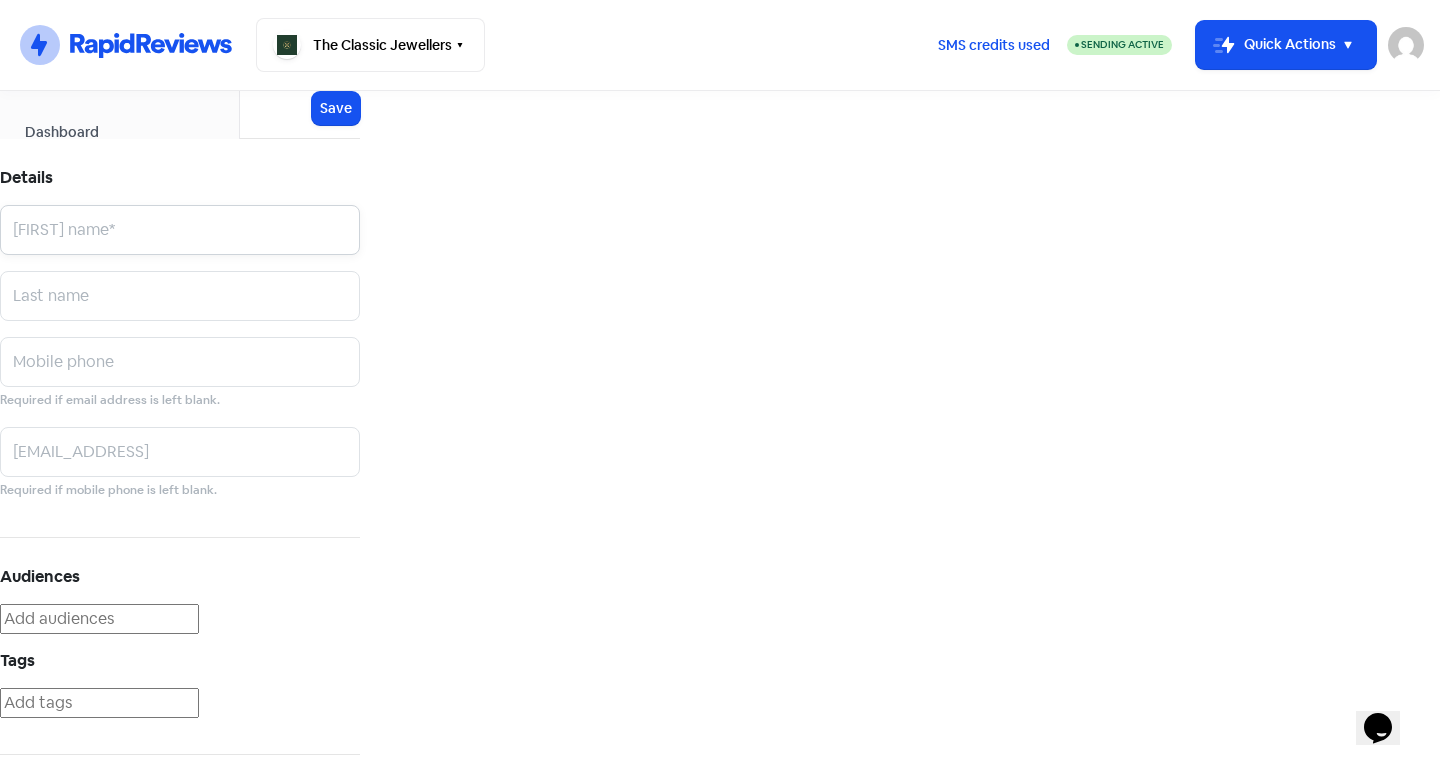 click at bounding box center [180, 230] 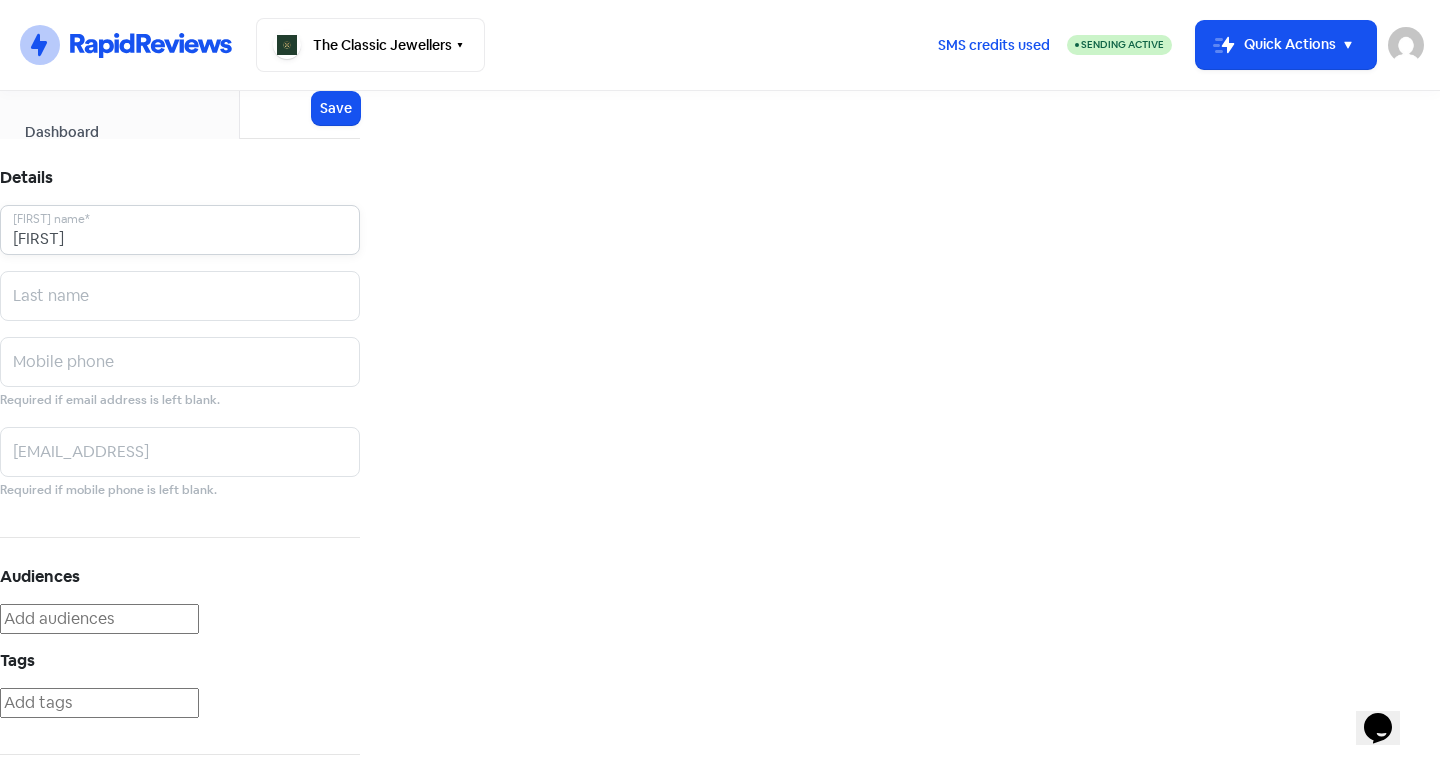 type on "[FIRST]" 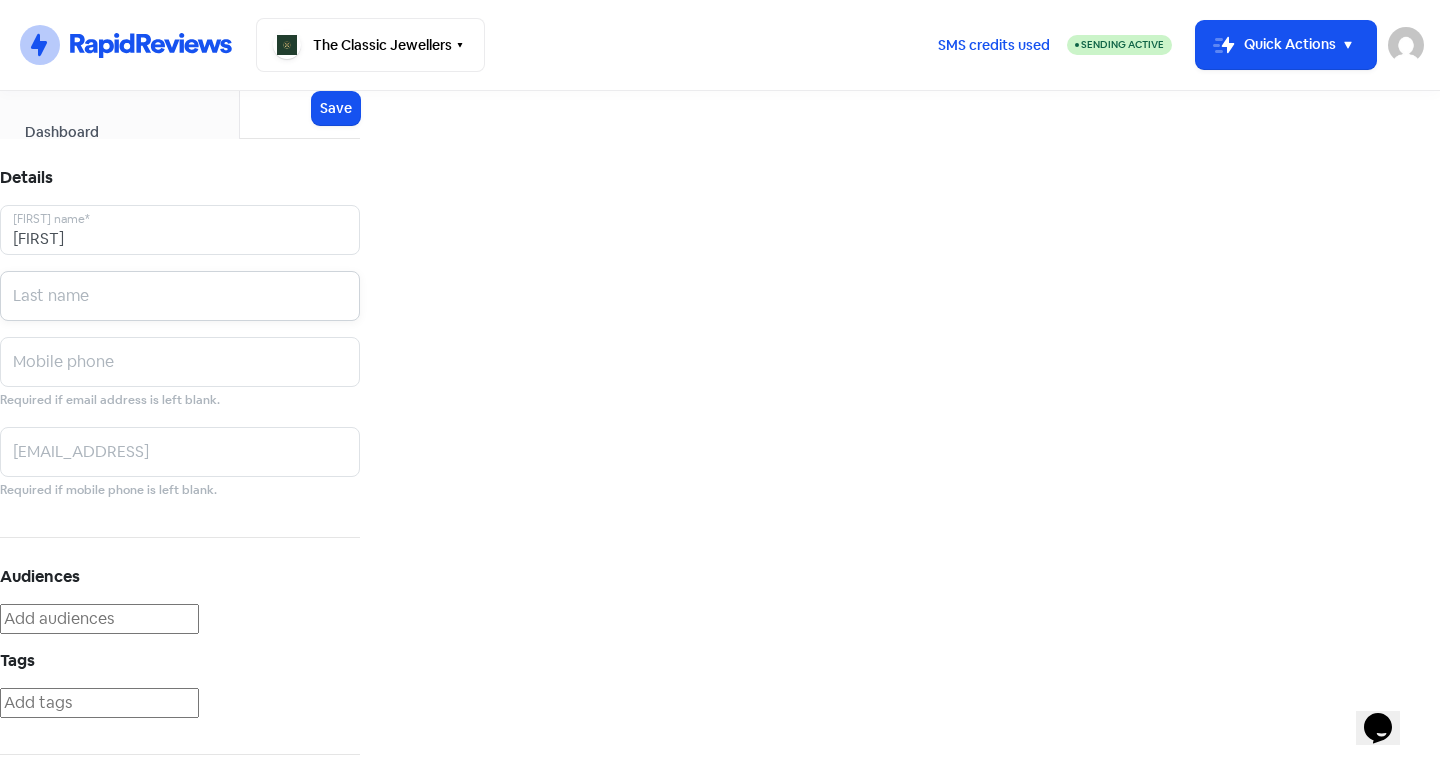 click at bounding box center (180, 230) 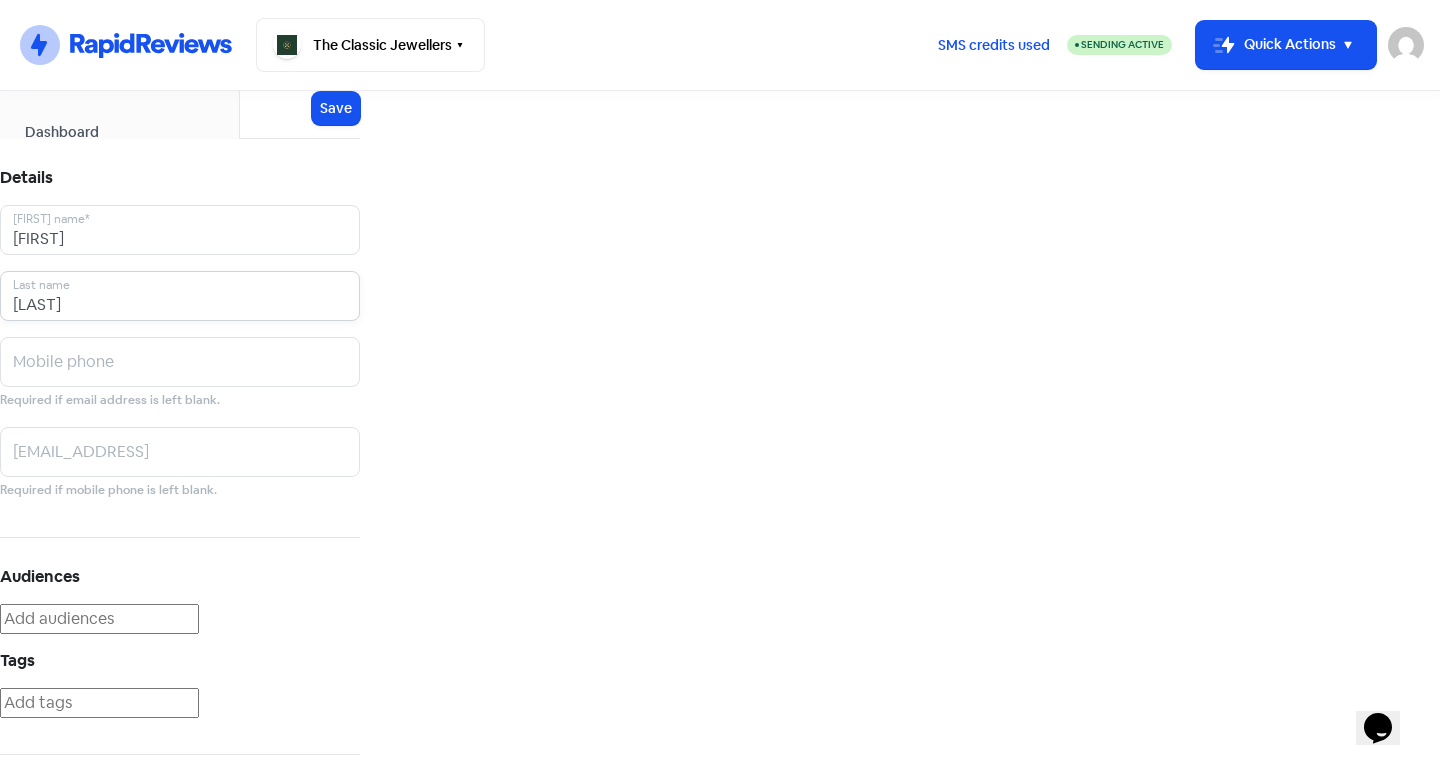 type on "Burns" 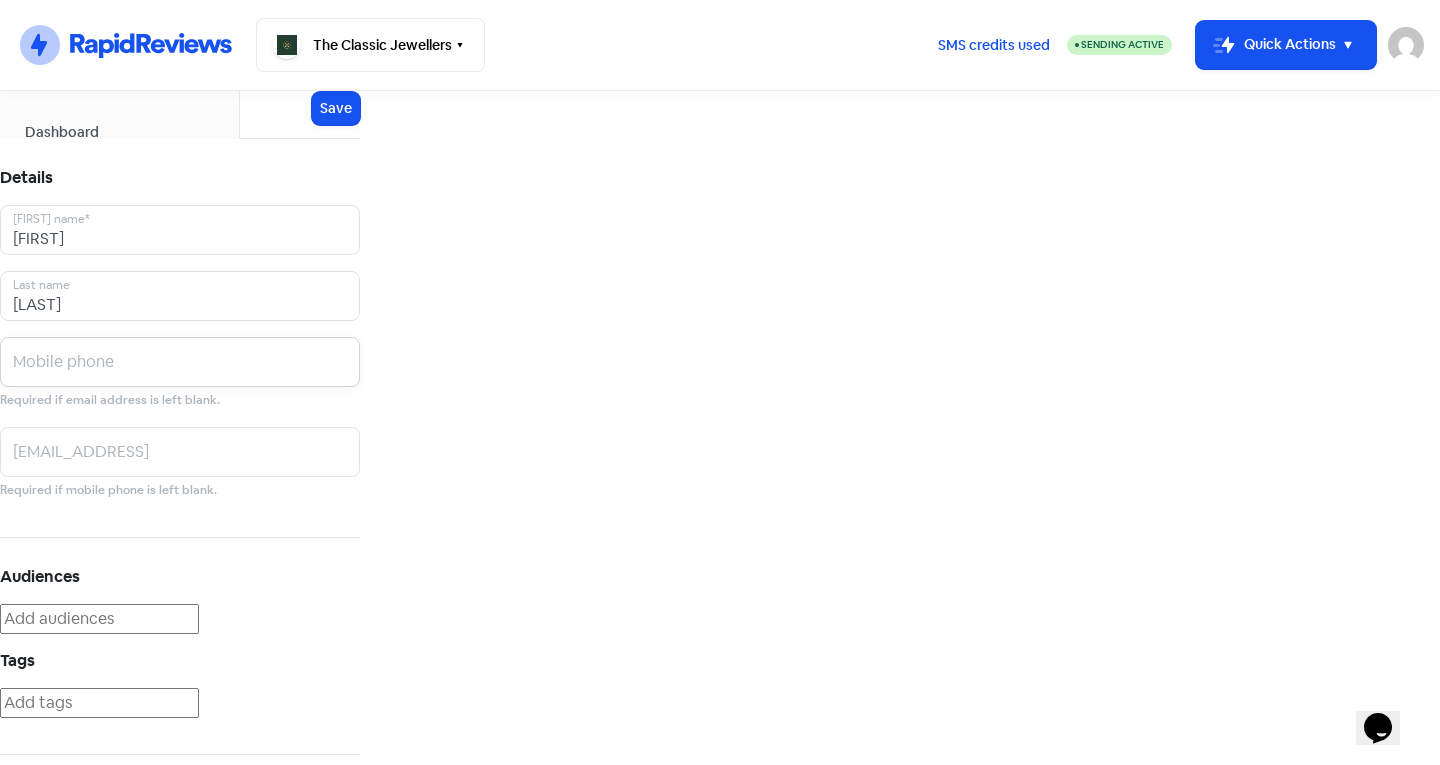 click at bounding box center (180, 230) 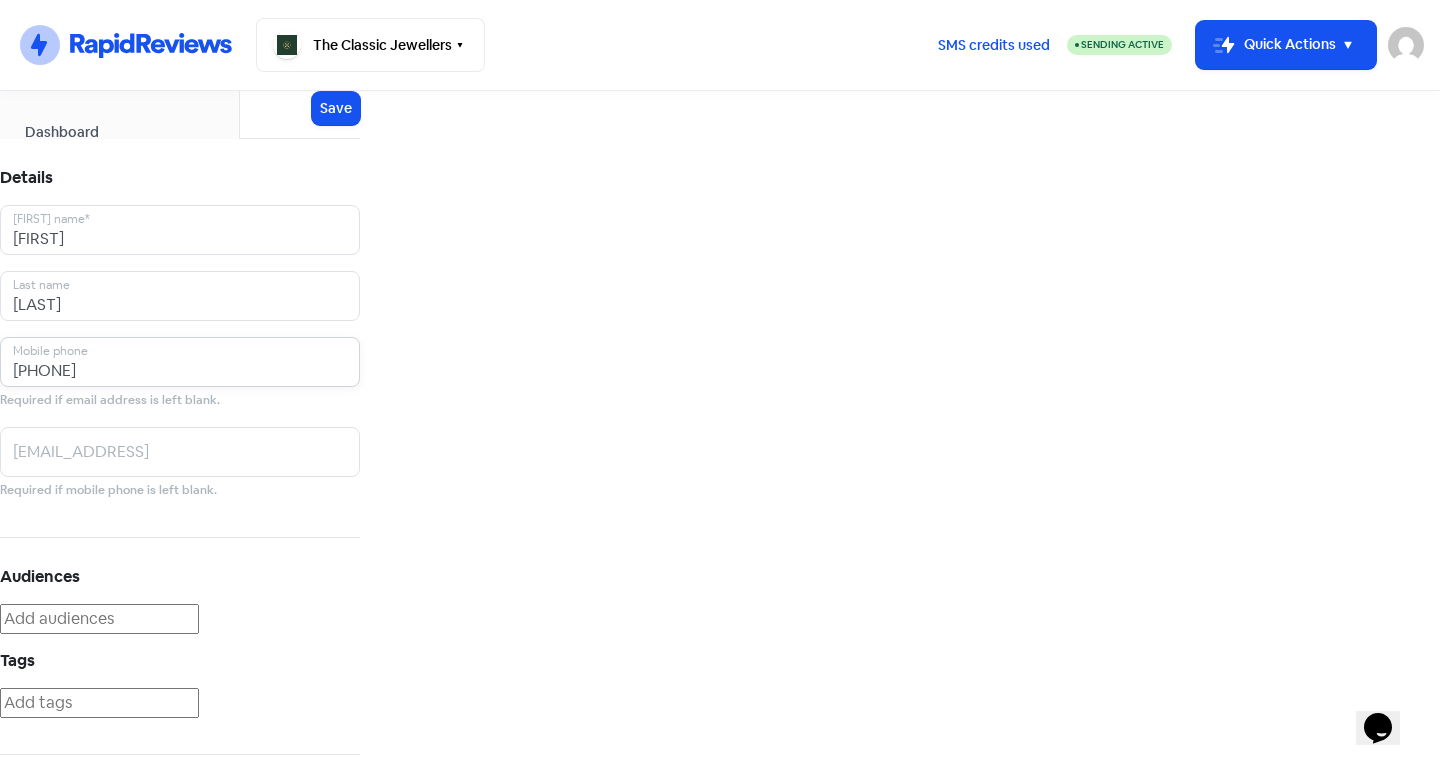 scroll, scrollTop: 0, scrollLeft: 0, axis: both 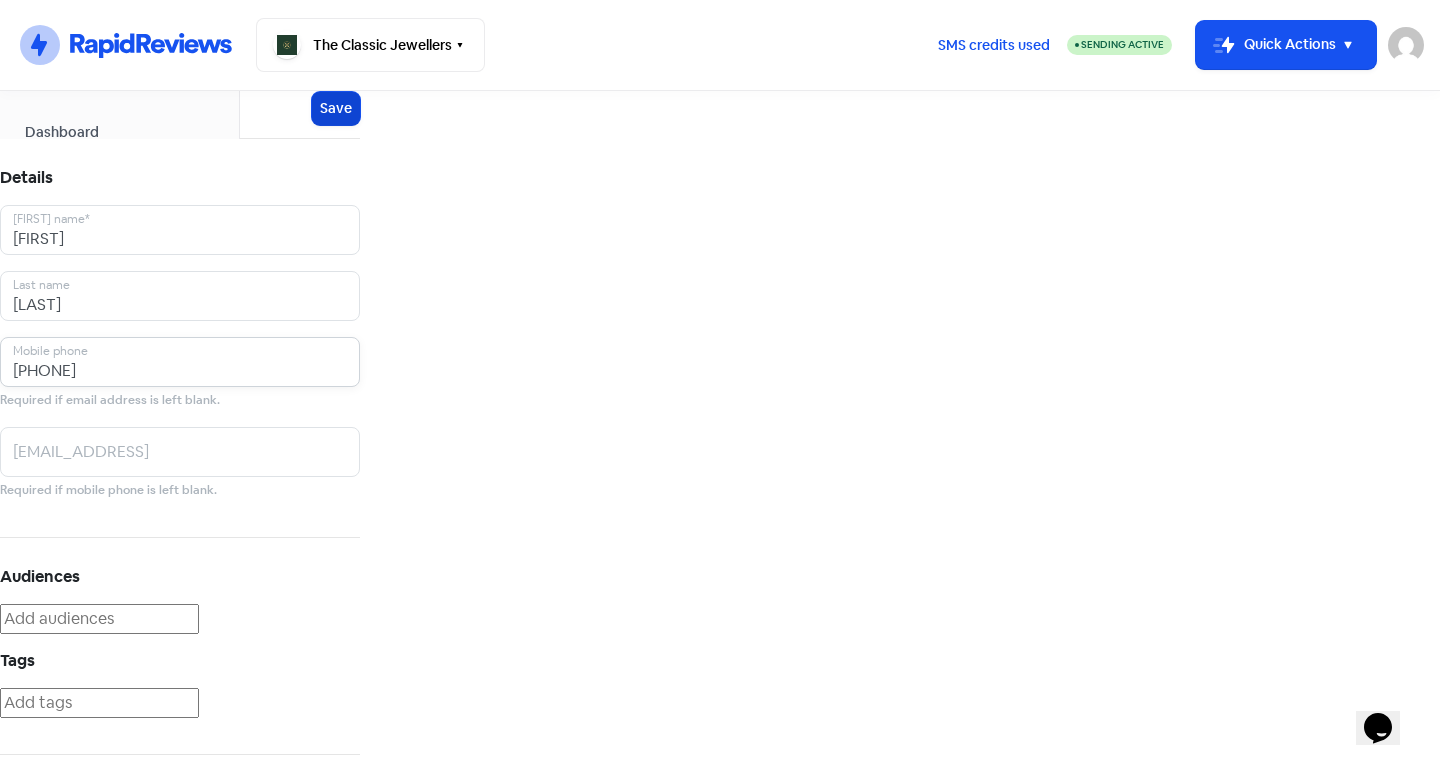 type on "0451141262" 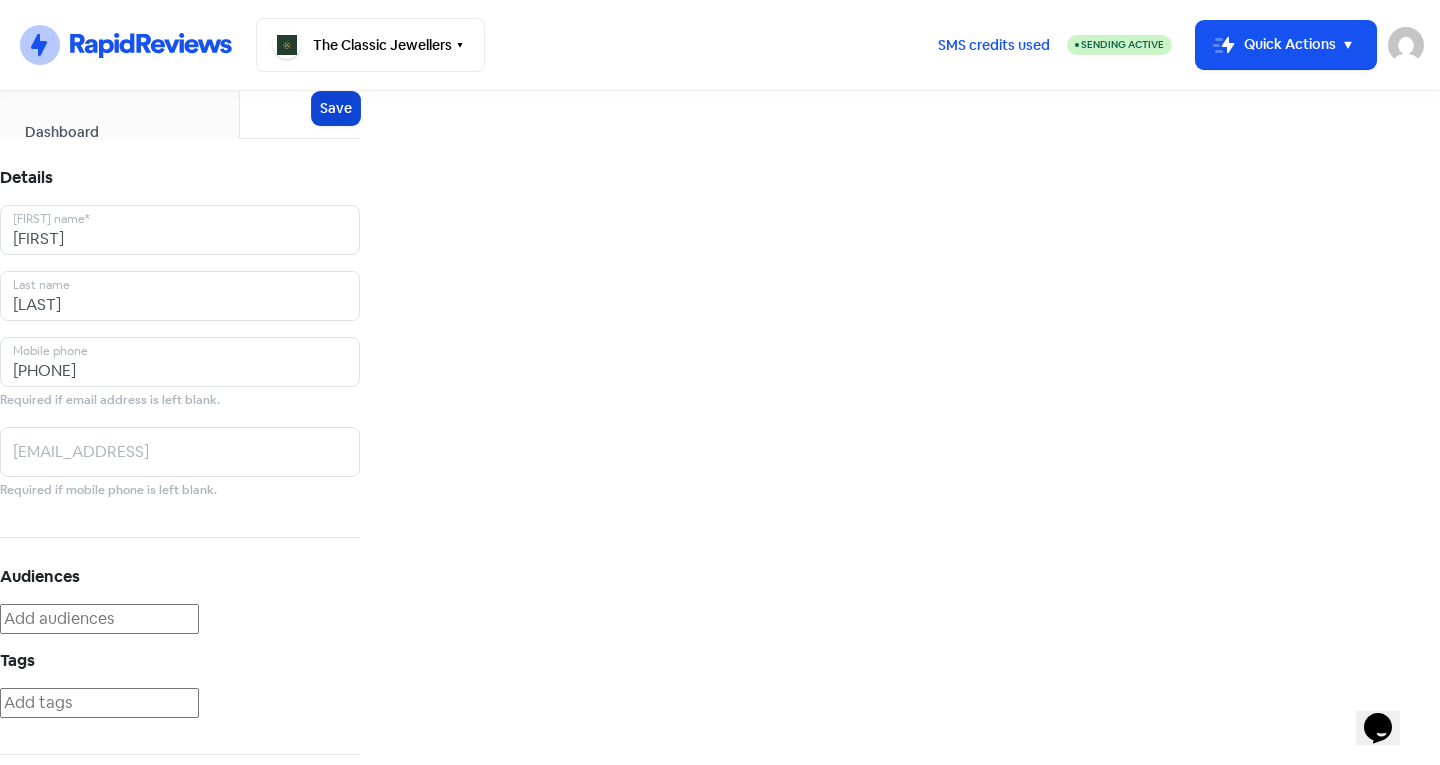 click on "Save" at bounding box center (336, 108) 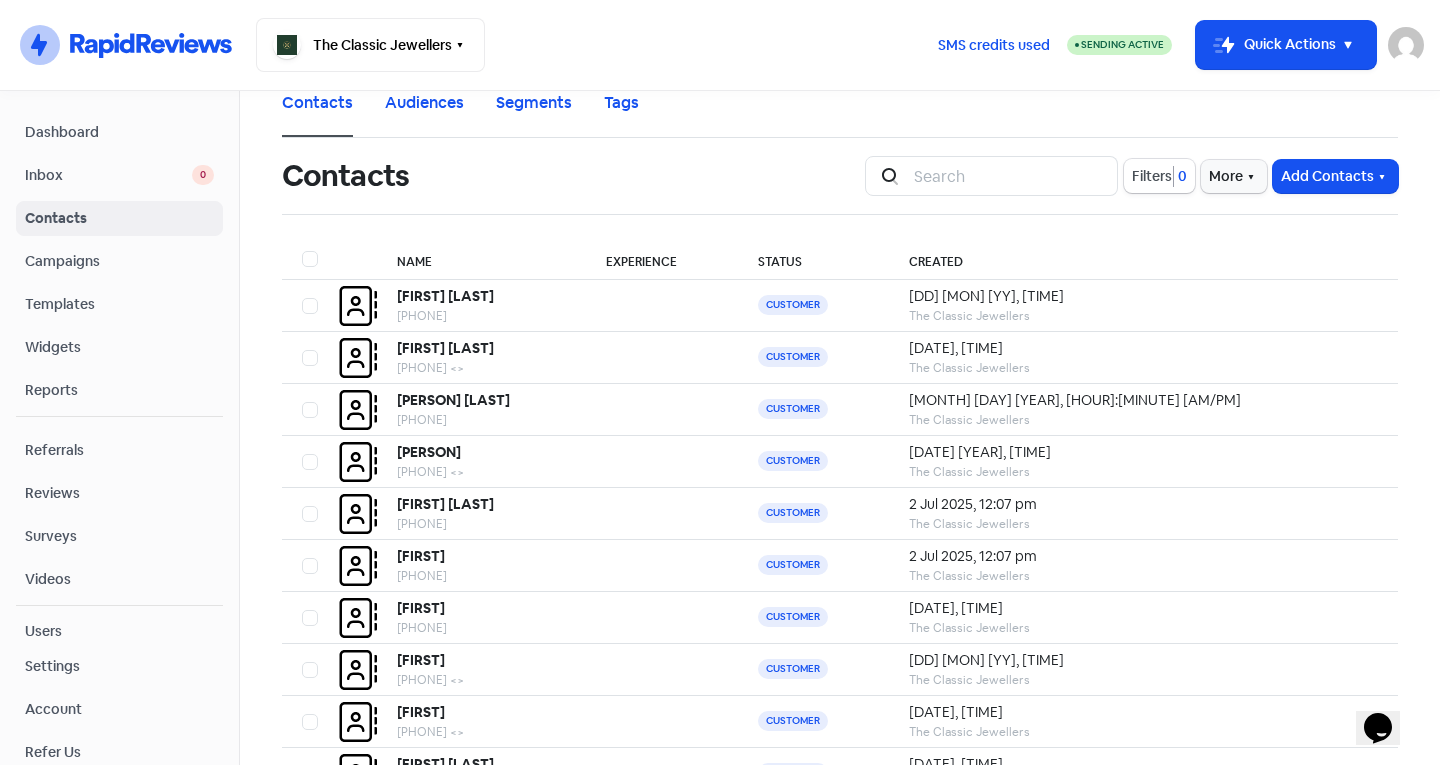 click on "Inbox" at bounding box center (108, 175) 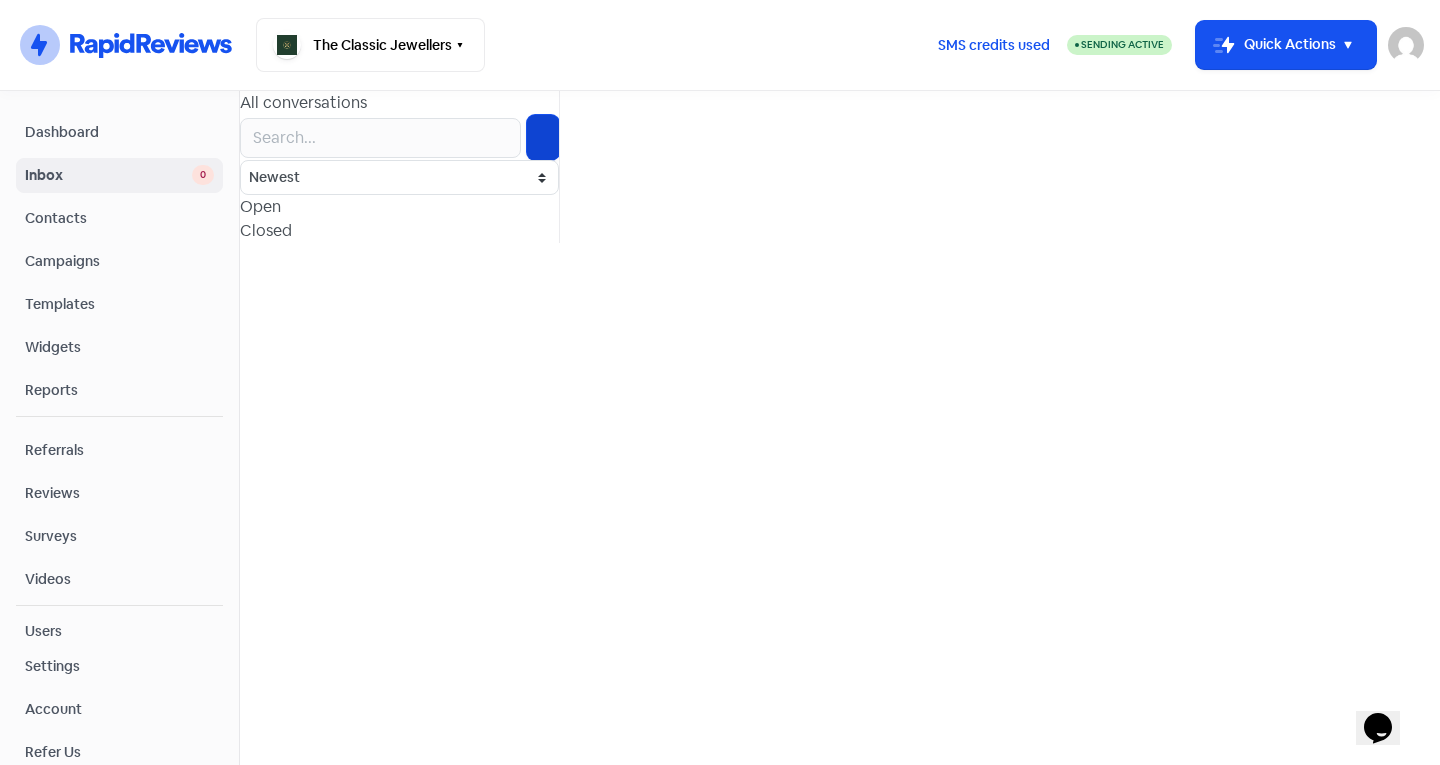 click at bounding box center (543, 138) 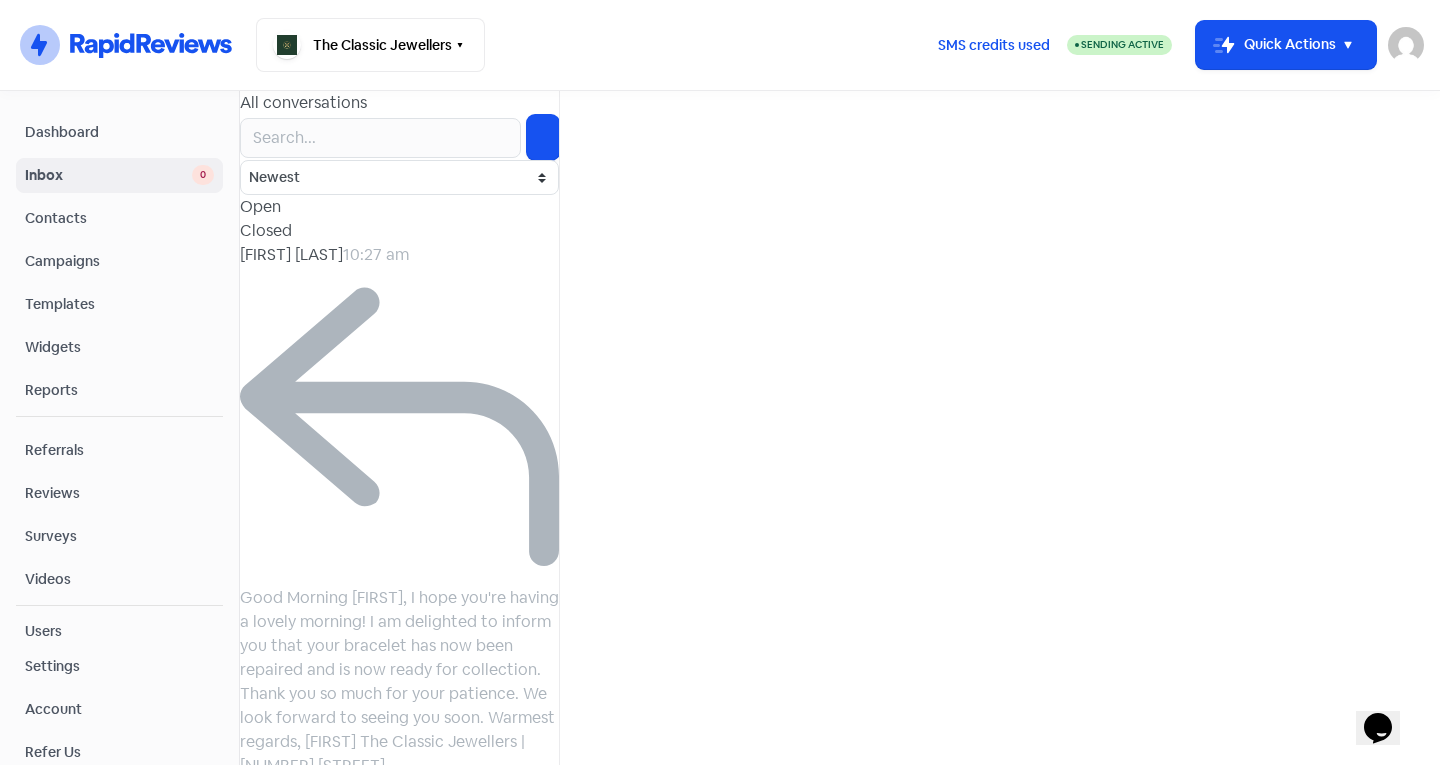 click at bounding box center (400, 76686) 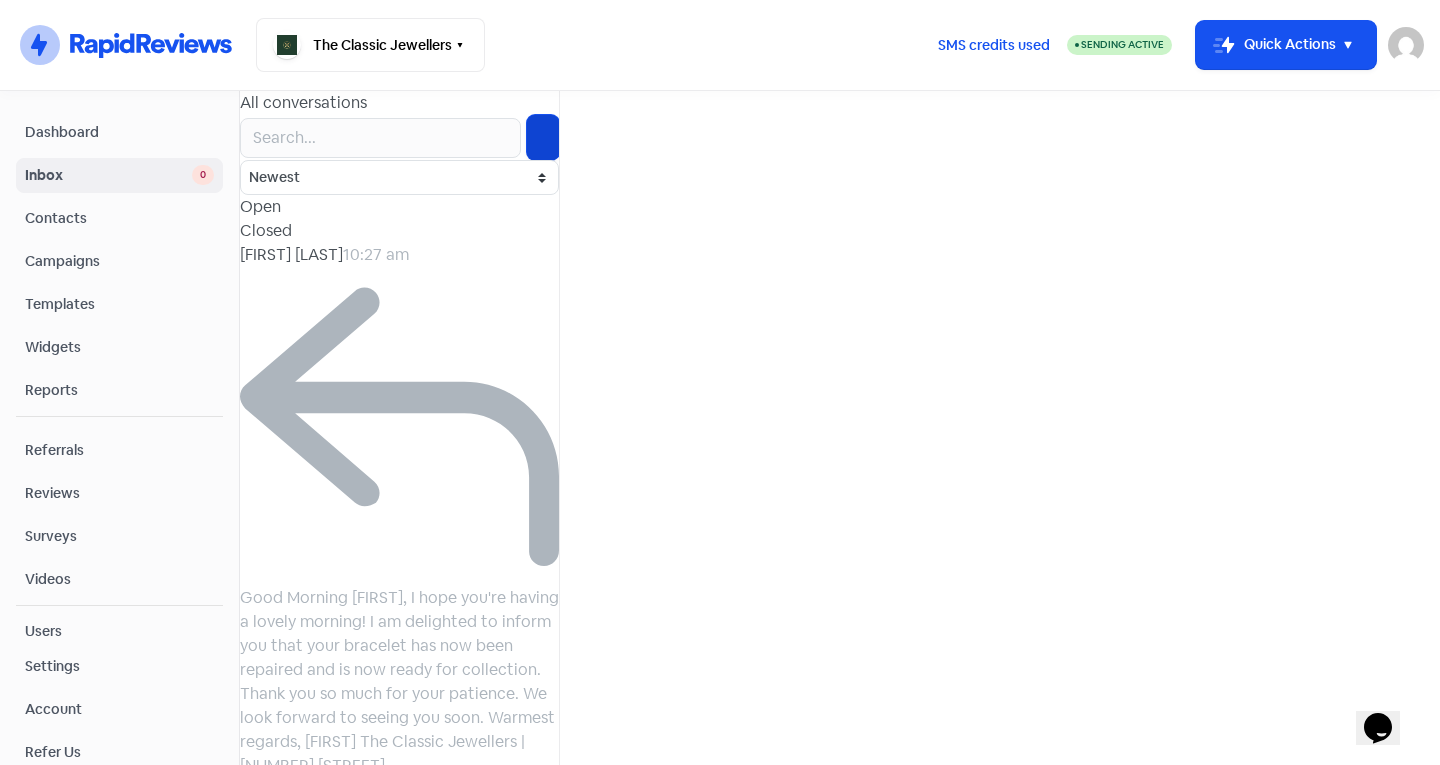 click at bounding box center (543, 138) 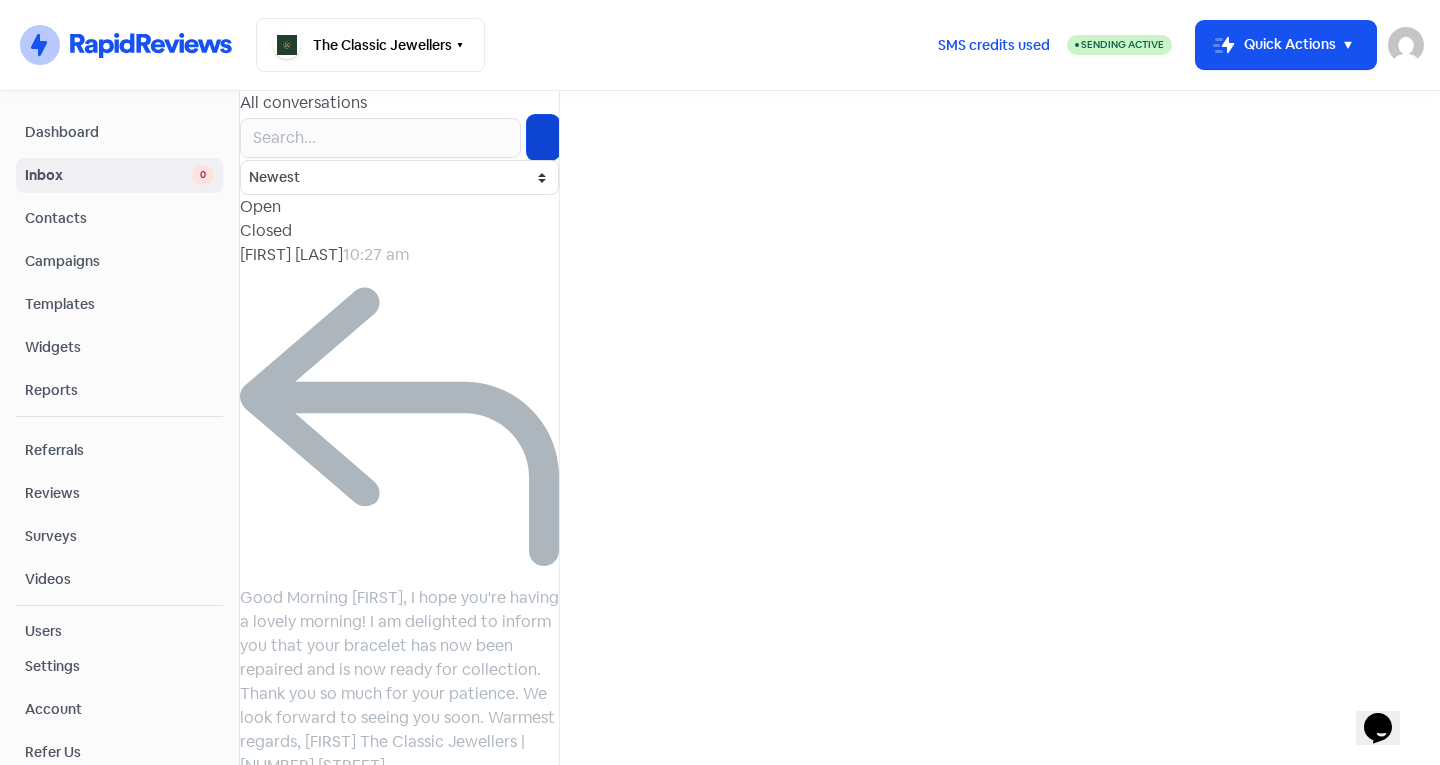 click at bounding box center [798, 394] 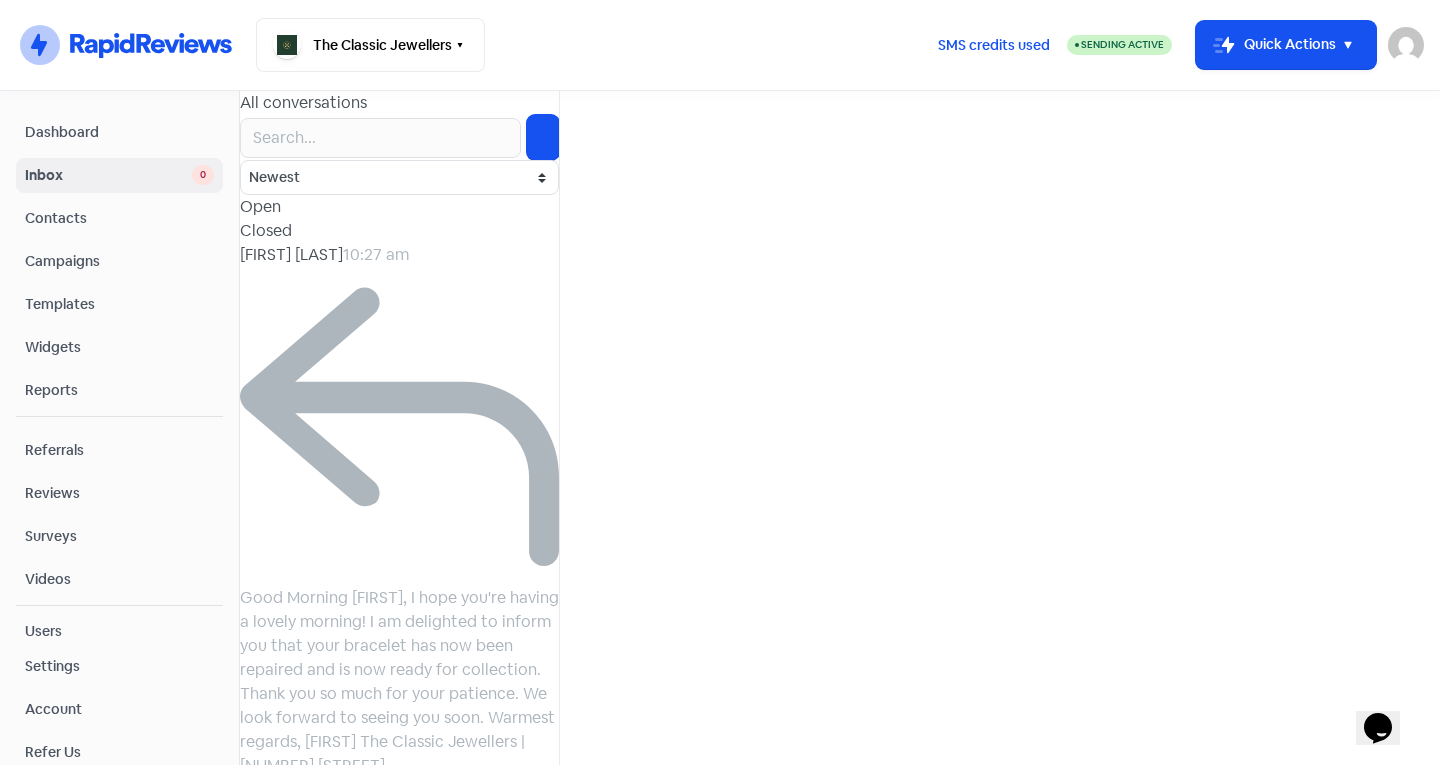 click at bounding box center [400, 76686] 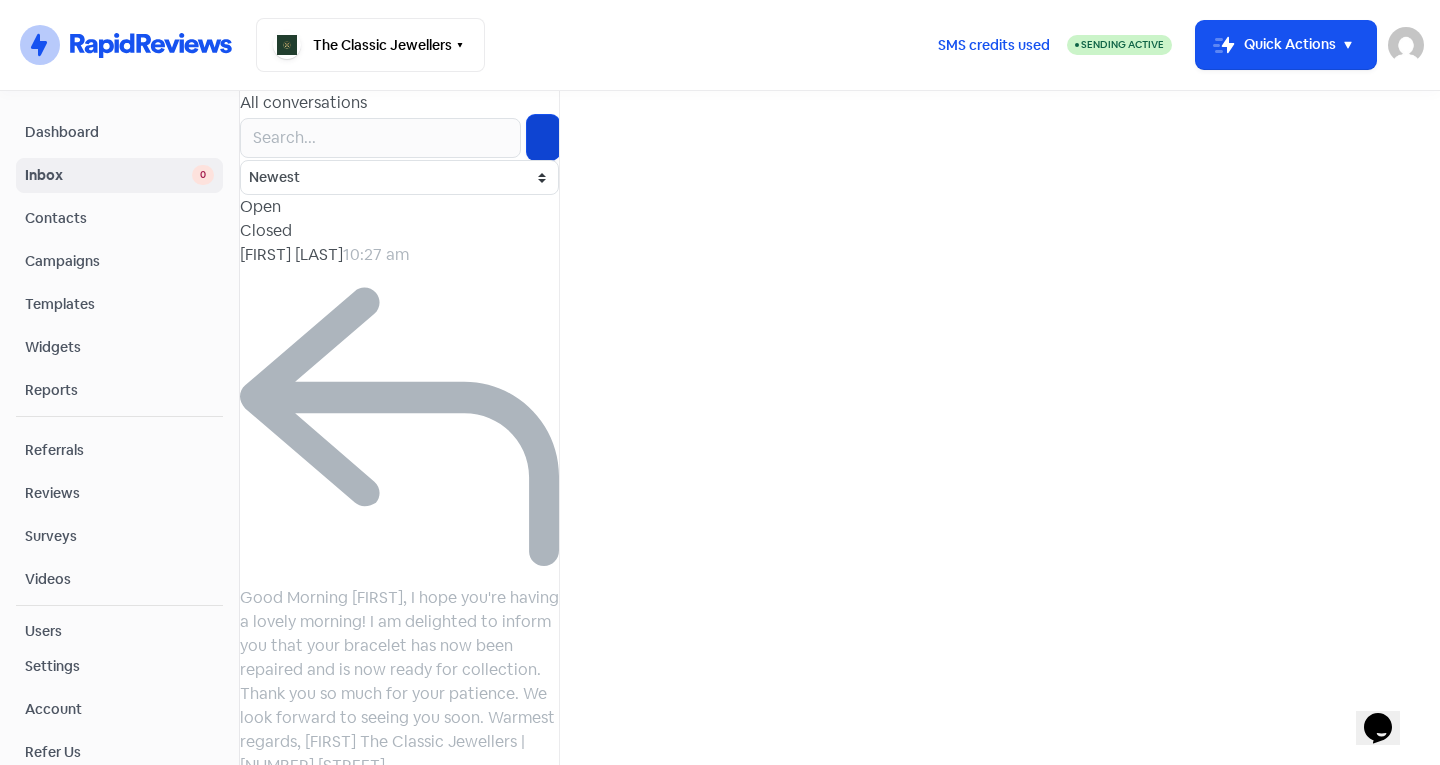 click at bounding box center [543, 138] 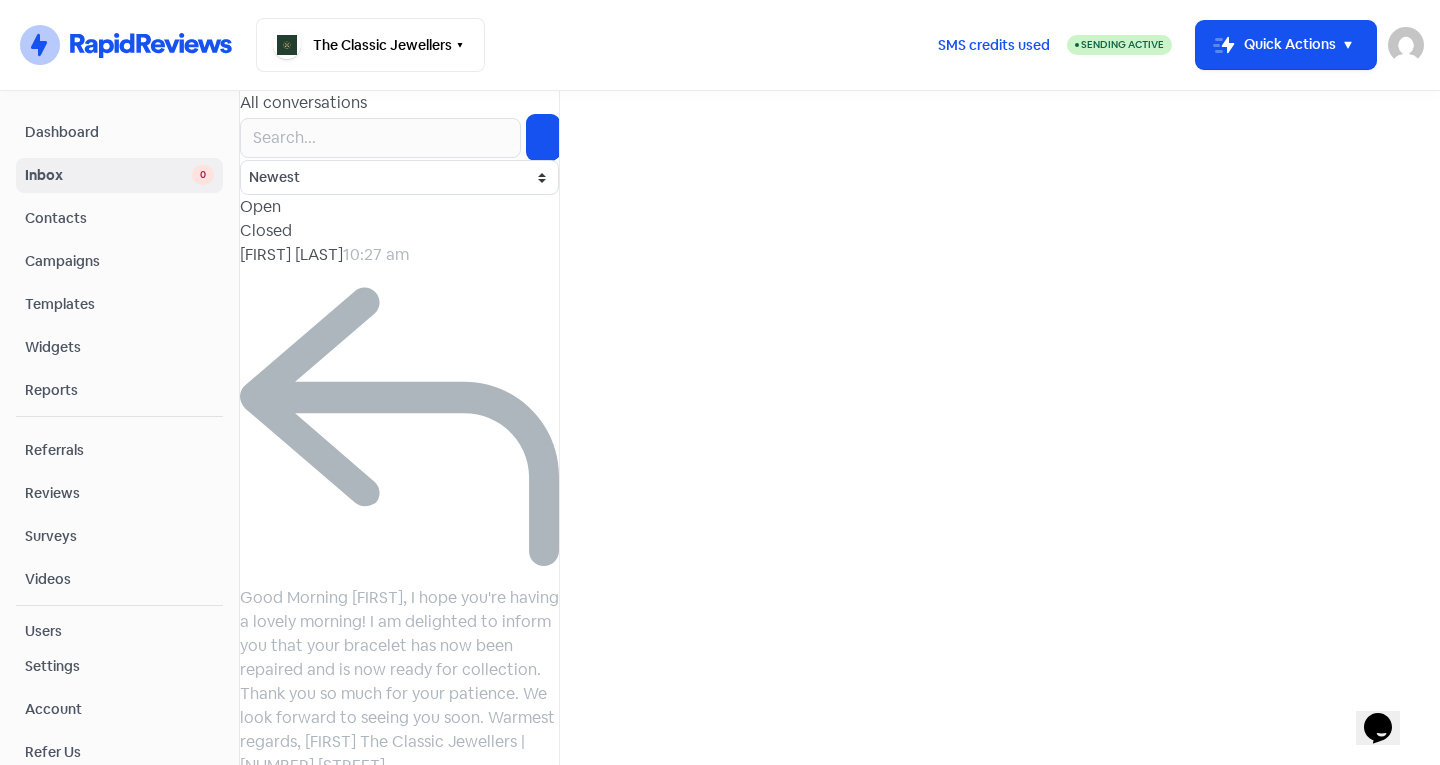 click at bounding box center (399, 137) 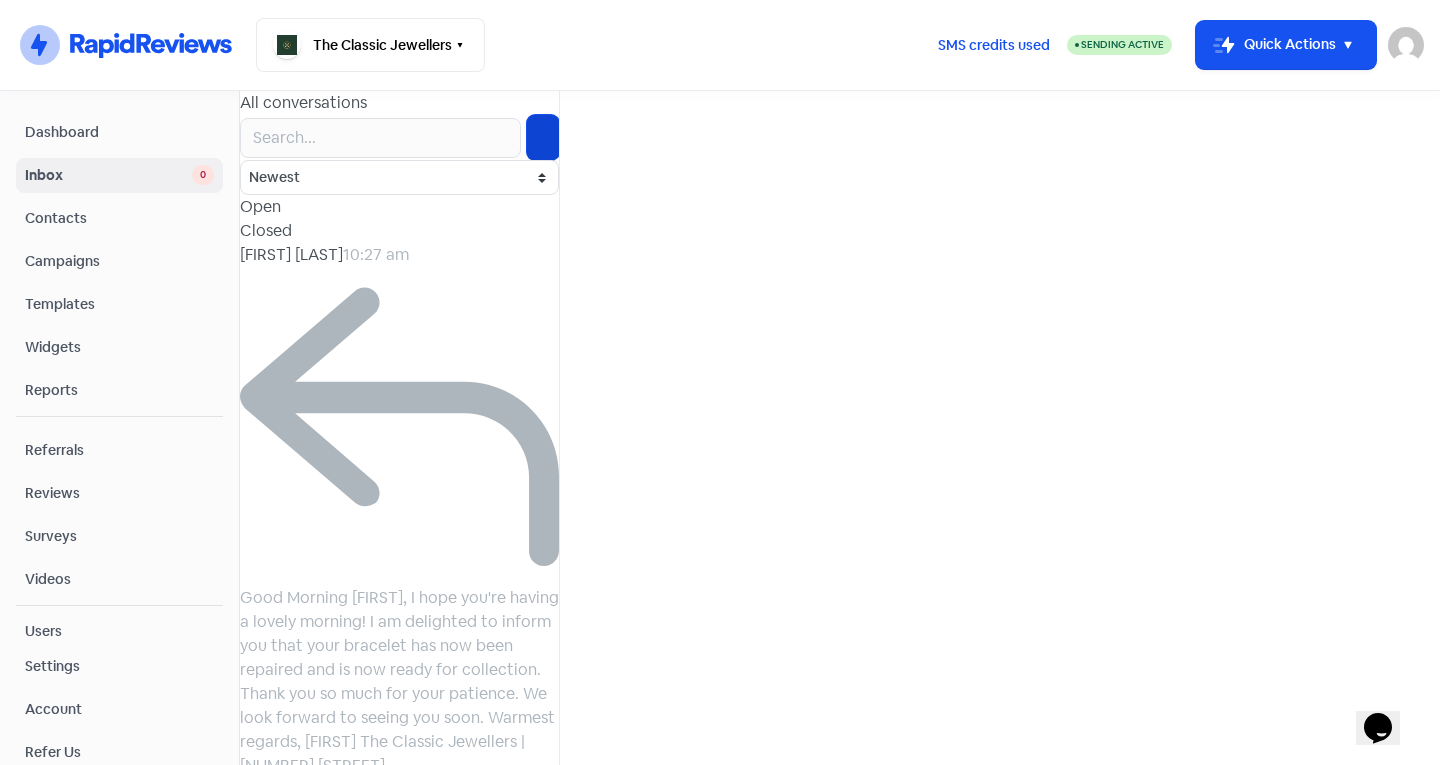 click at bounding box center (543, 138) 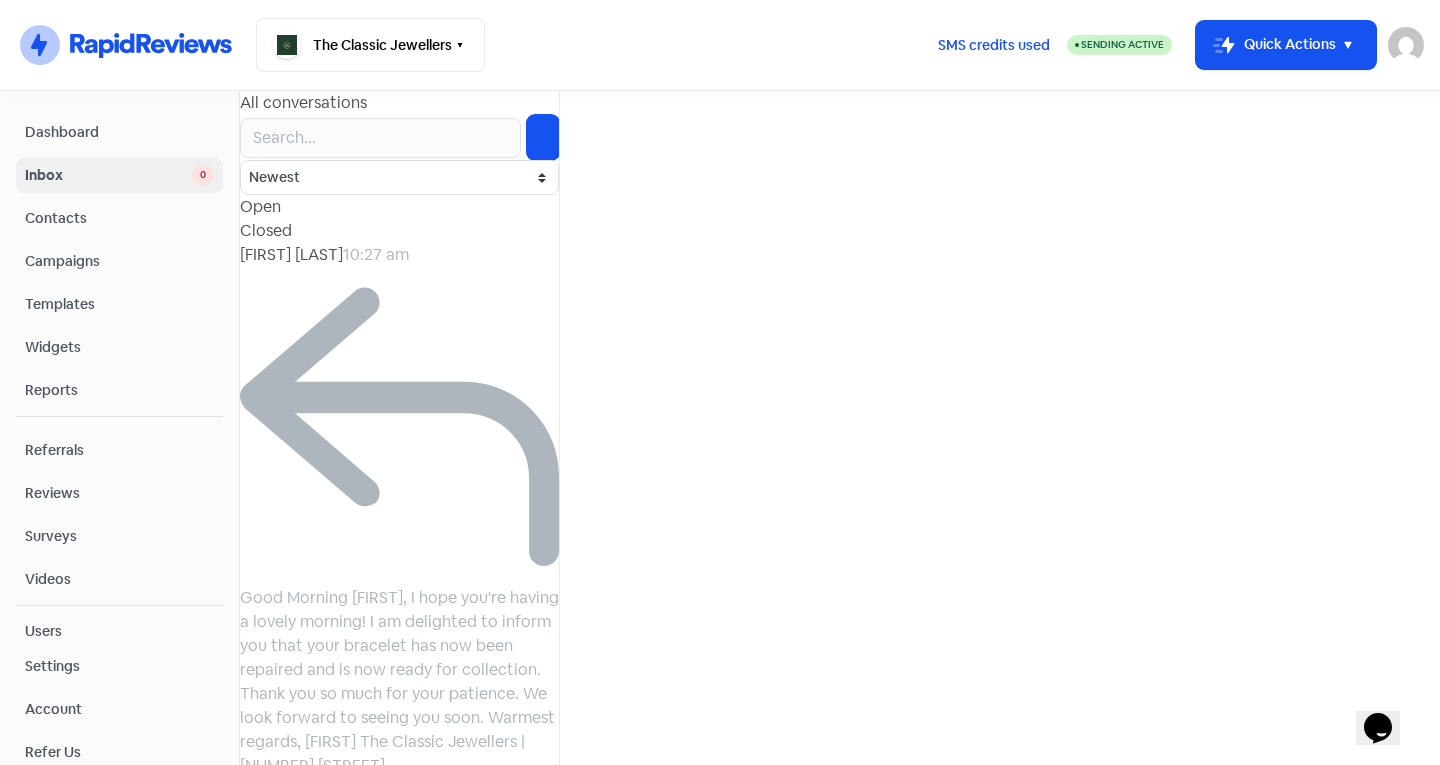 click on "[FIRST] [LAST]" at bounding box center (291, 254) 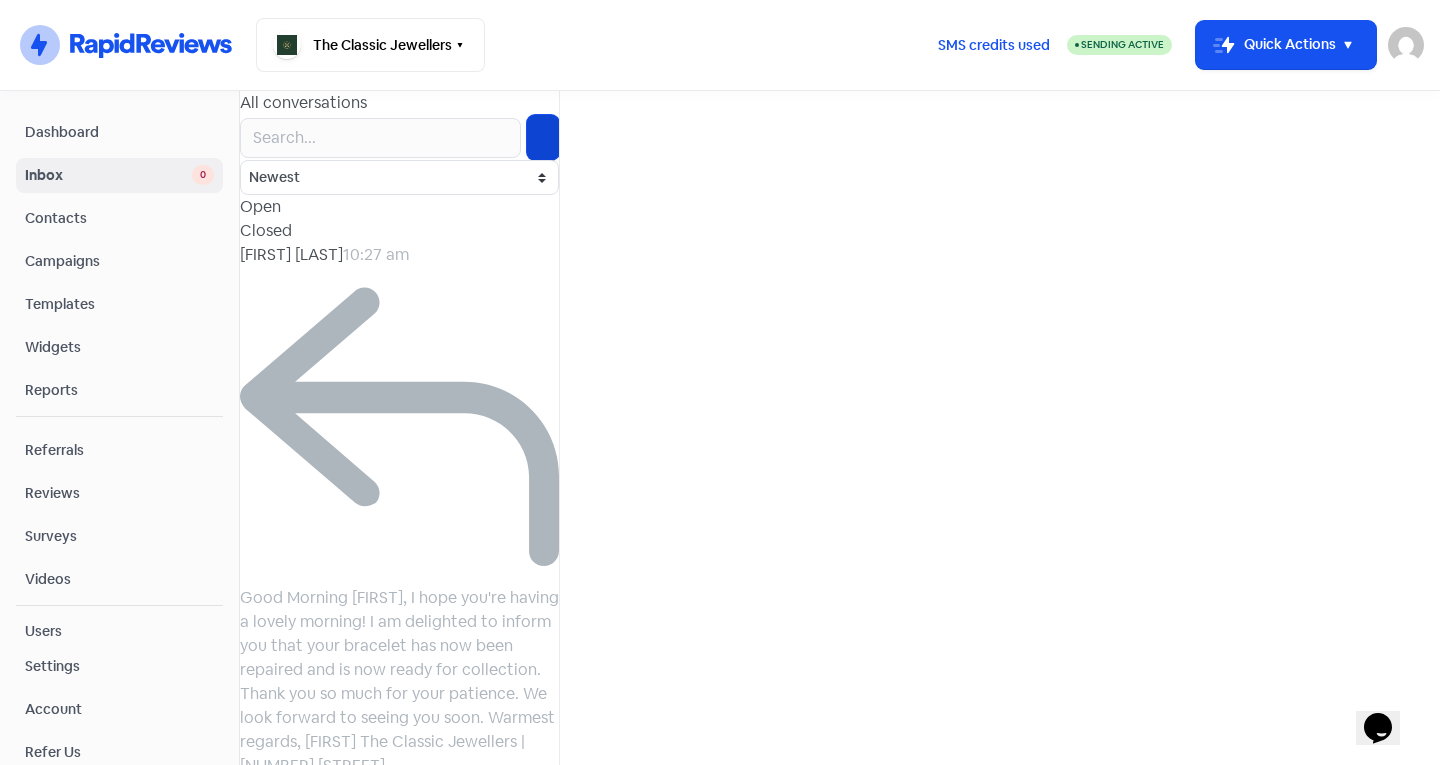 click at bounding box center [543, 138] 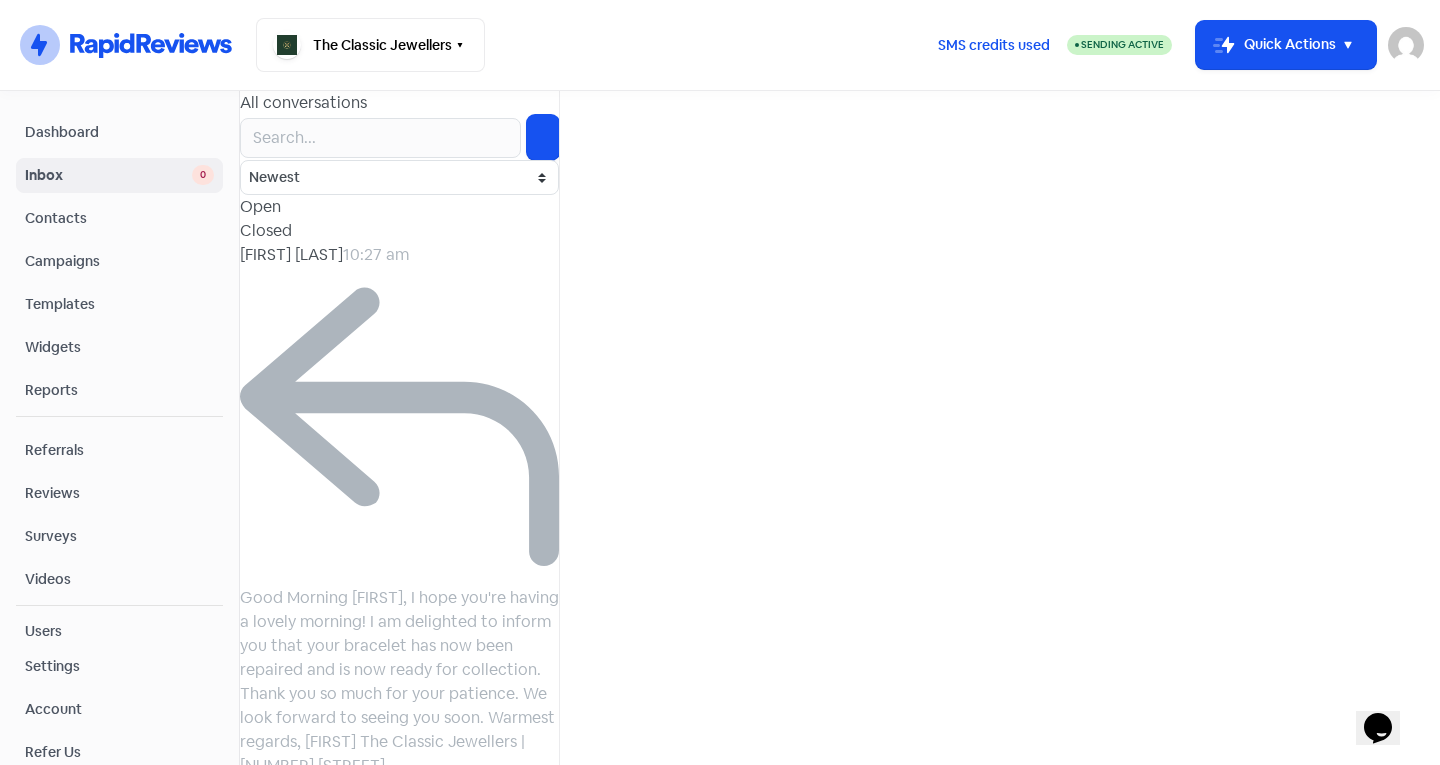 click at bounding box center [400, 76666] 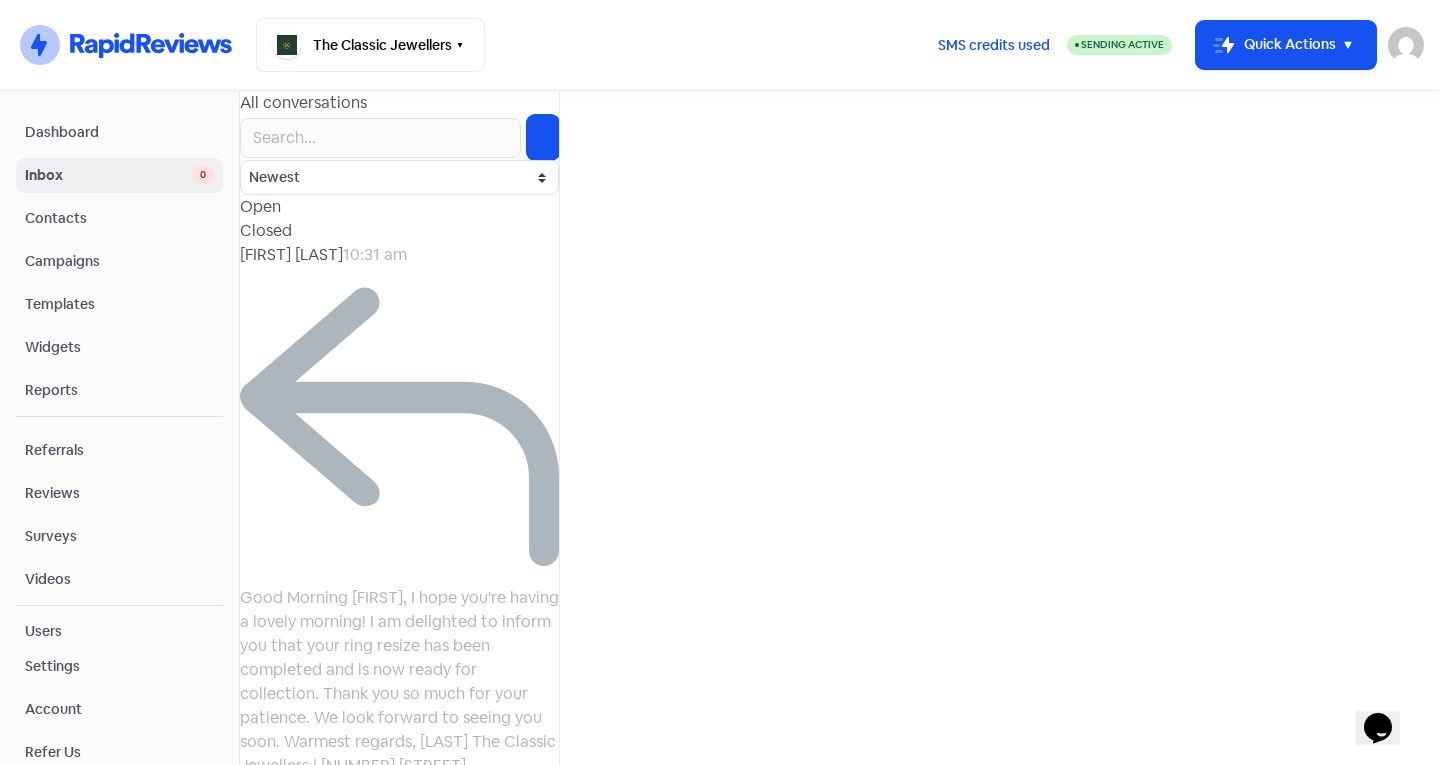 click on "Dashboard" at bounding box center (119, 132) 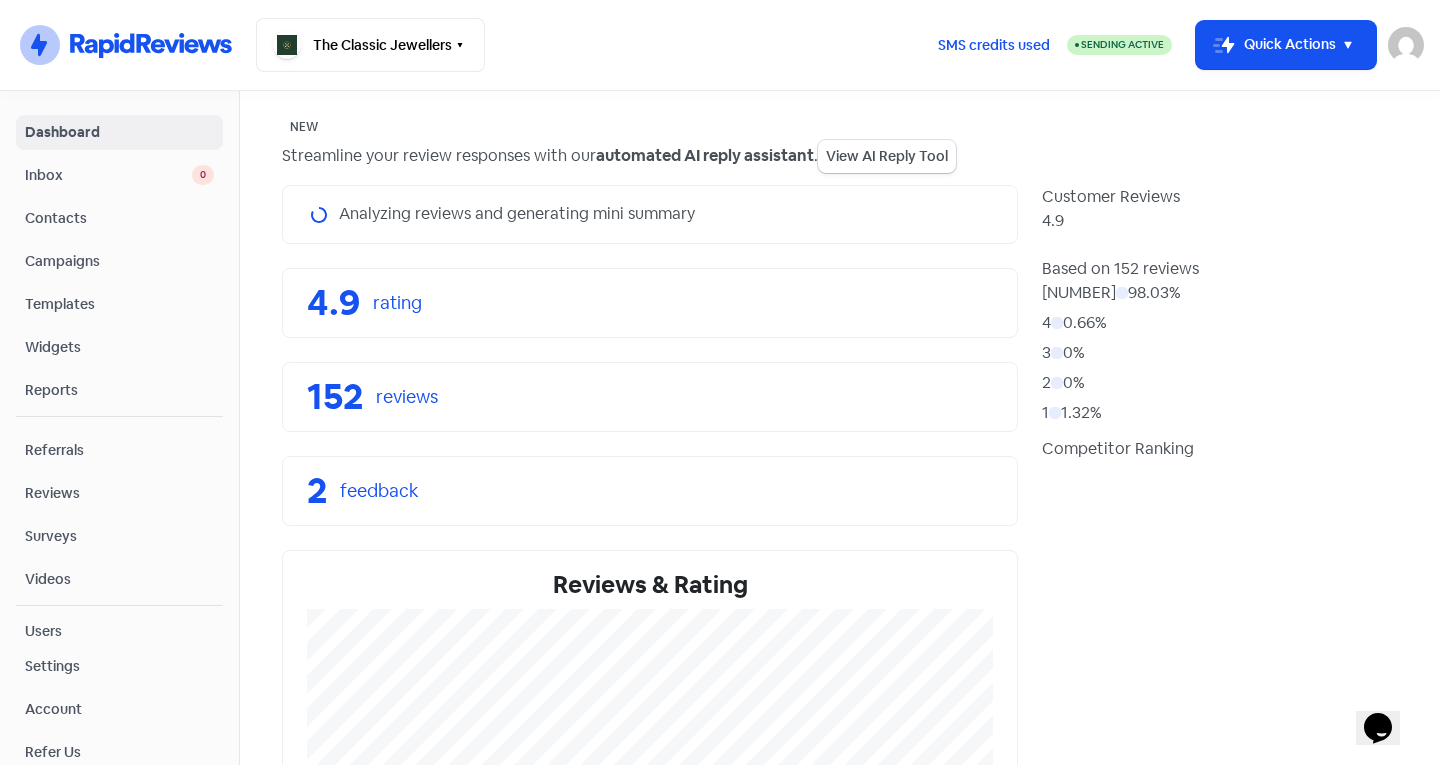 click on "Inbox" at bounding box center [108, 175] 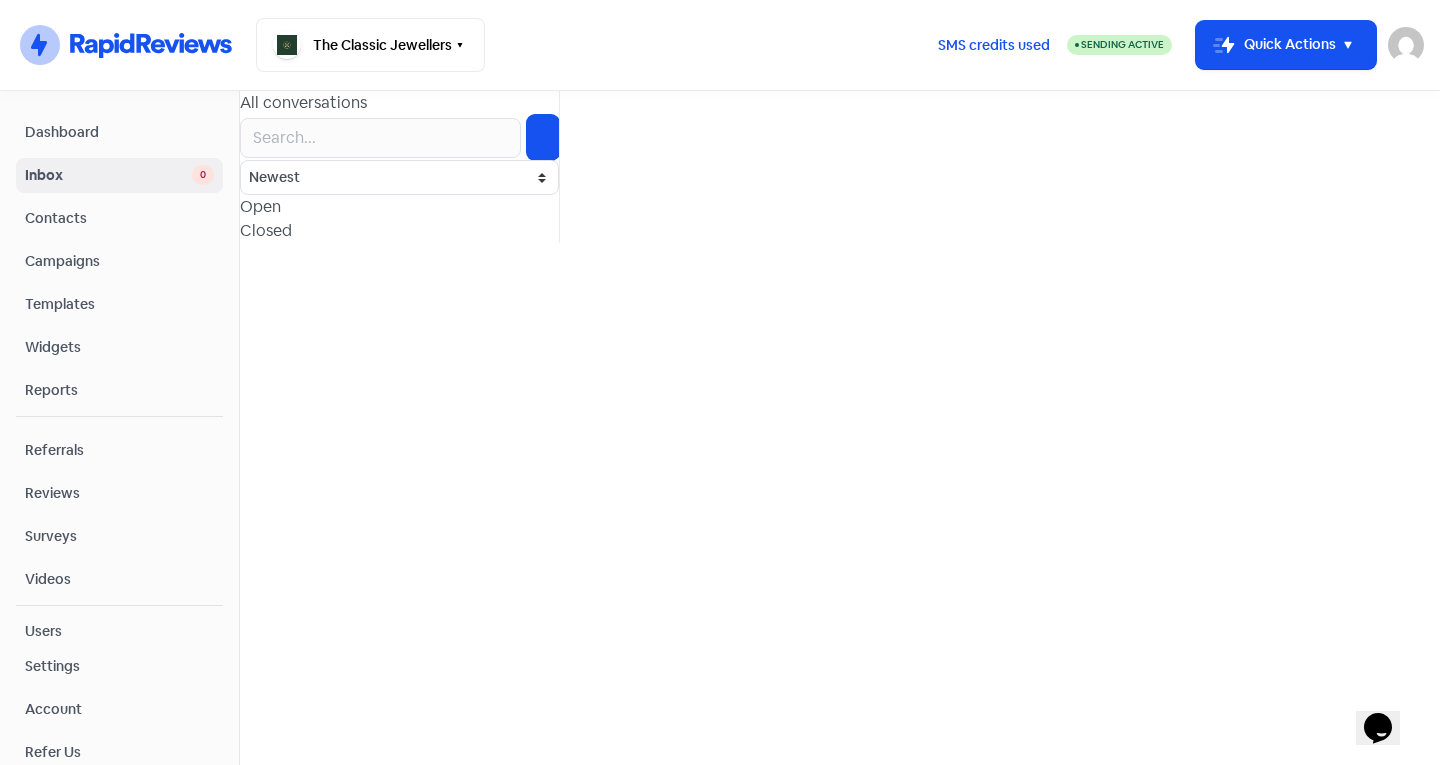 click on "Contacts" at bounding box center [119, 218] 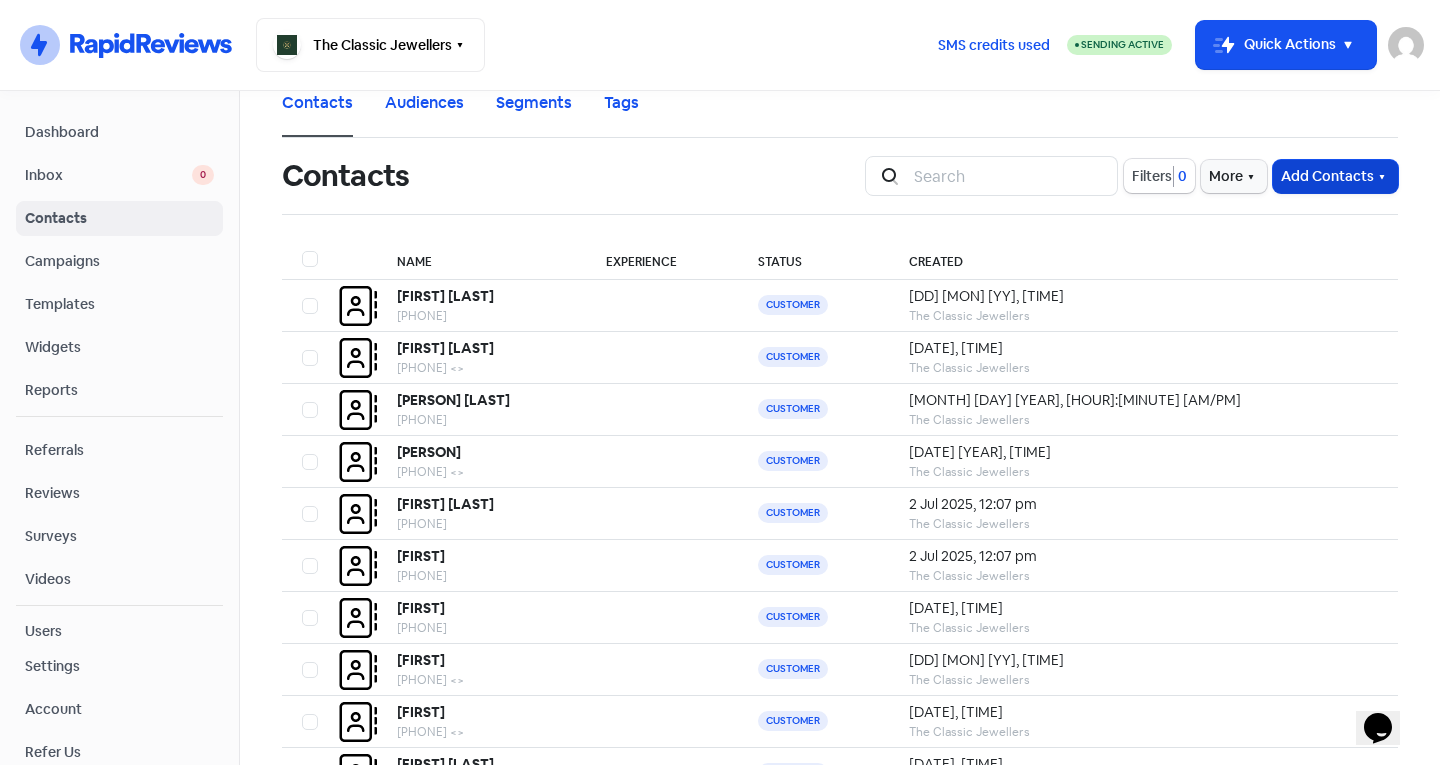 click on "Add Contacts" at bounding box center [1335, 176] 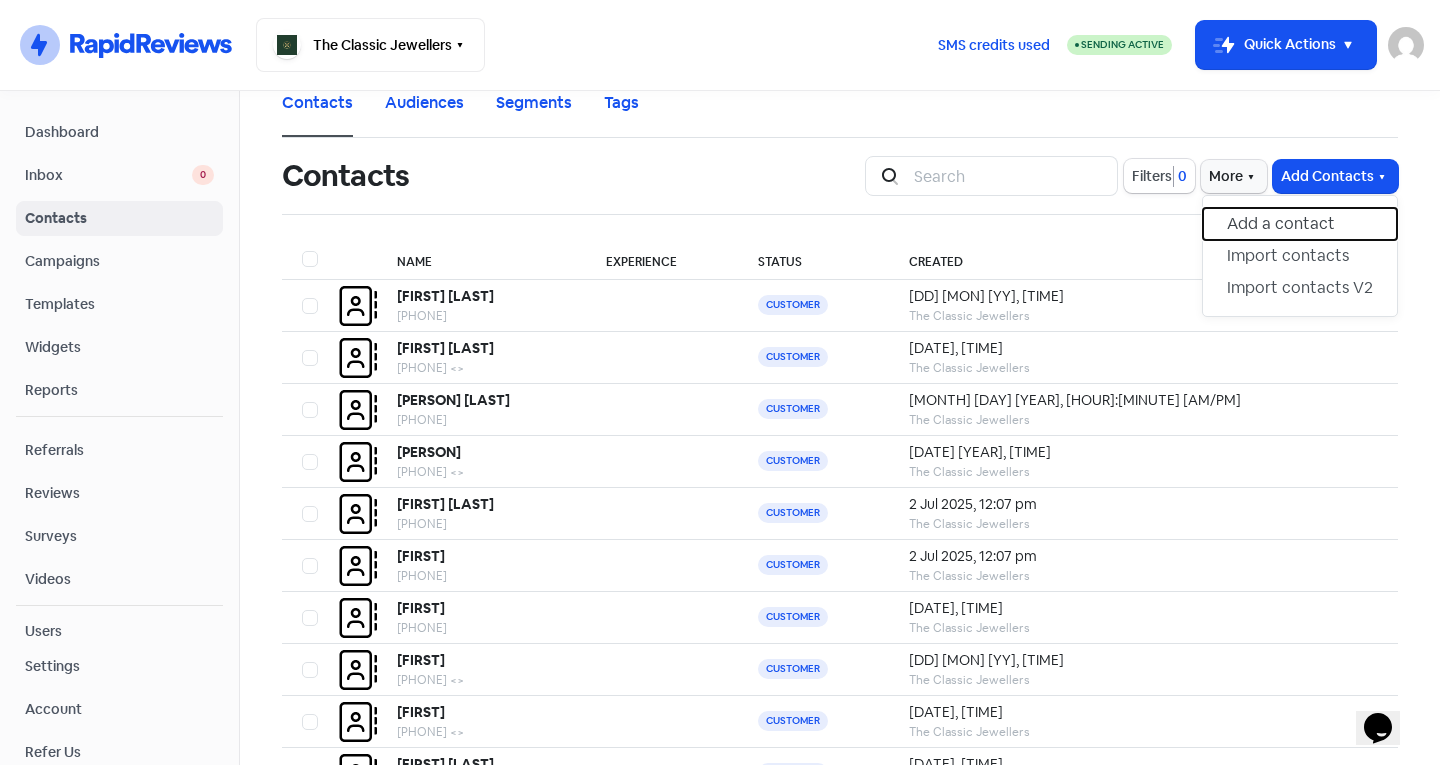 click on "Add a contact" at bounding box center (1300, 224) 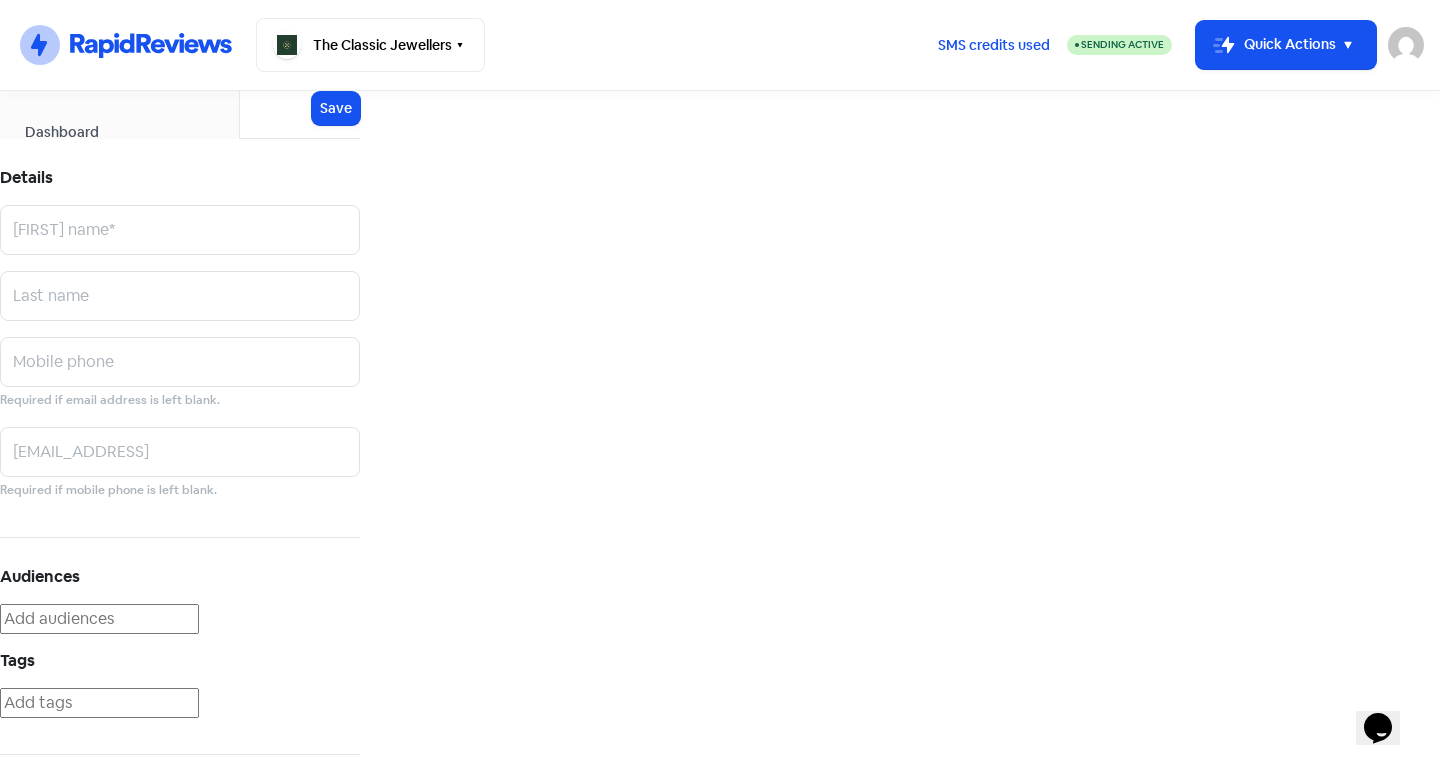 click at bounding box center [15, 108] 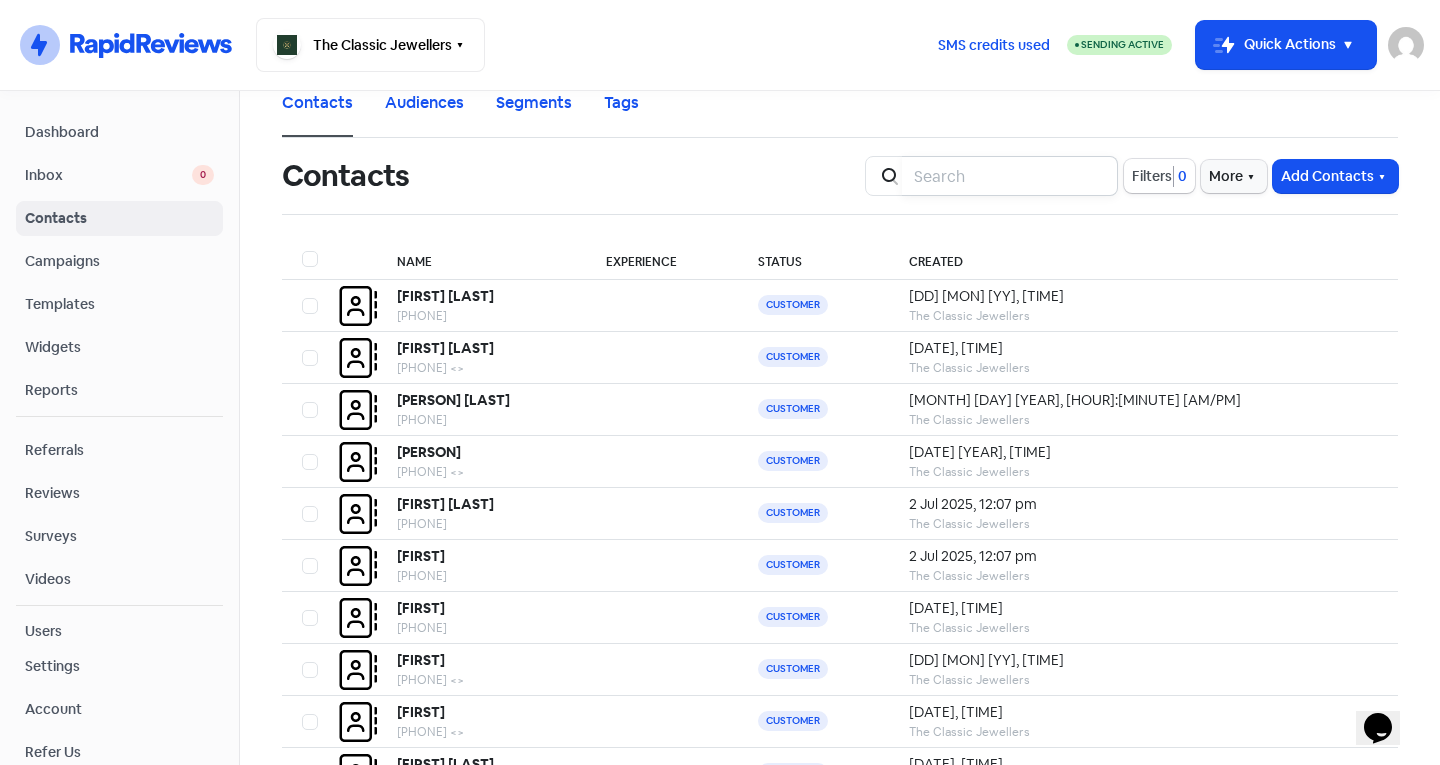 click at bounding box center [1010, 176] 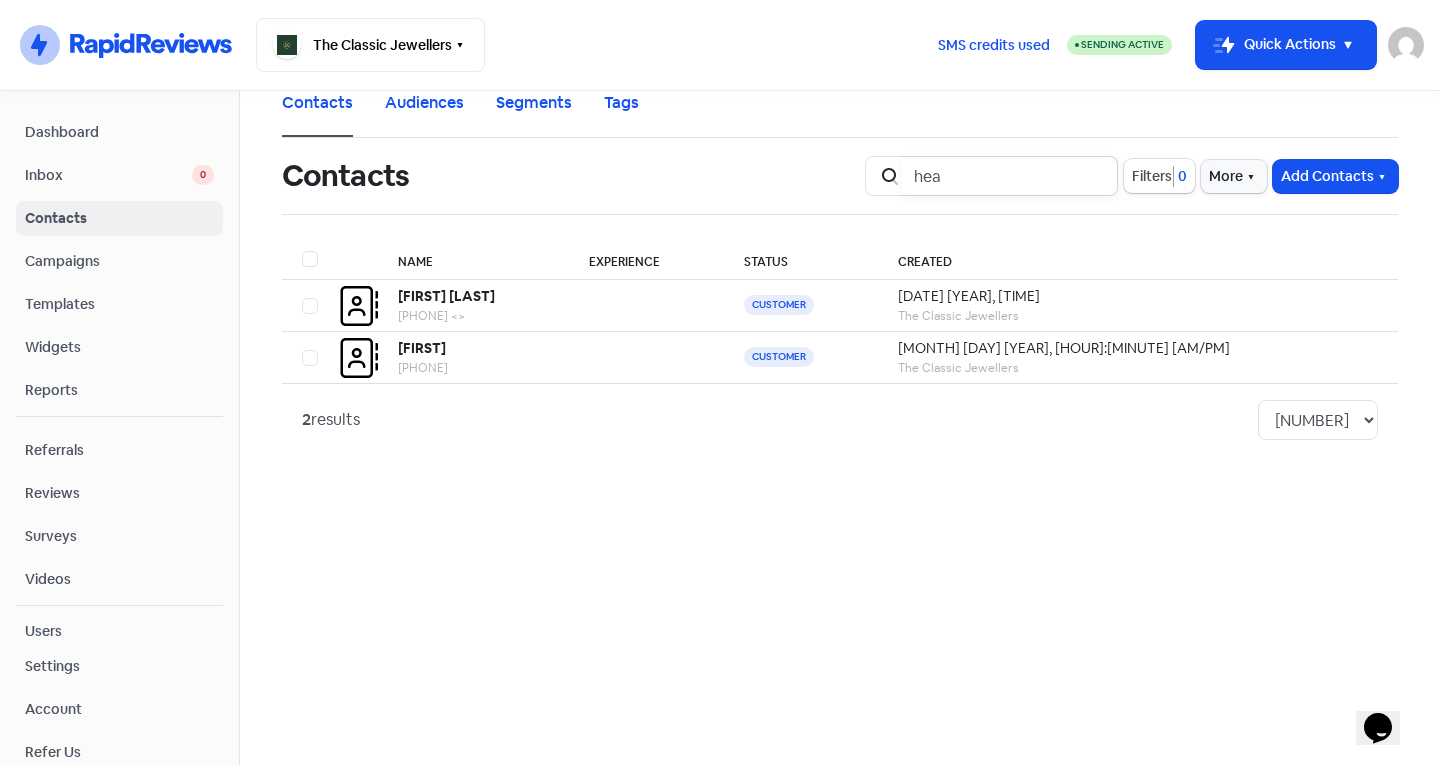 type on "he" 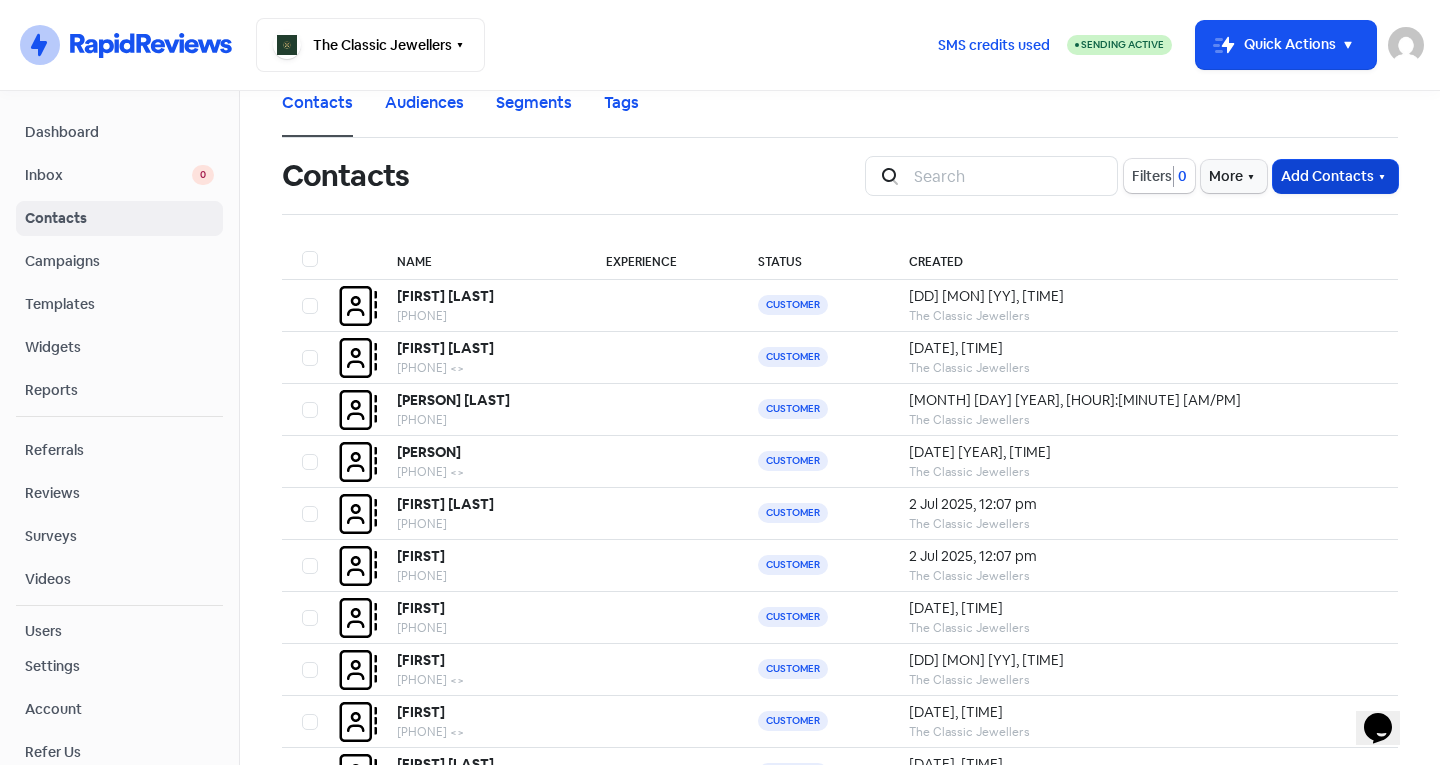 click on "Add Contacts" at bounding box center [1335, 176] 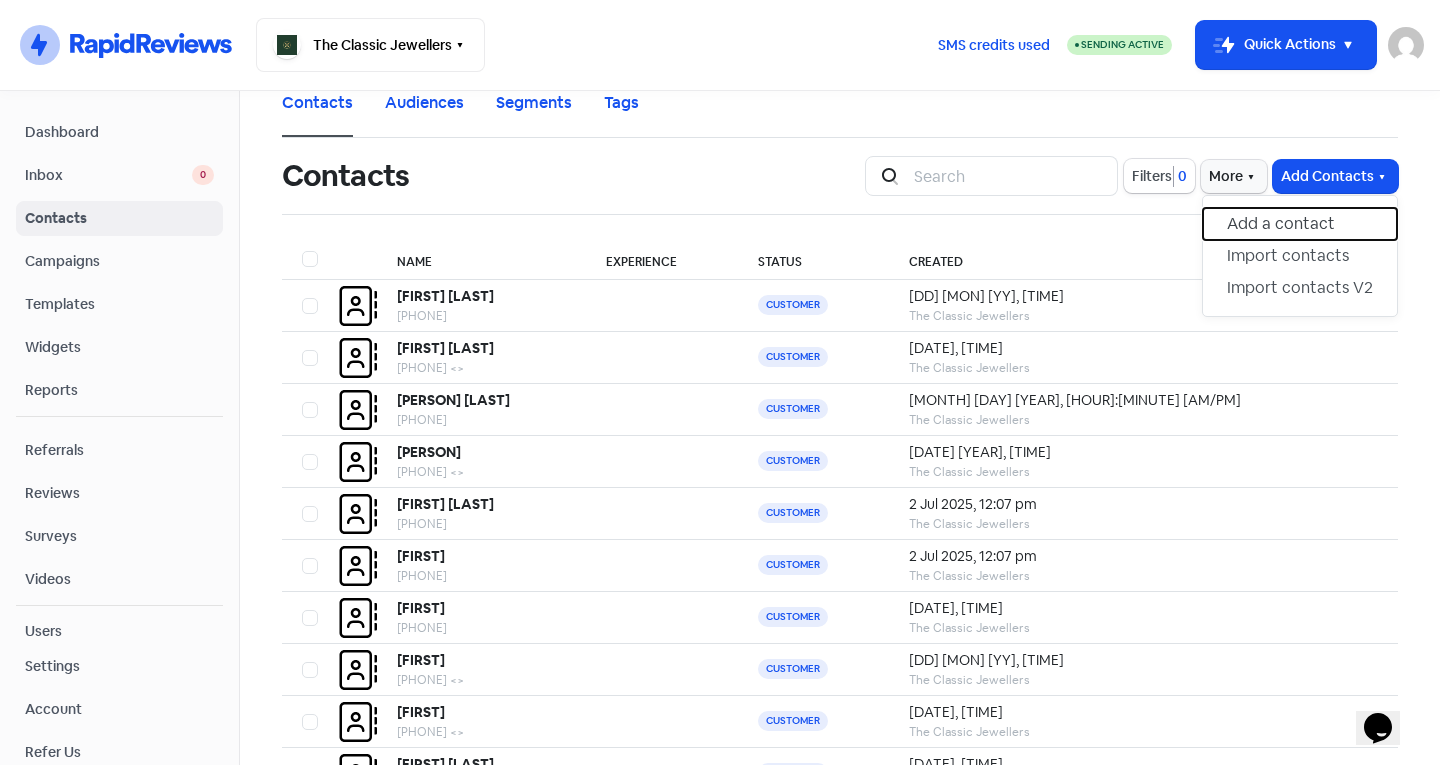click on "Add a contact" at bounding box center (1300, 224) 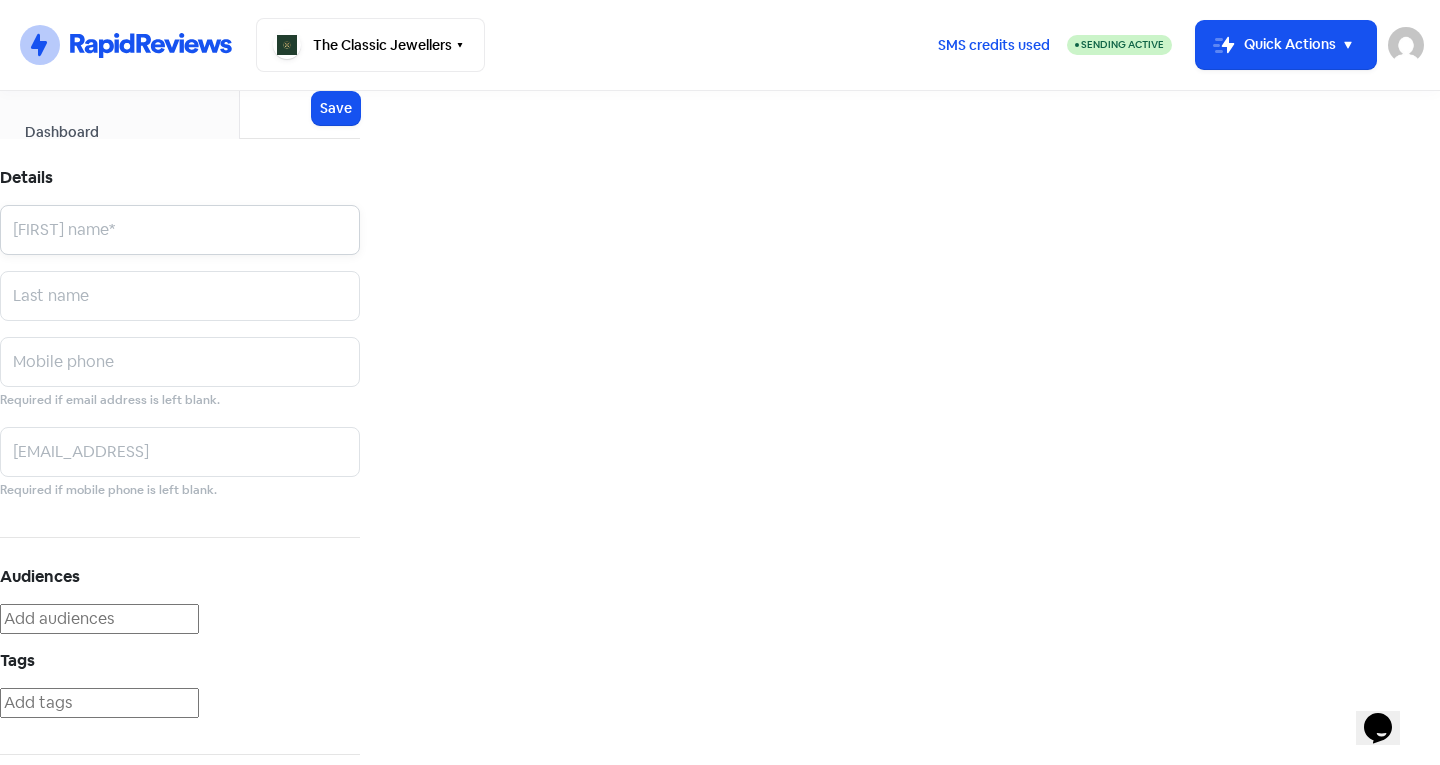 click at bounding box center [180, 230] 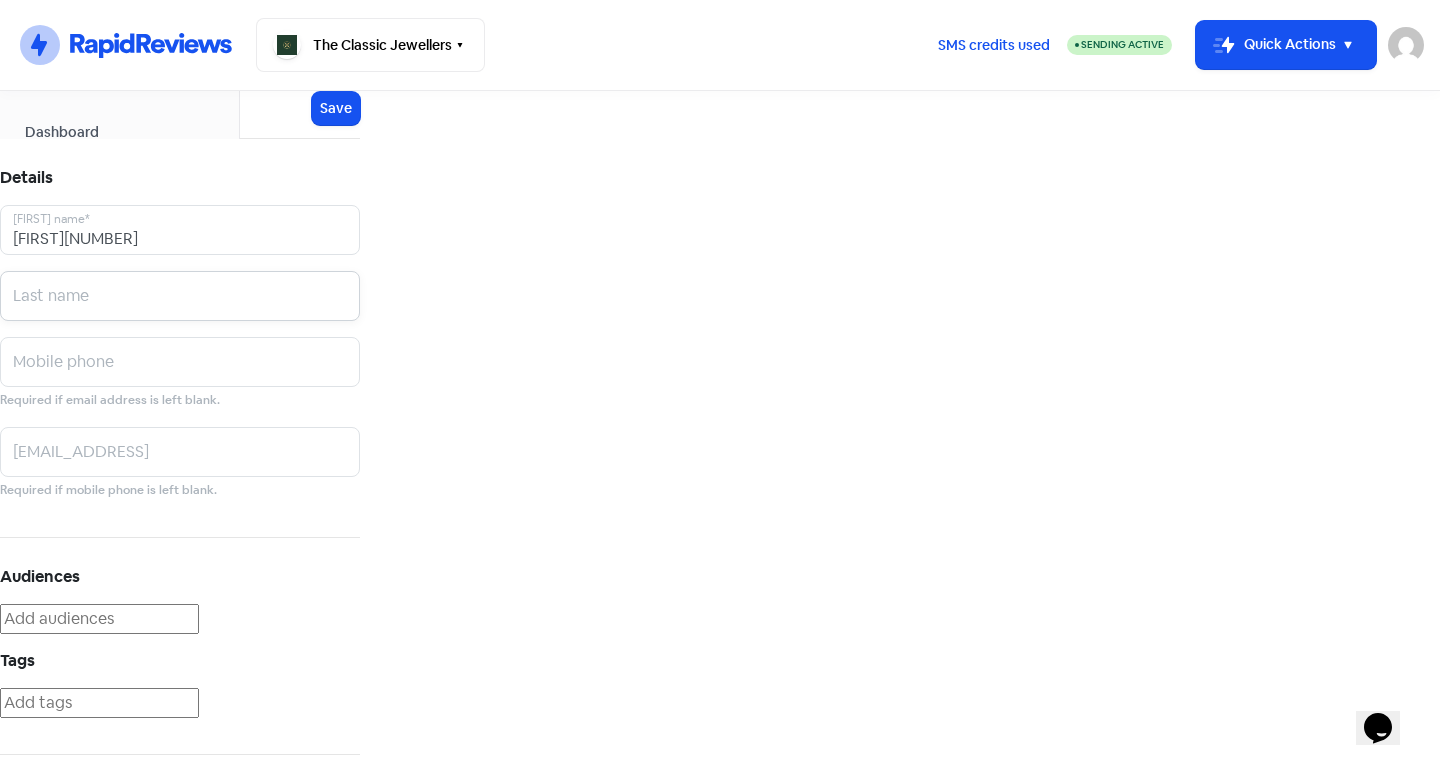 click at bounding box center [180, 230] 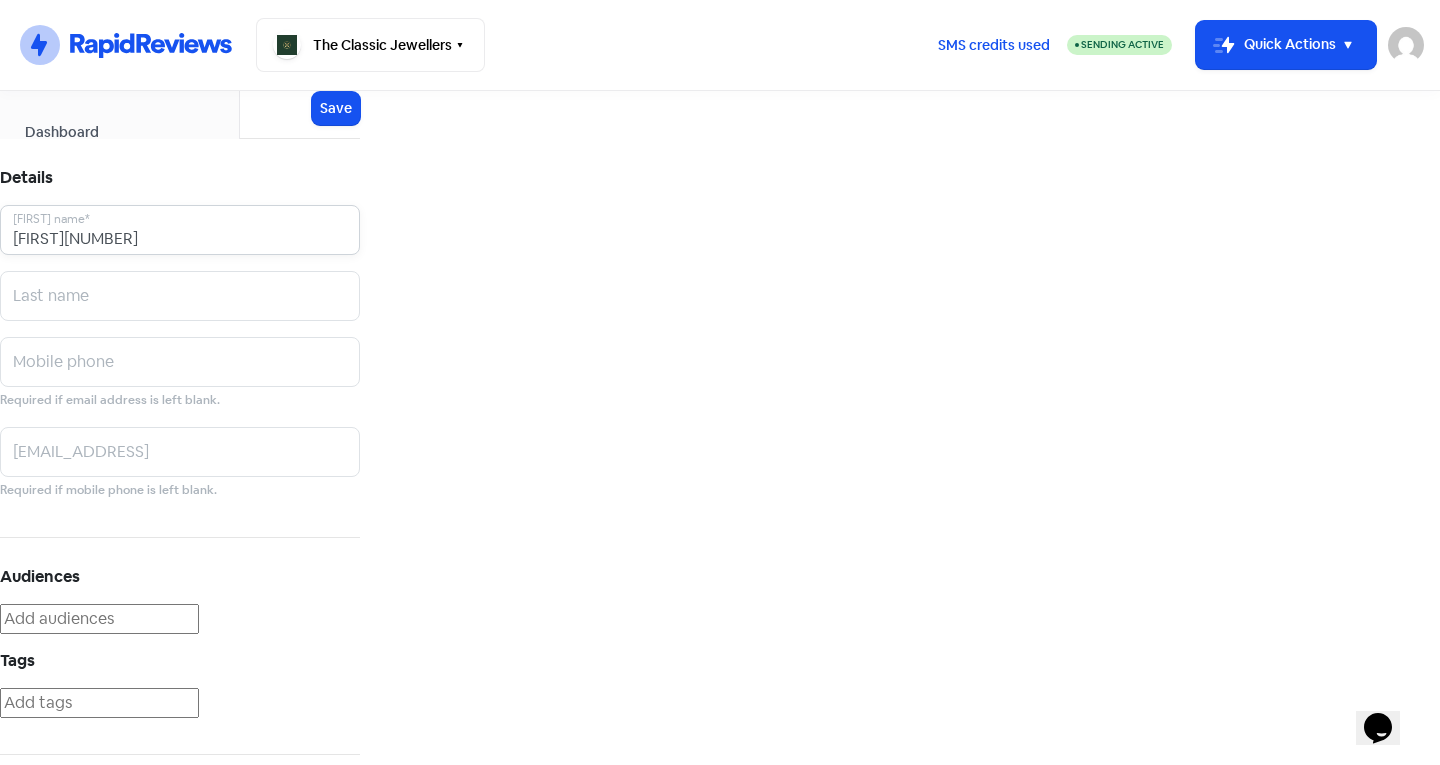 click on "Heather6" at bounding box center [180, 230] 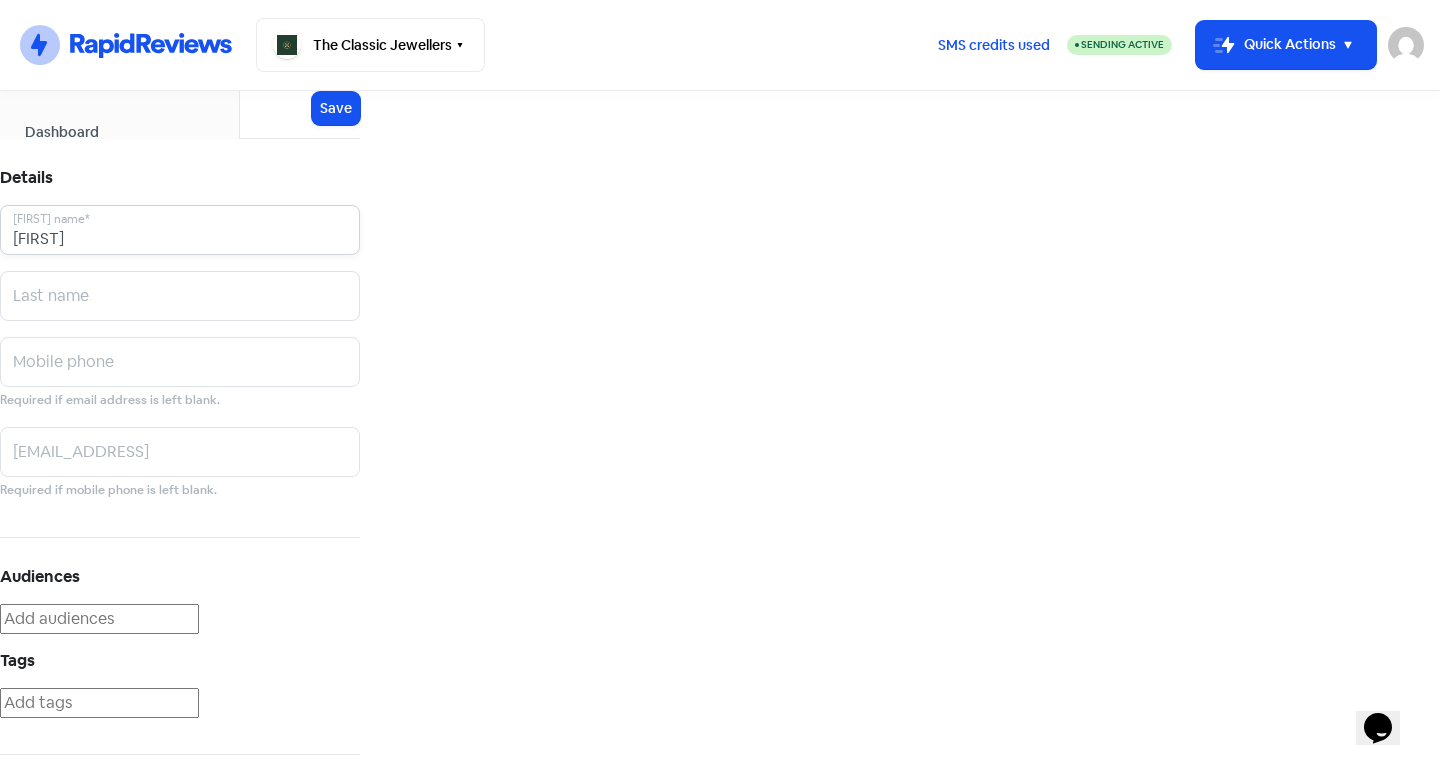 type on "Heather" 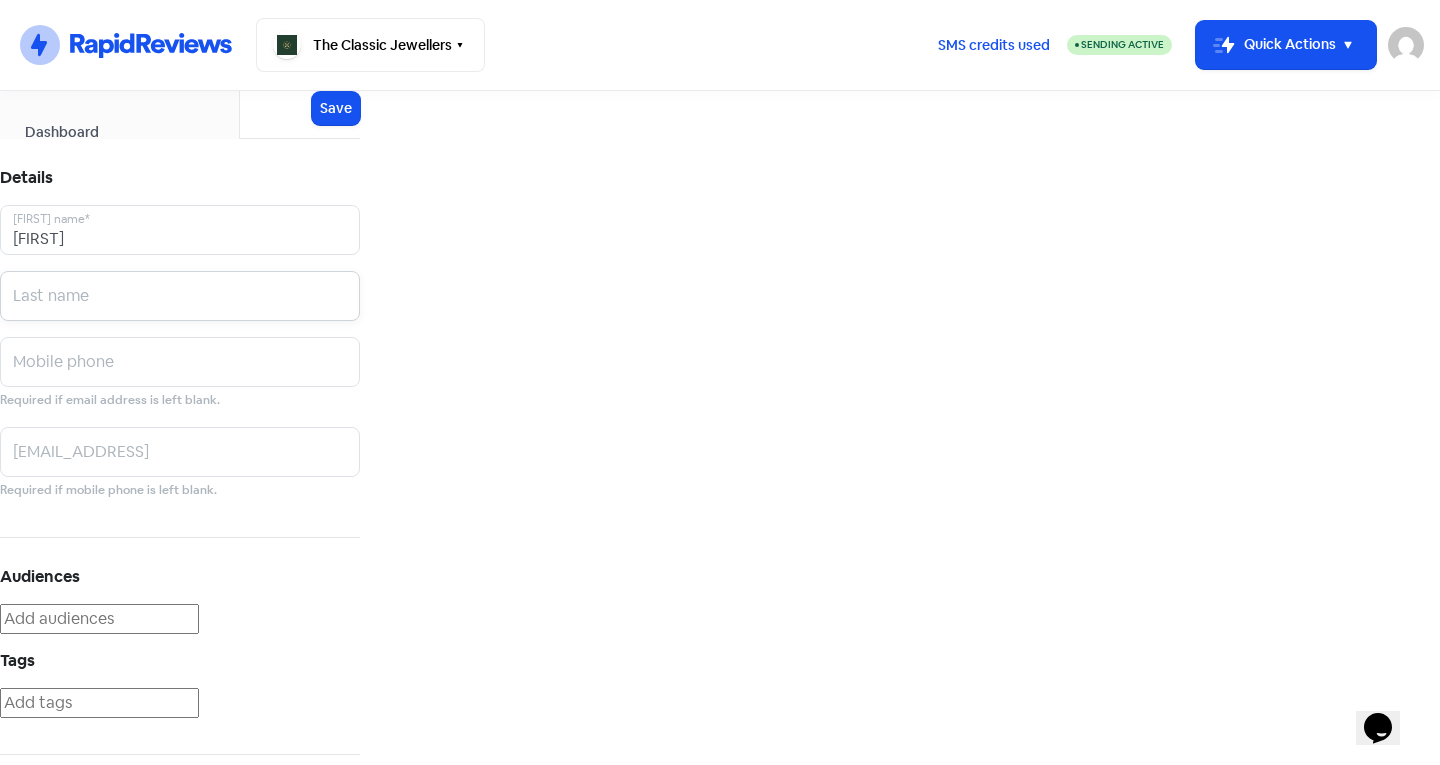 click at bounding box center (180, 230) 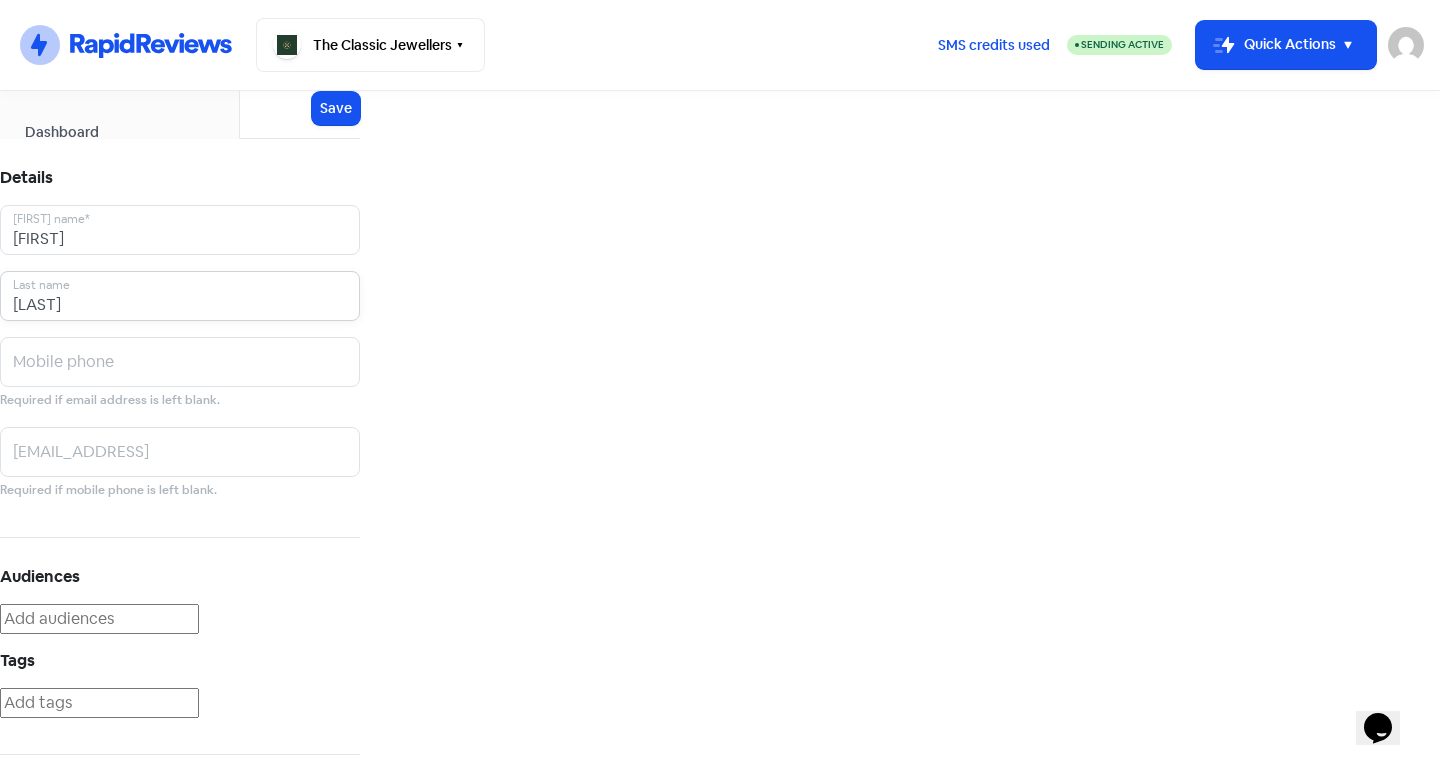 type on "Hodgson" 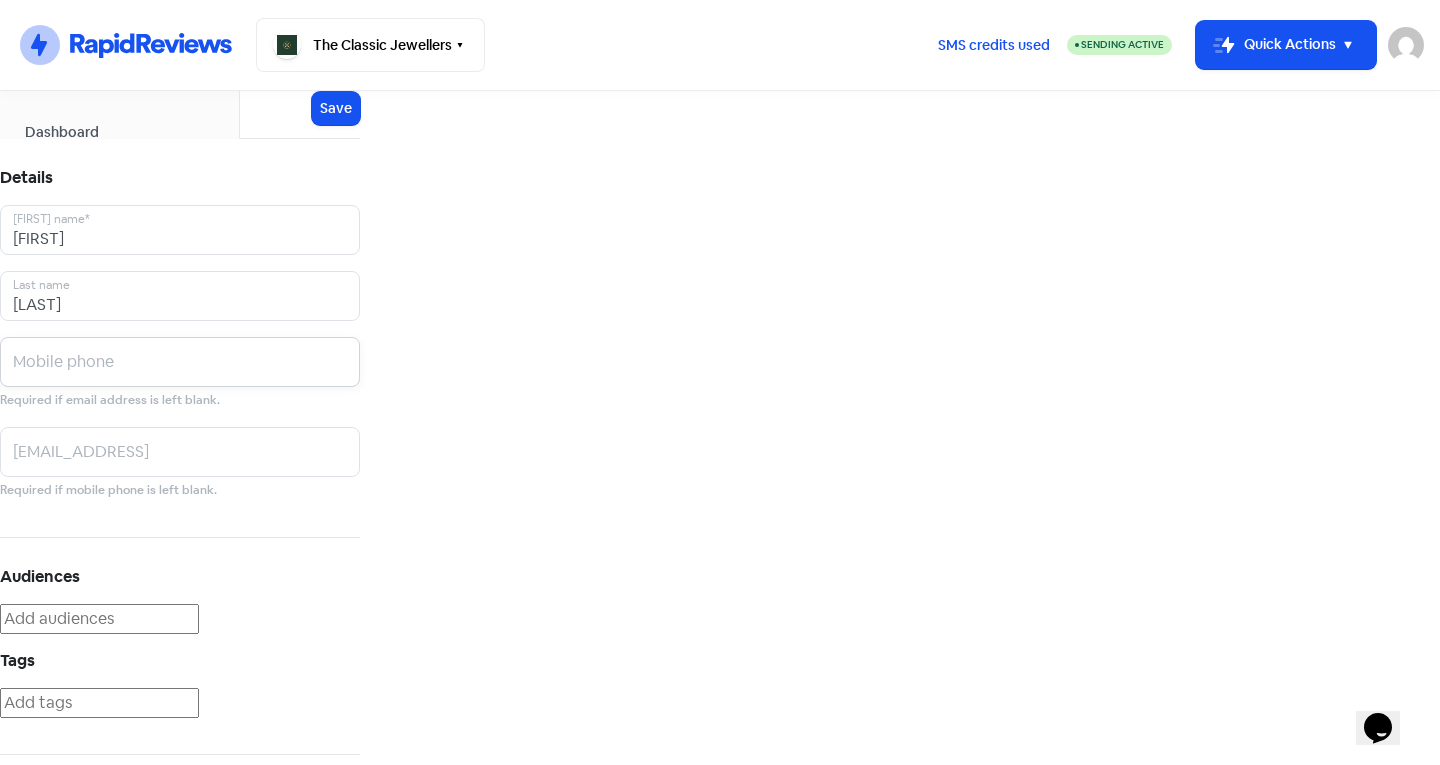 click at bounding box center [180, 230] 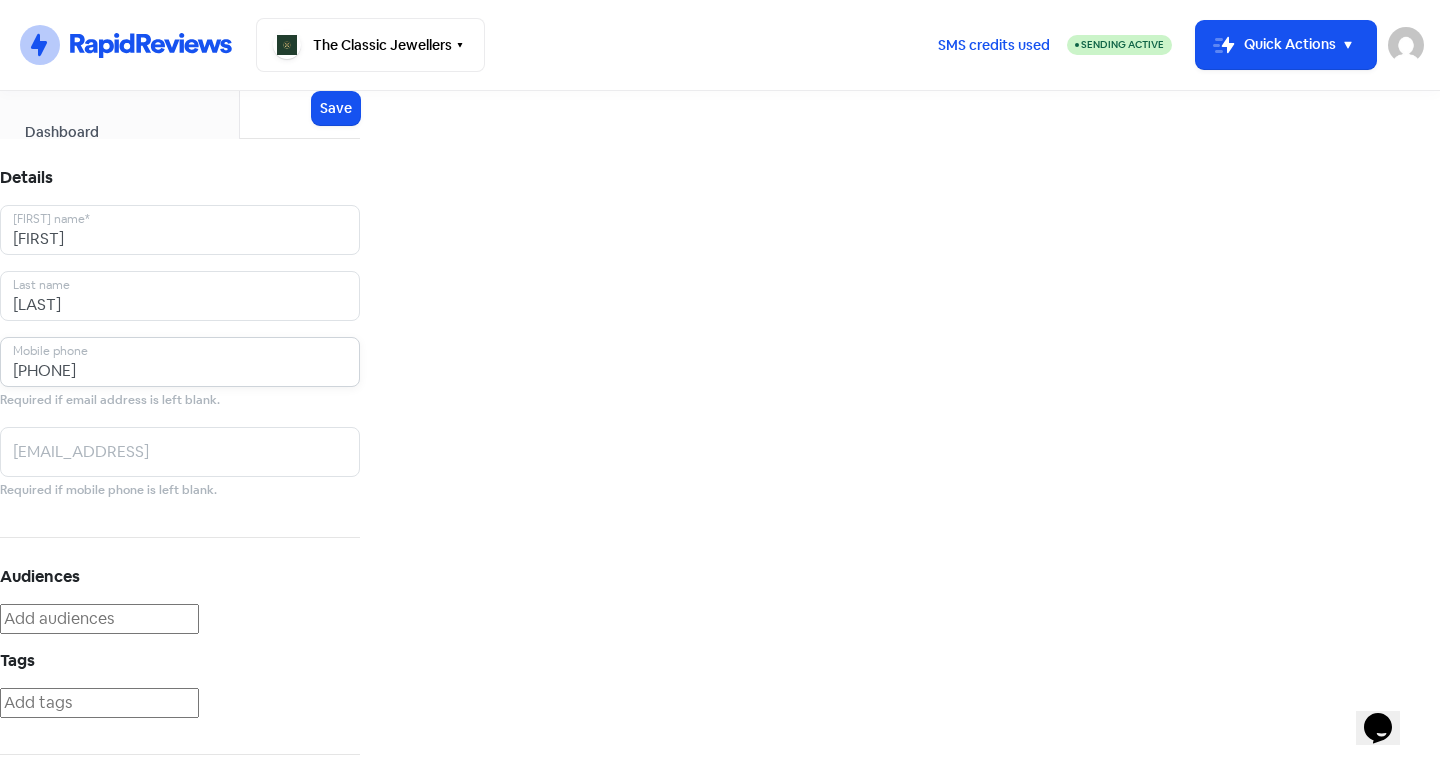 scroll, scrollTop: 0, scrollLeft: 0, axis: both 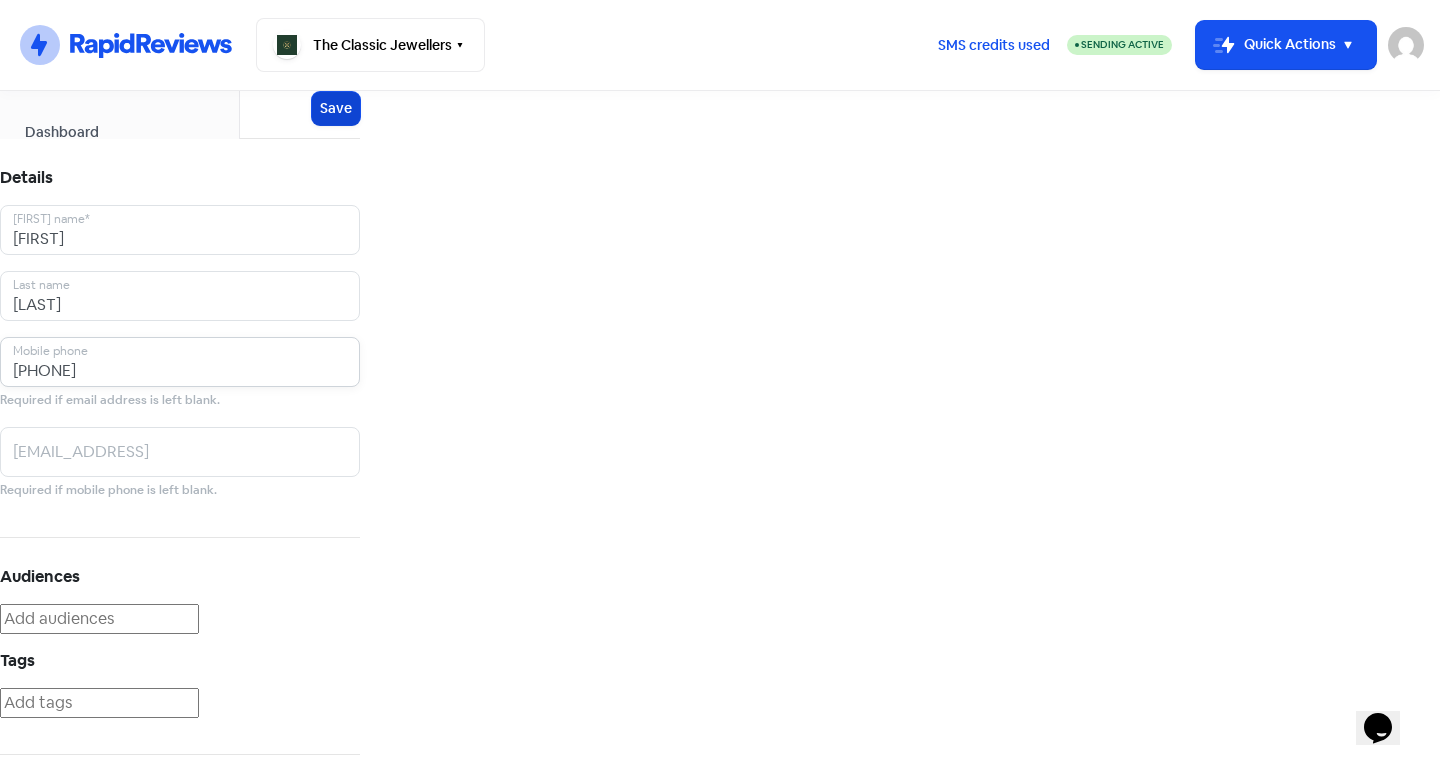 type on "0421992989" 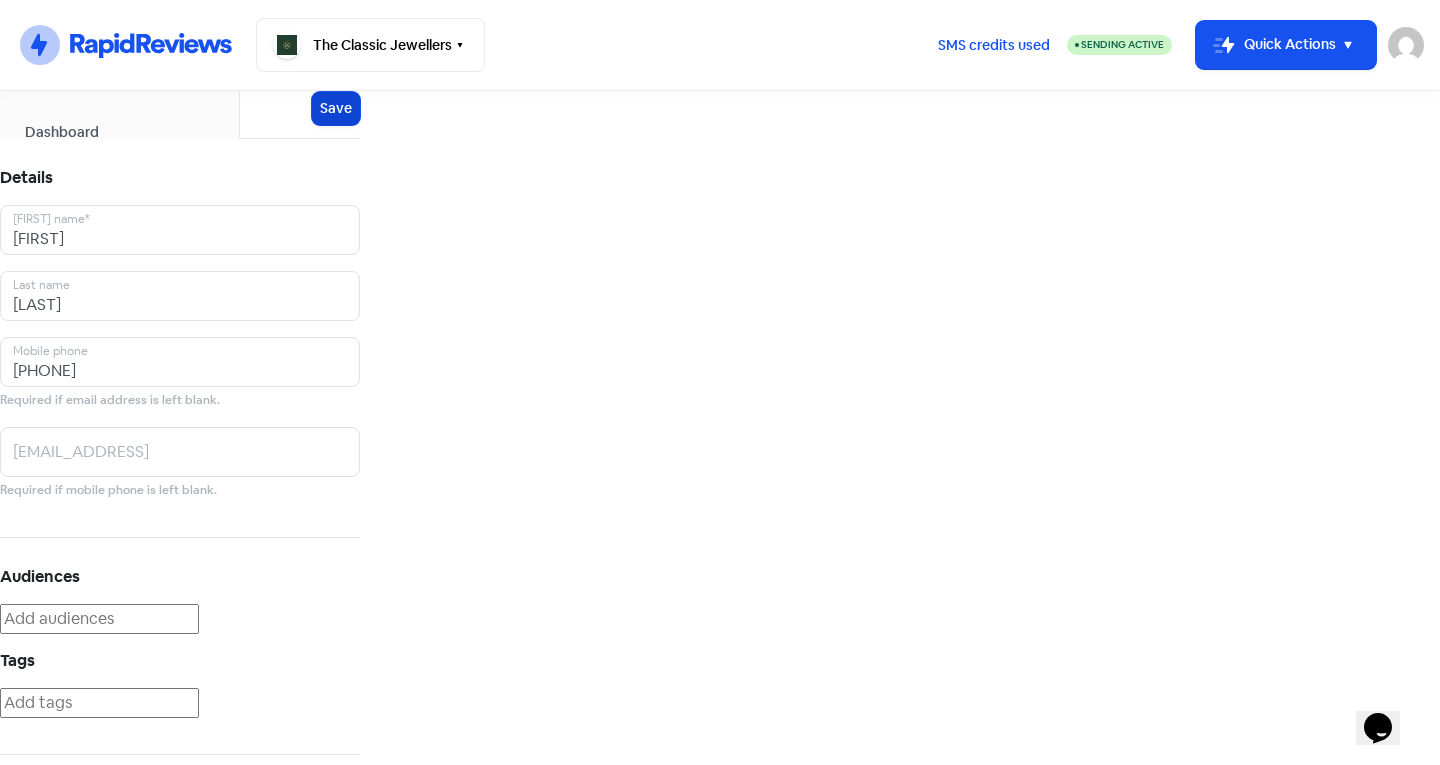 click on "Save" at bounding box center (336, 108) 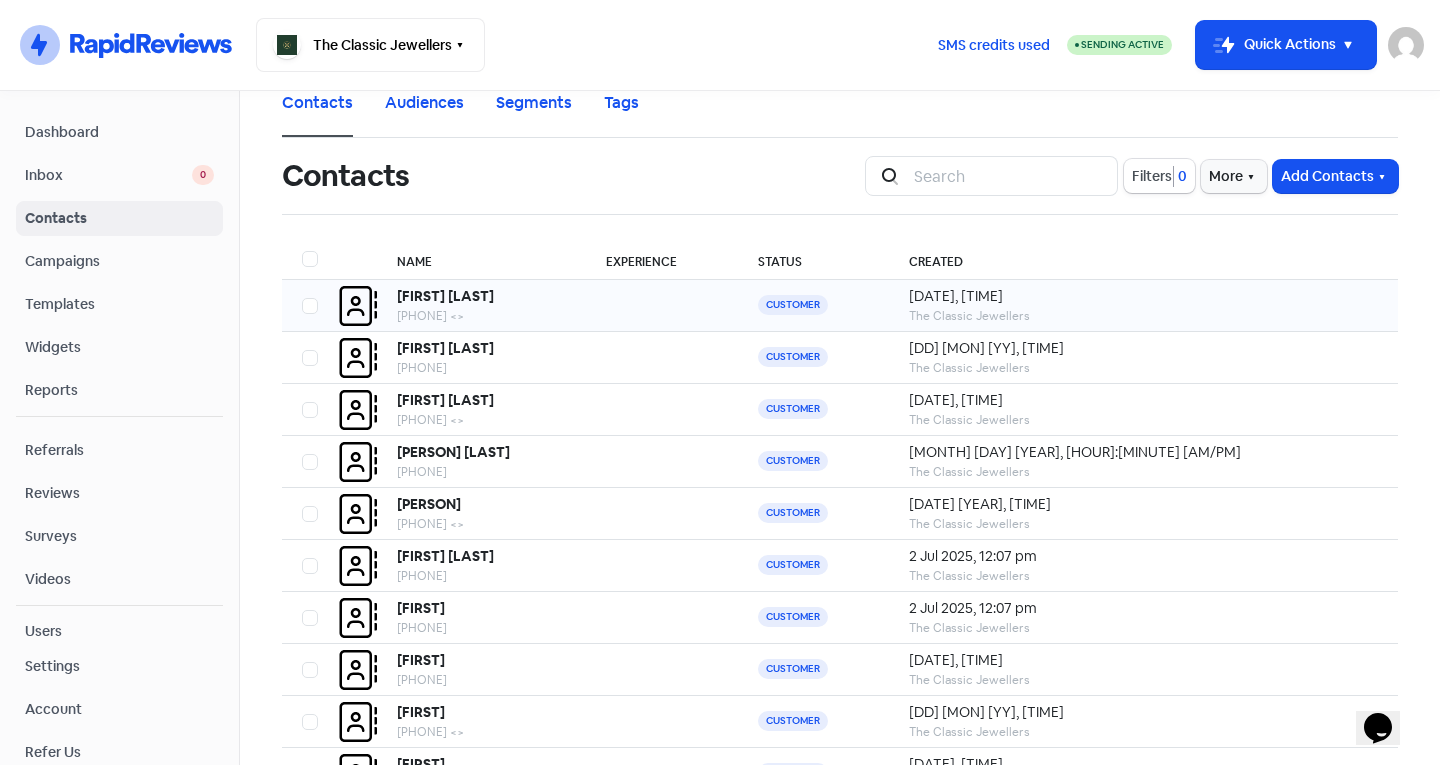click on "Heather Hodgson" at bounding box center [445, 296] 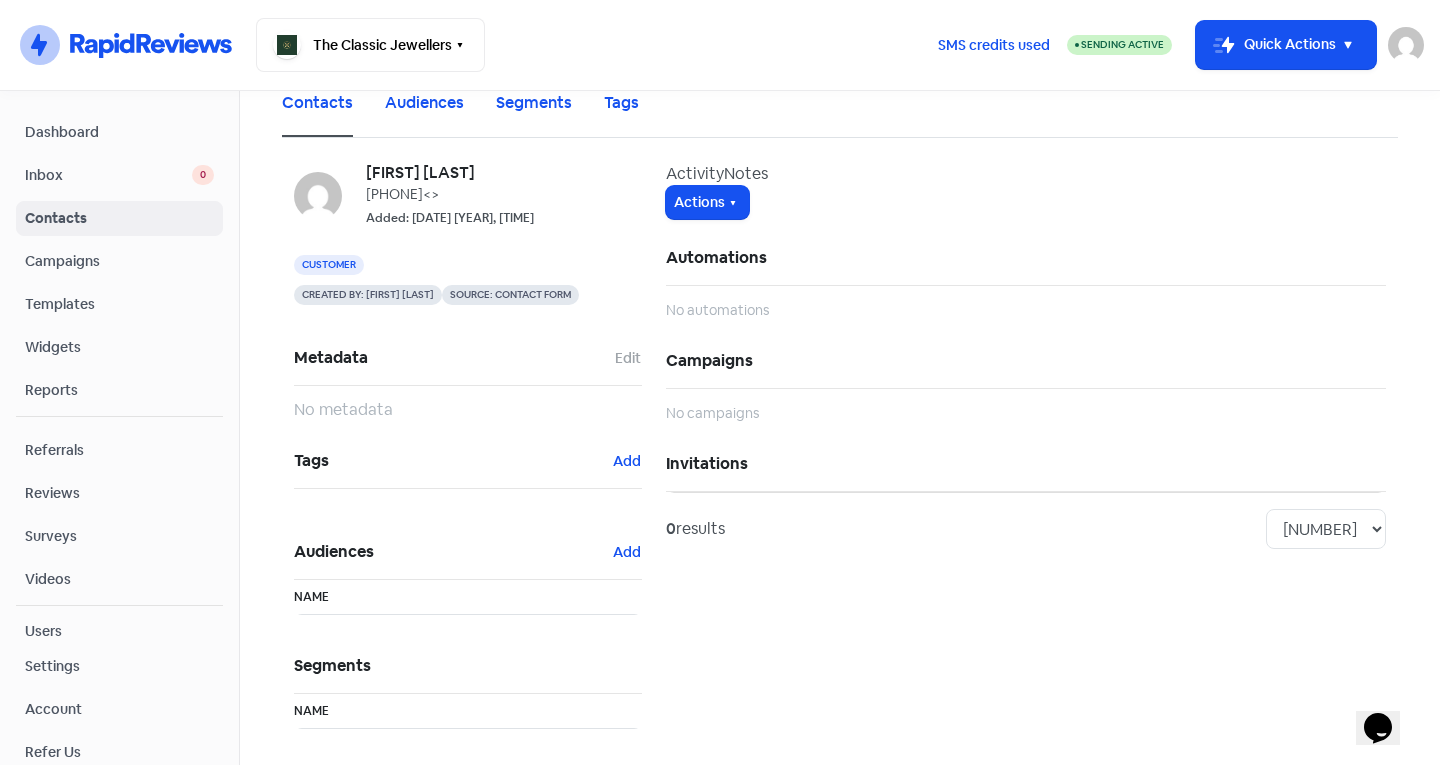 click on "Inbox" at bounding box center (108, 175) 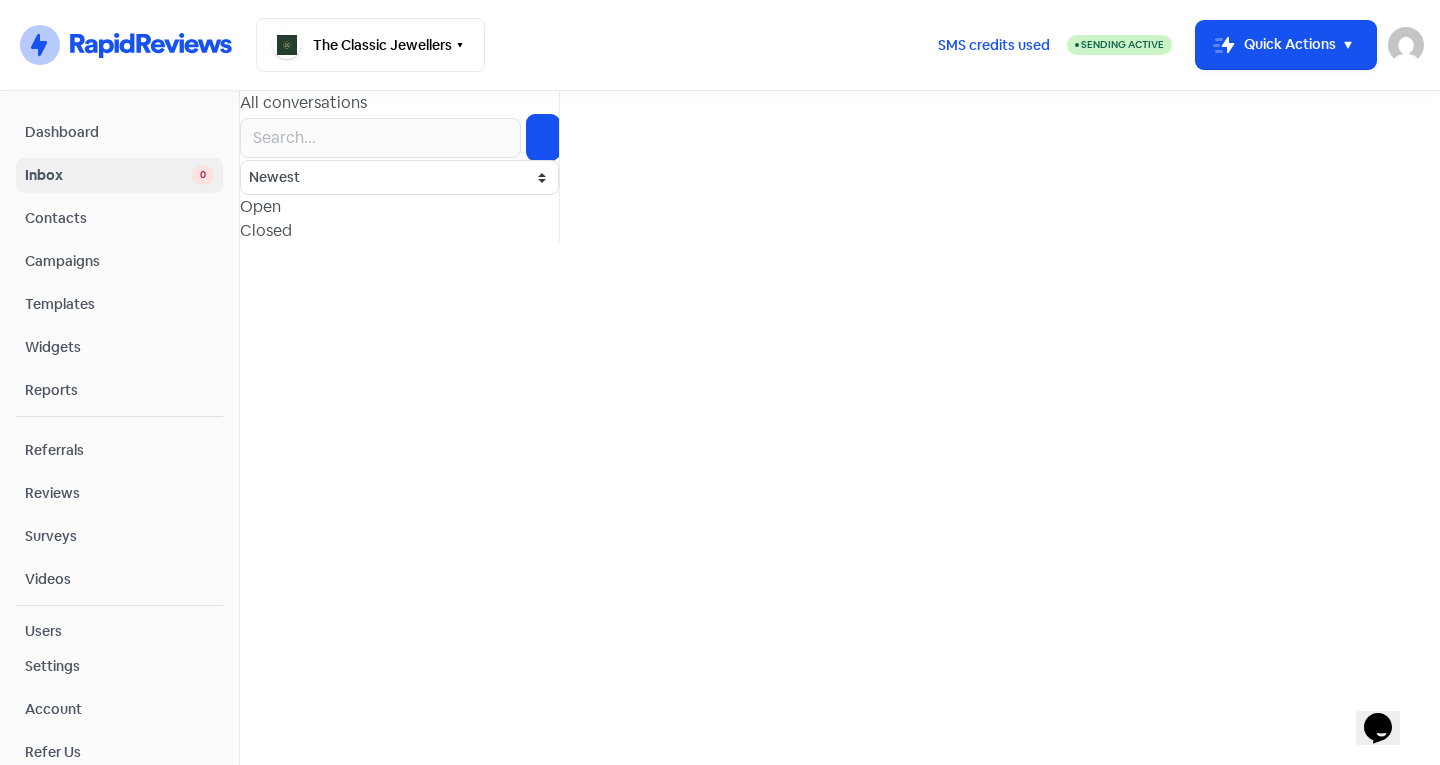 click at bounding box center (399, 137) 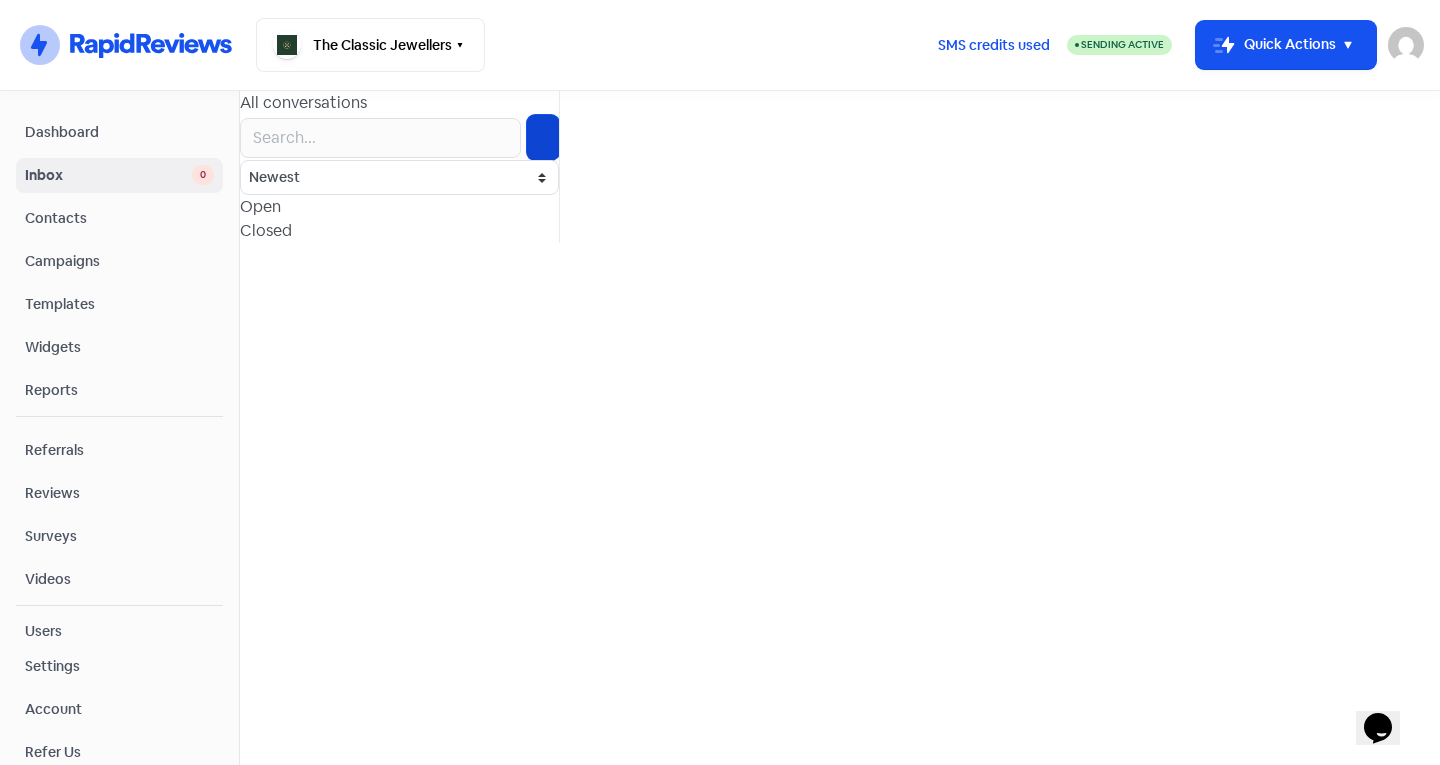 click at bounding box center [543, 138] 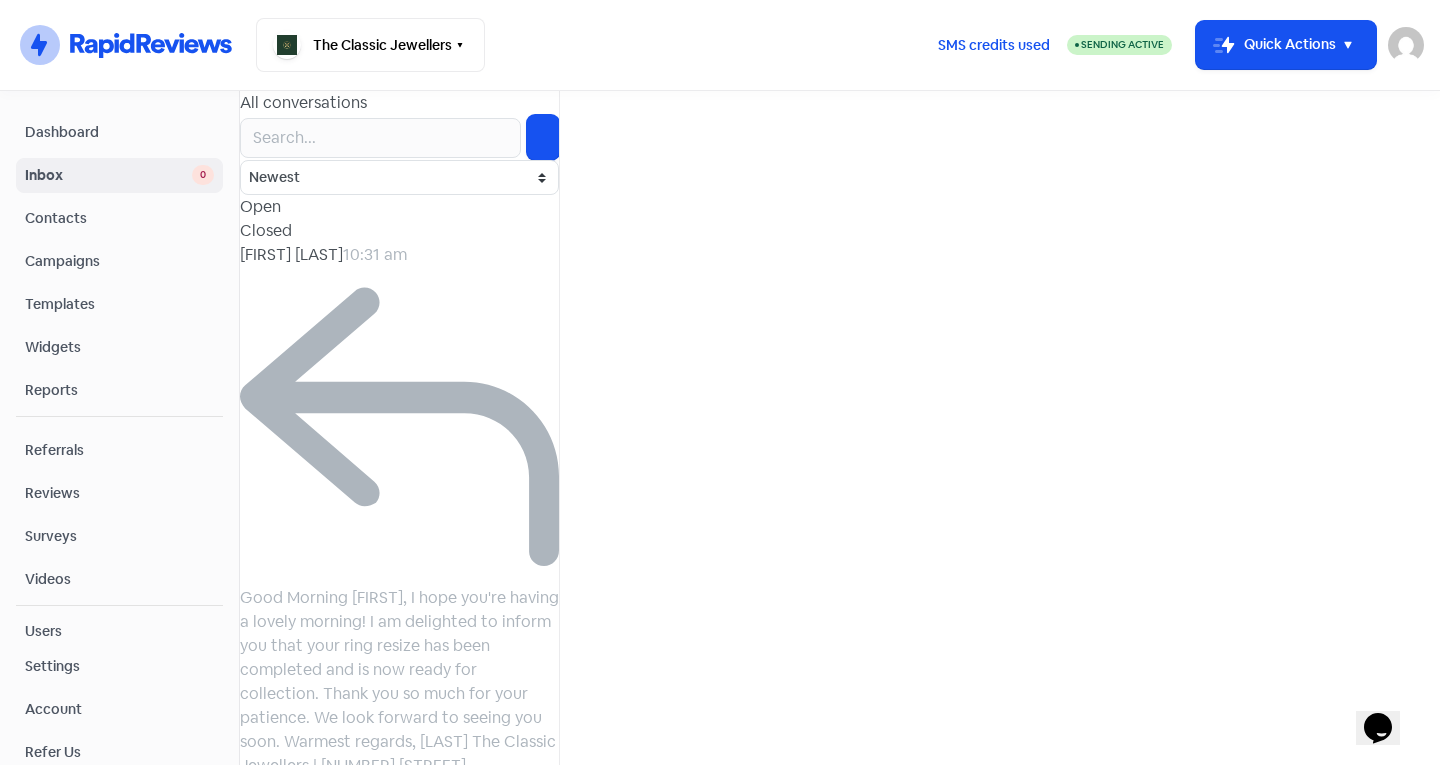 click at bounding box center (400, 77225) 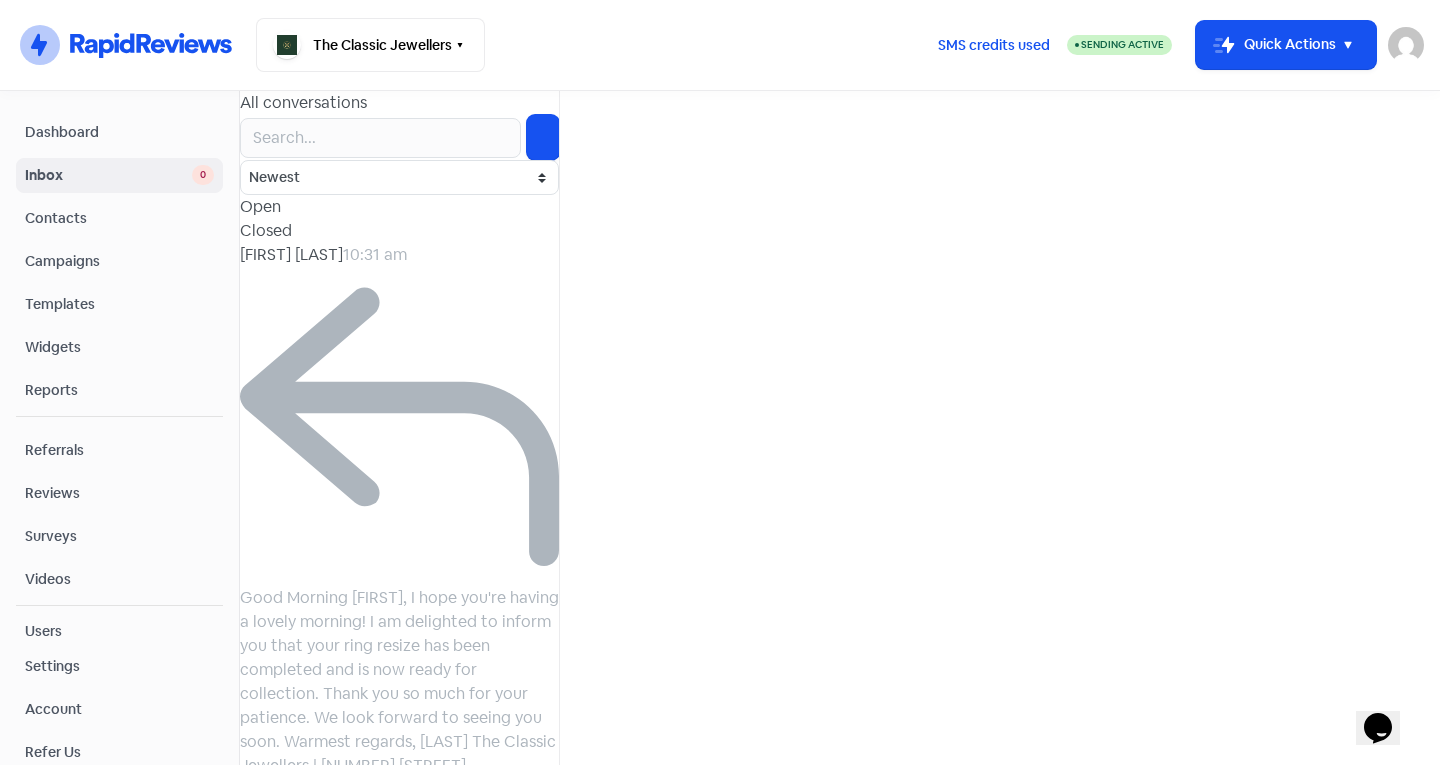 type on "heather hod" 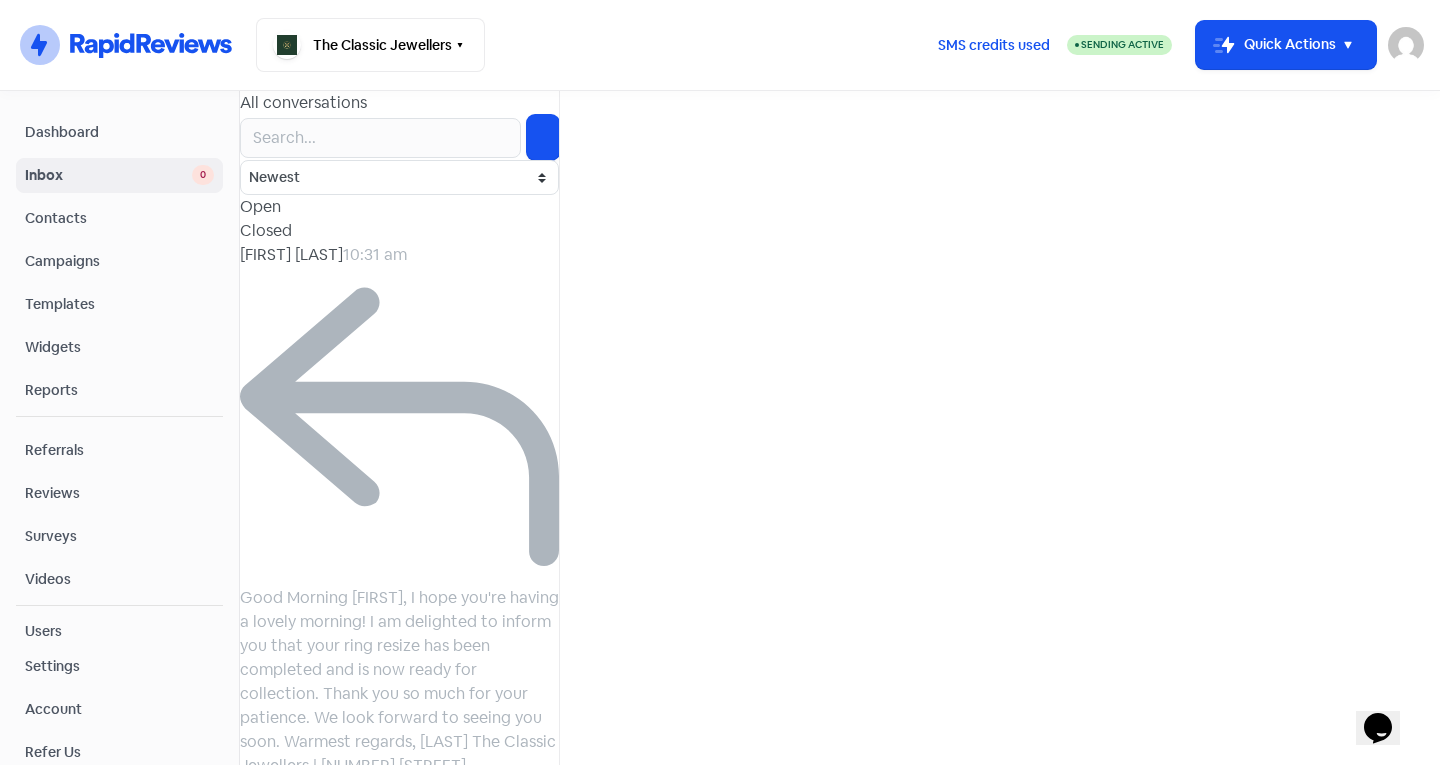 click on "Good Morning Candice,
I hope you're having a lovely morning! I am delighted to inform you that your ring resize has been completed and is now ready for collection. Thank you so much for your patience. We look forward to seeing you soon. Warmest regards, Tanvi
The Classic Jewellers | 6 James Place" at bounding box center (399, 681) 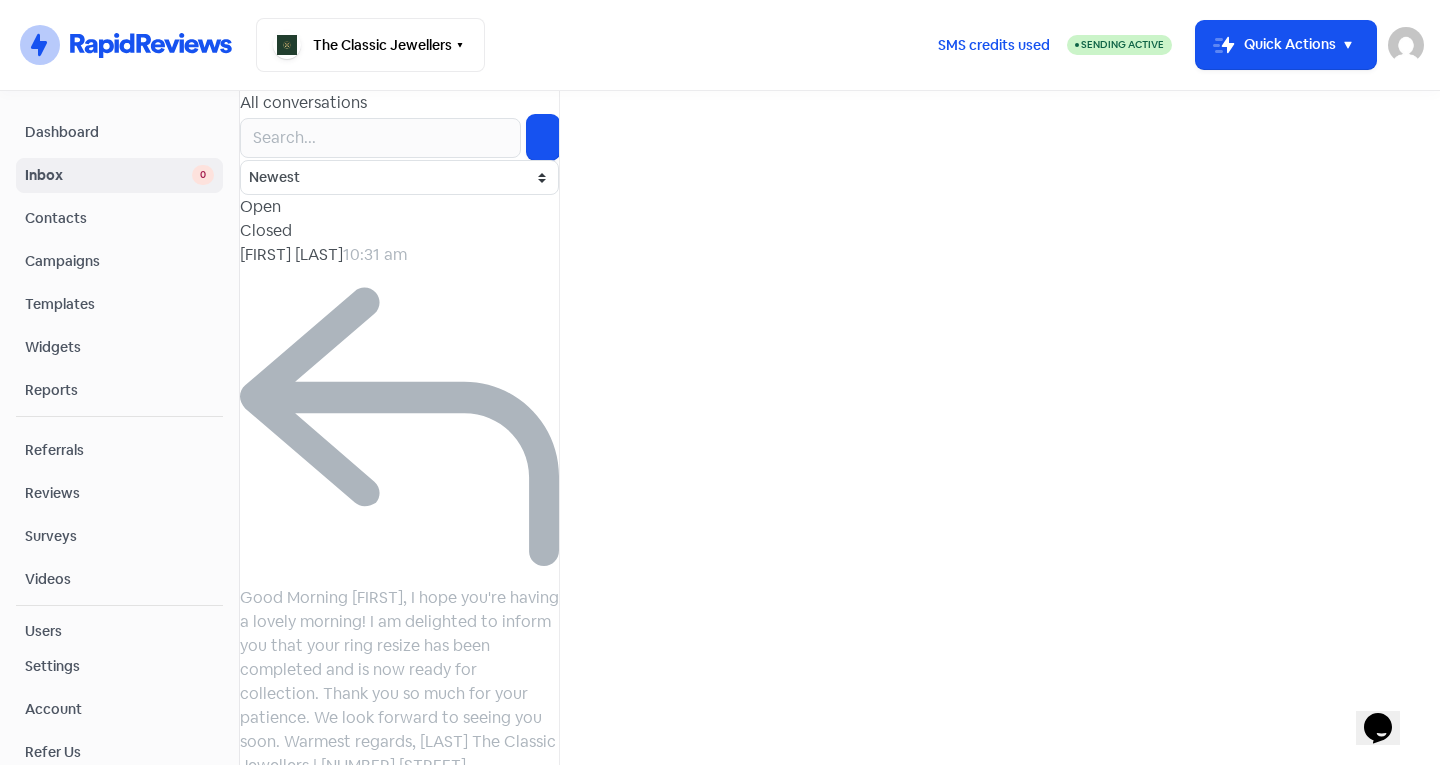 click on "Good Morning [PERSON],
I hope you're having a lovely morning! I am delighted to inform you that your bracelet has now been repaired and is now ready for collection. Thank you so much for your patience. We look forward to seeing you soon. Warmest regards, [PERSON]
The Classic Jewellers | [NUMBER] [STREET]" at bounding box center (399, 681) 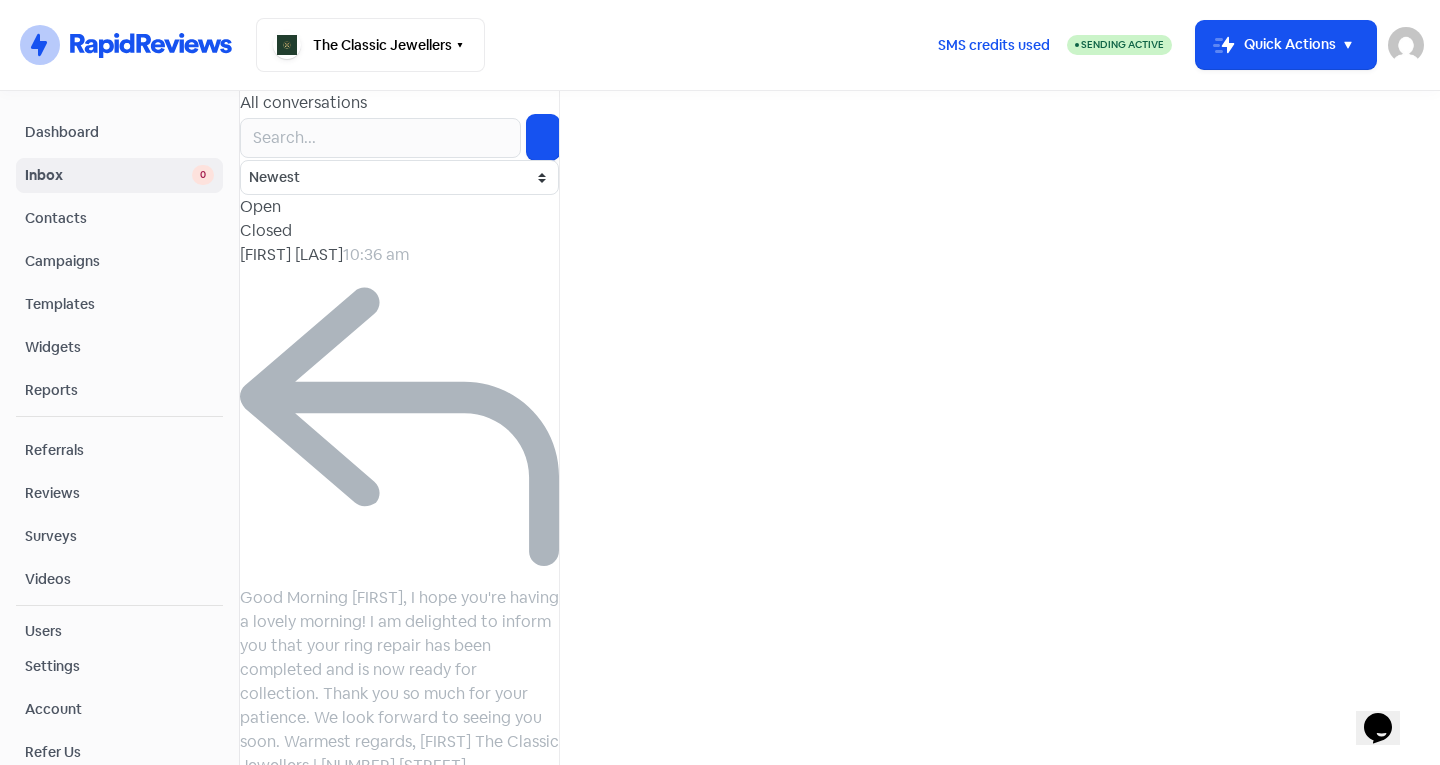 scroll, scrollTop: 0, scrollLeft: 0, axis: both 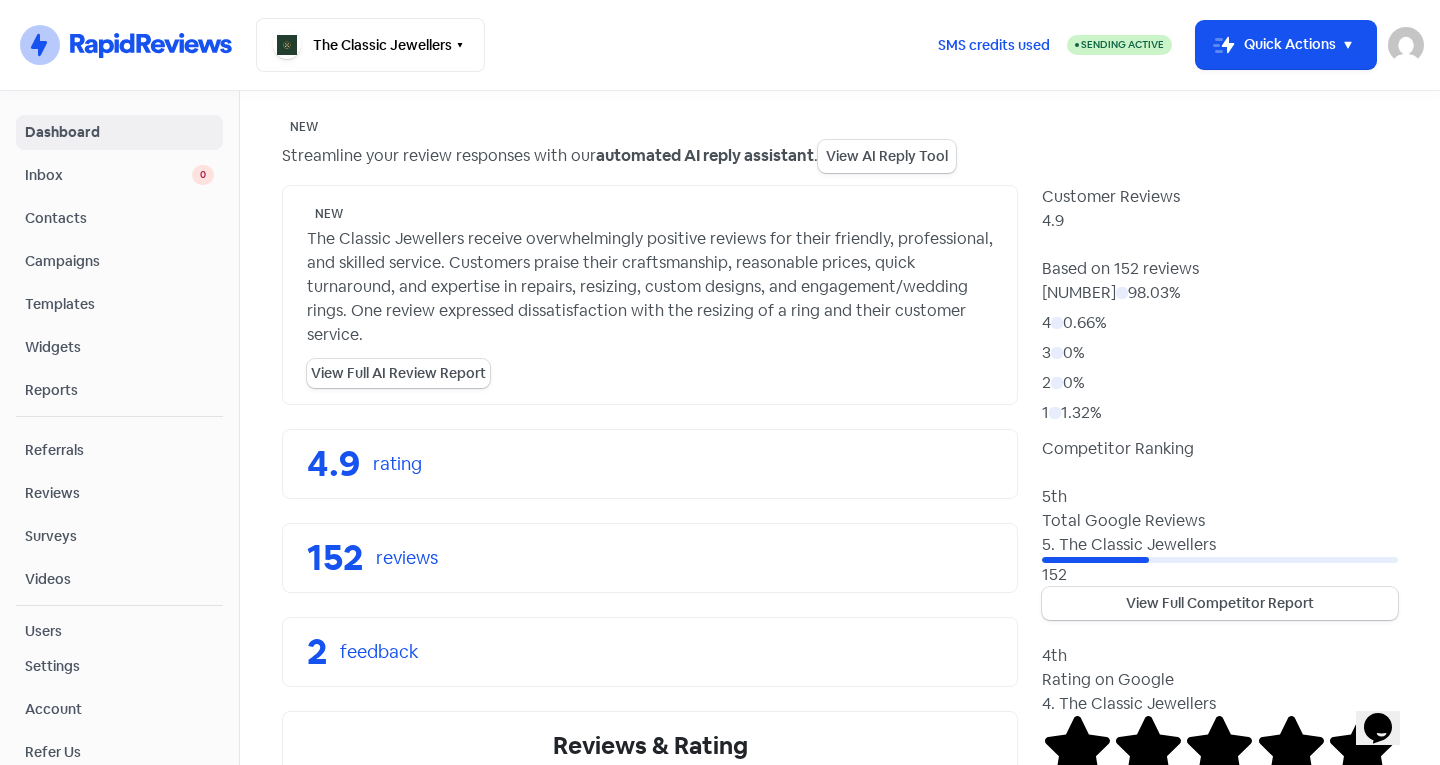 click on "Inbox" at bounding box center (108, 175) 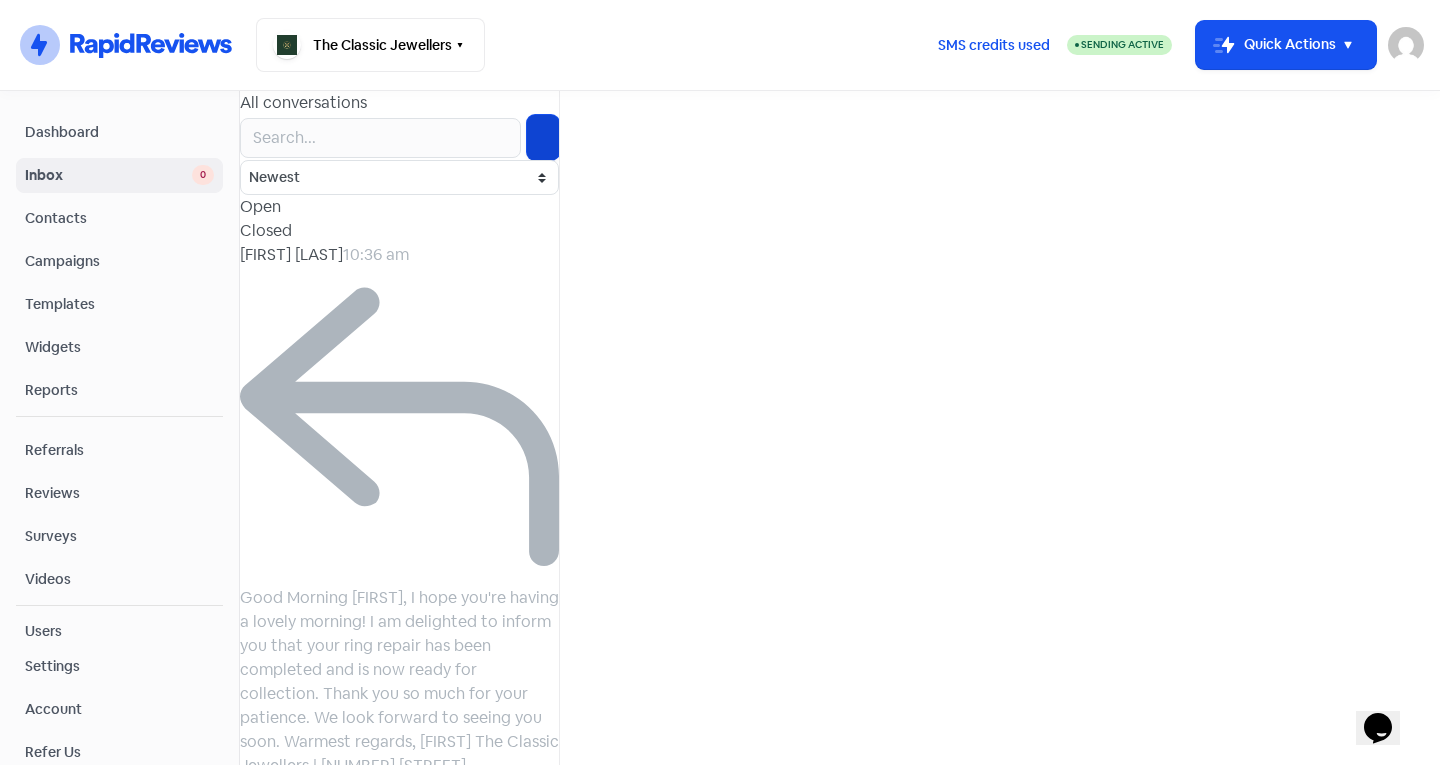 click at bounding box center [543, 138] 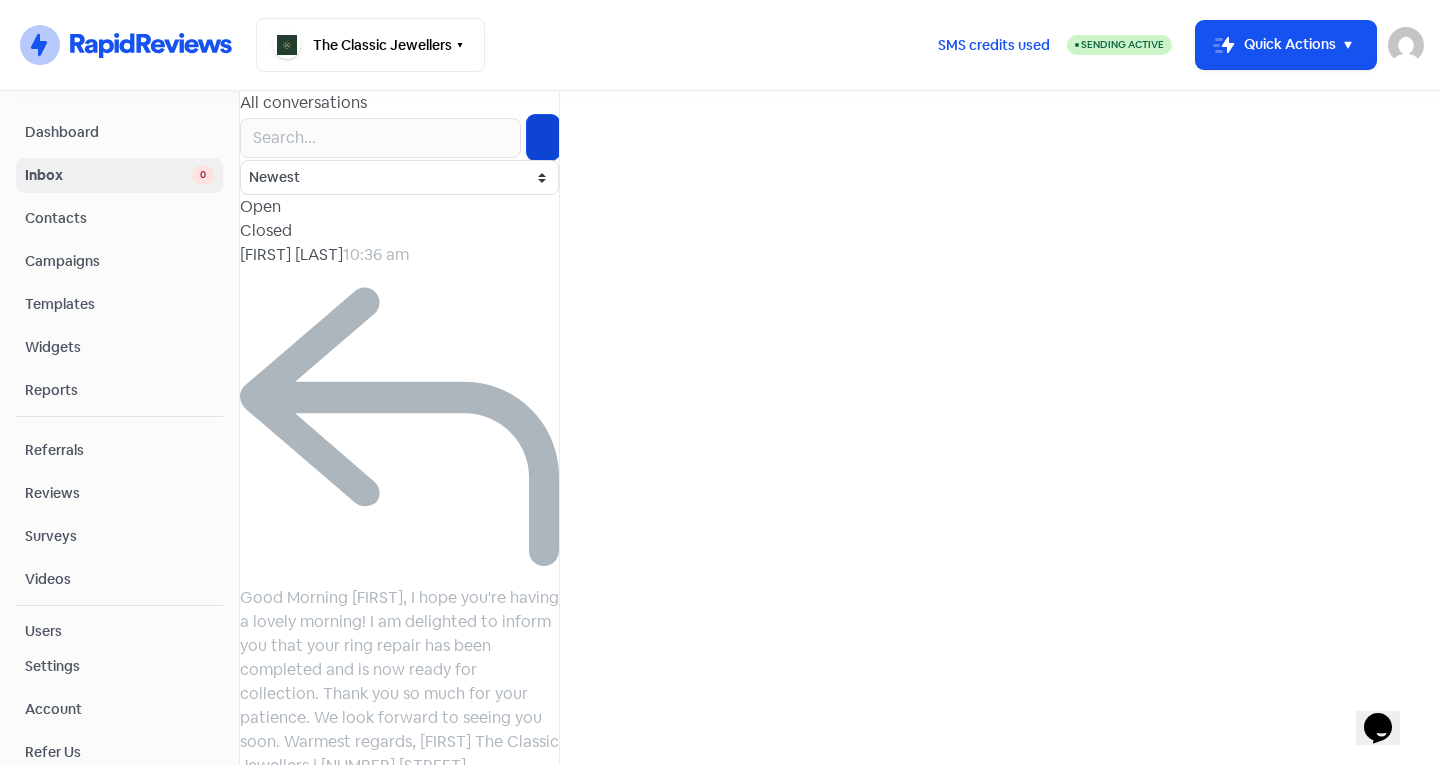 click at bounding box center (798, 394) 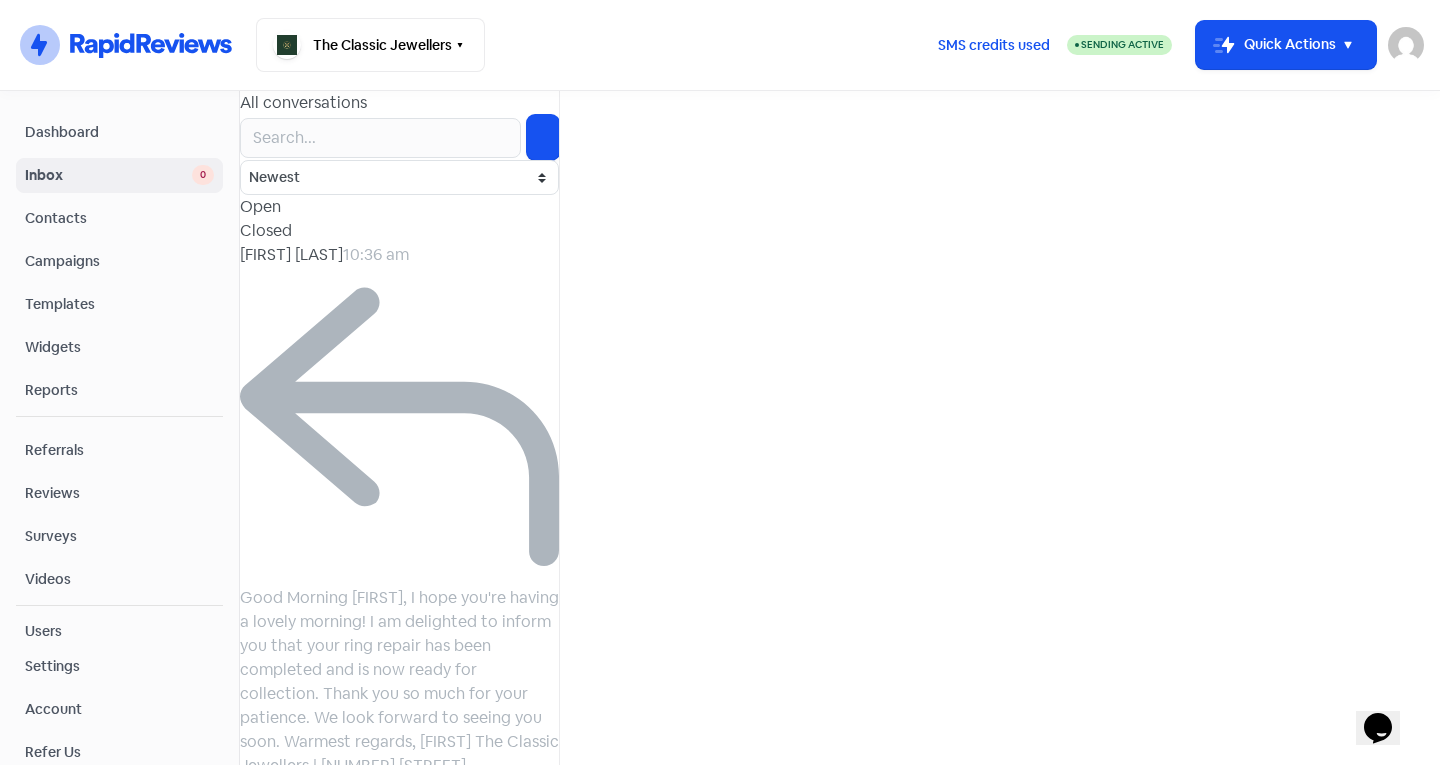 click on "Dashboard" at bounding box center [119, 132] 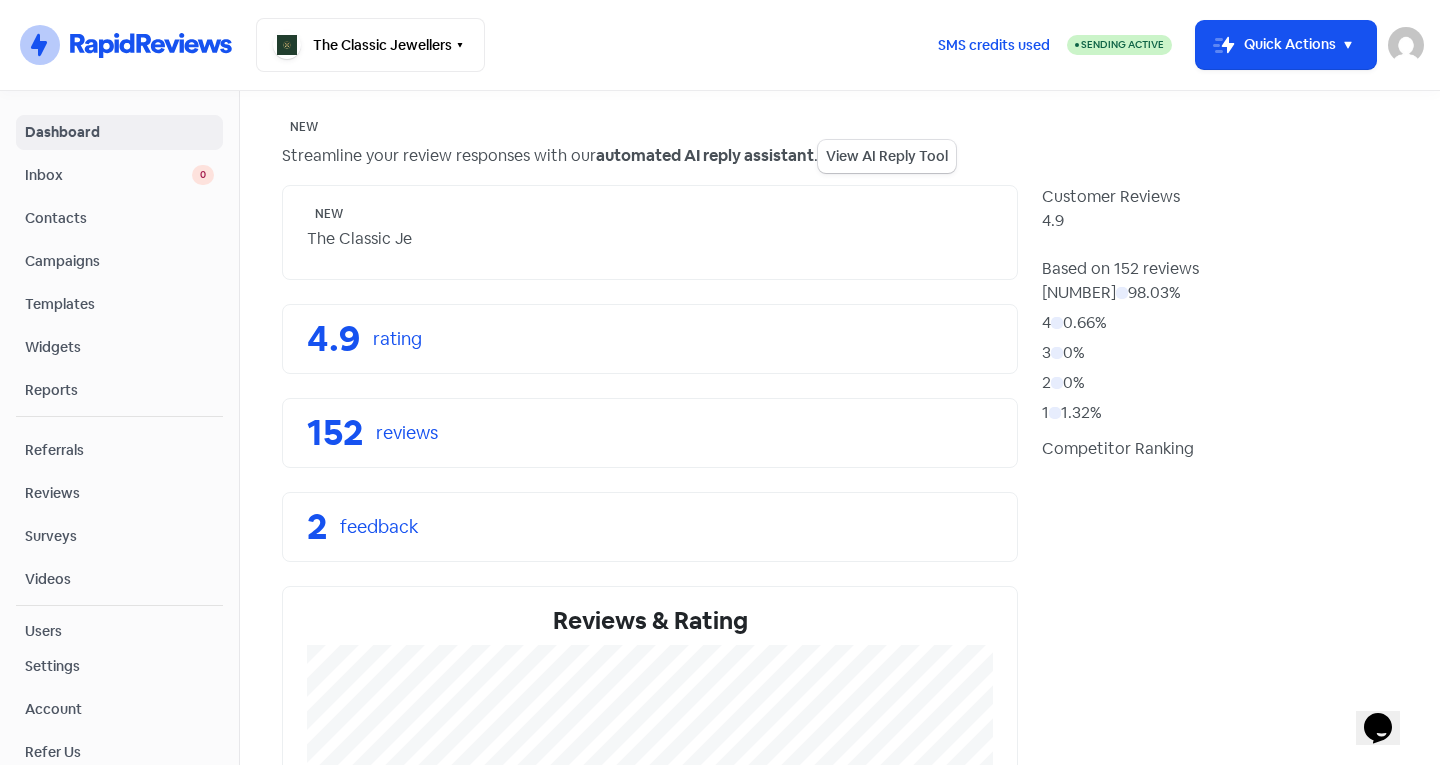 click on "Contacts" at bounding box center [119, 218] 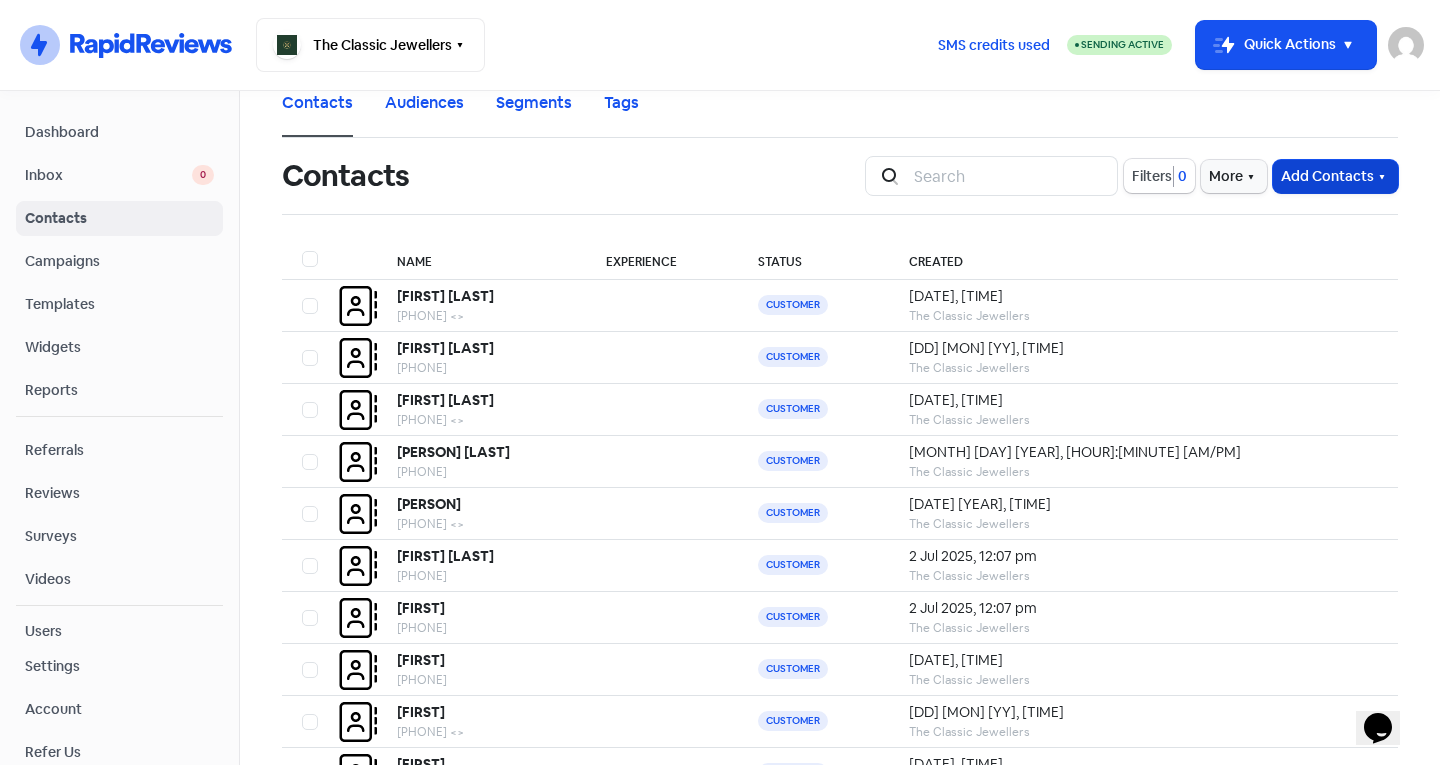 click on "Add Contacts" at bounding box center [1335, 176] 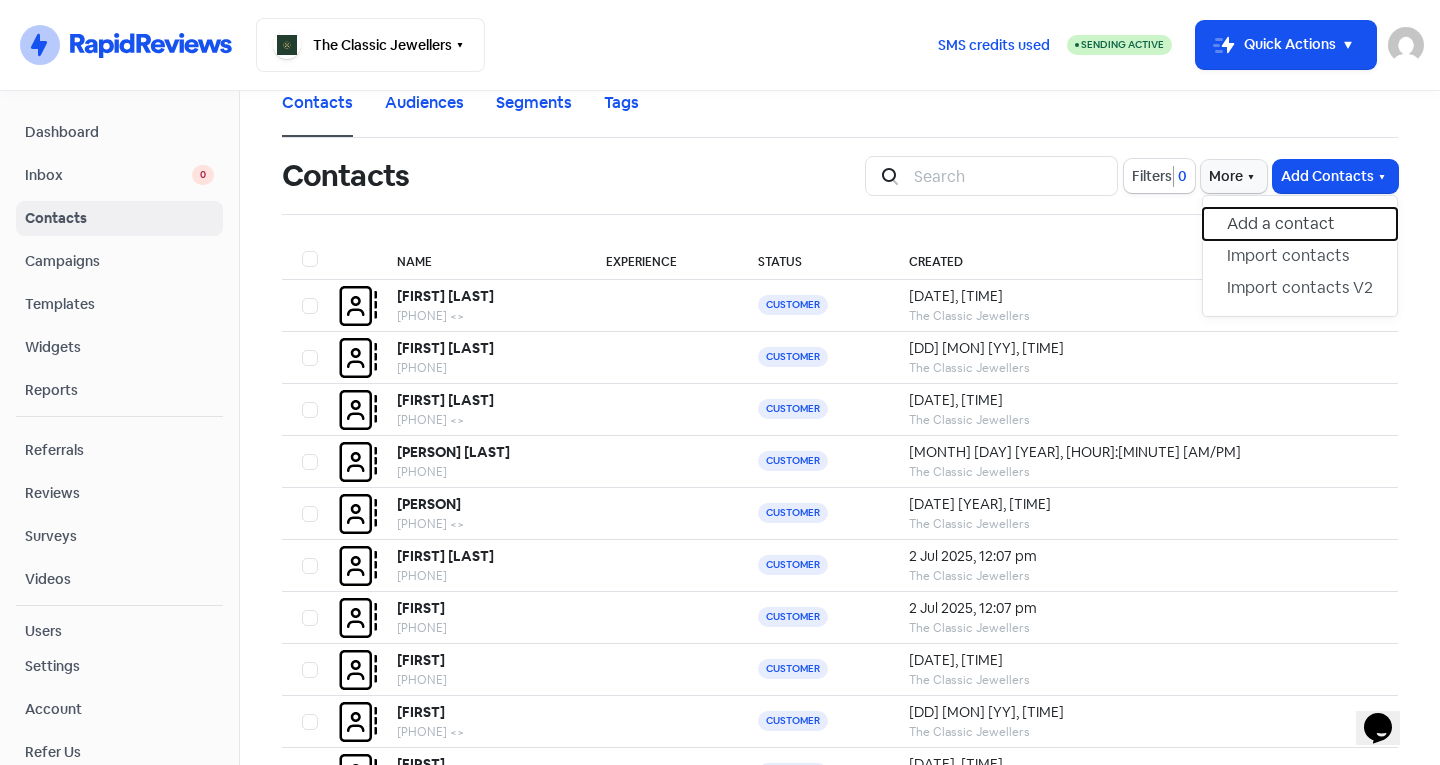 click on "Add a contact" at bounding box center [1300, 224] 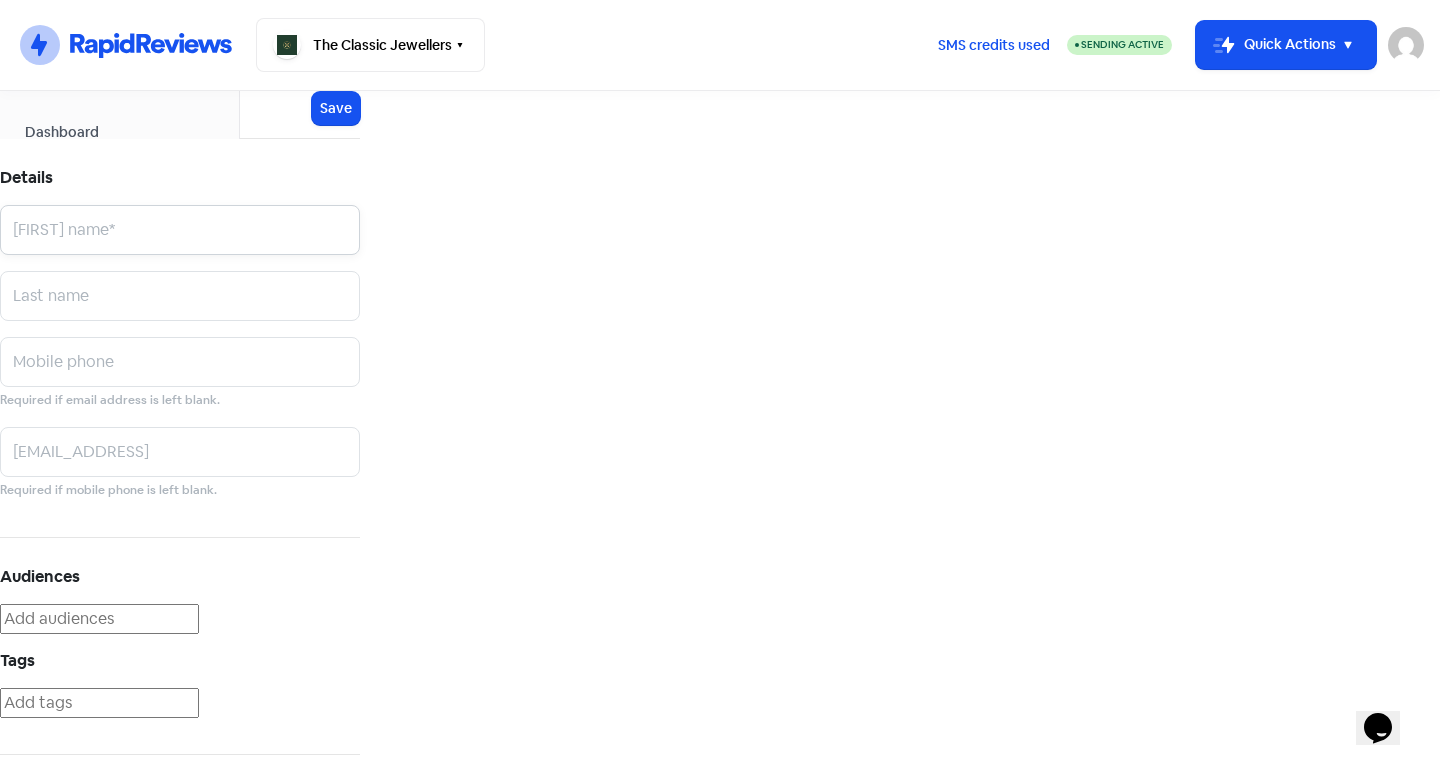 click at bounding box center (180, 230) 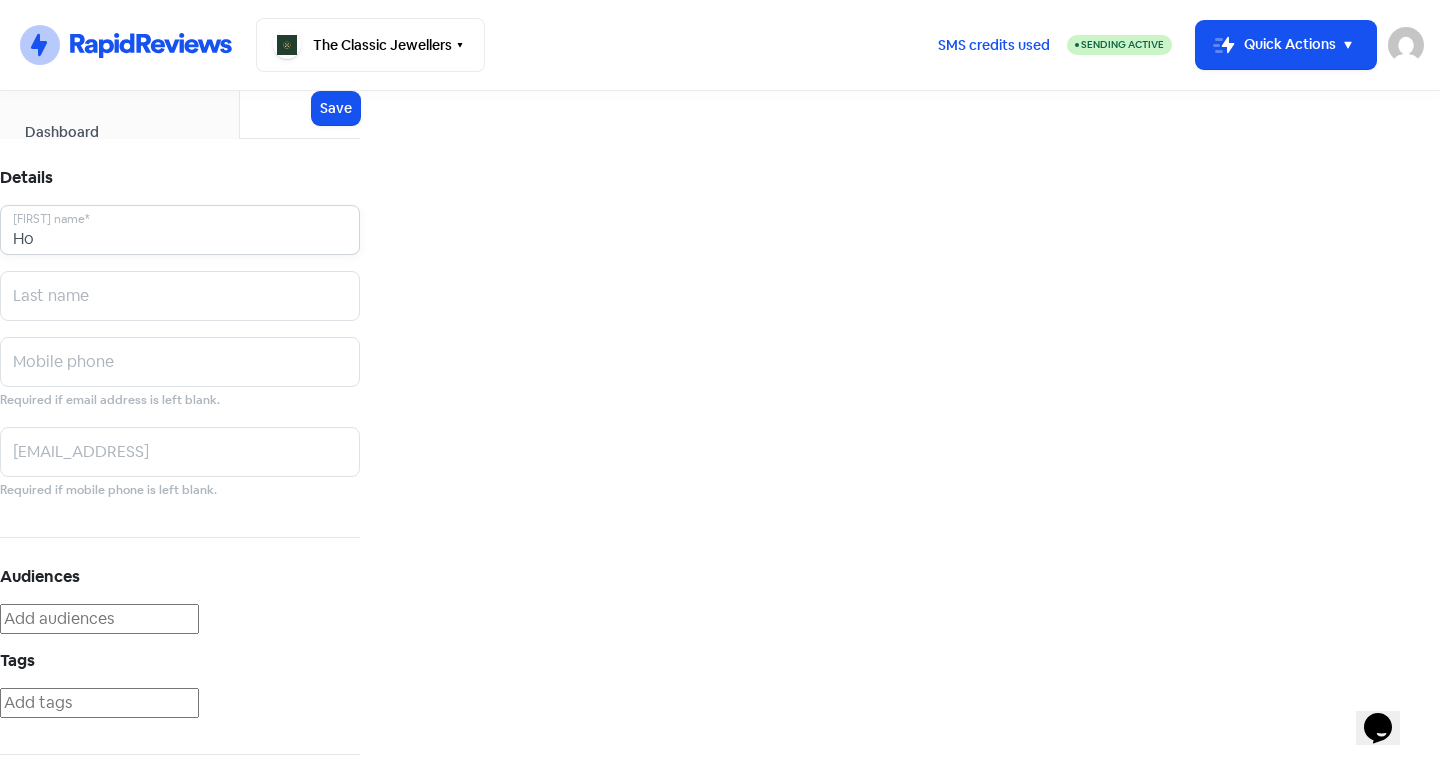 type on "Ho" 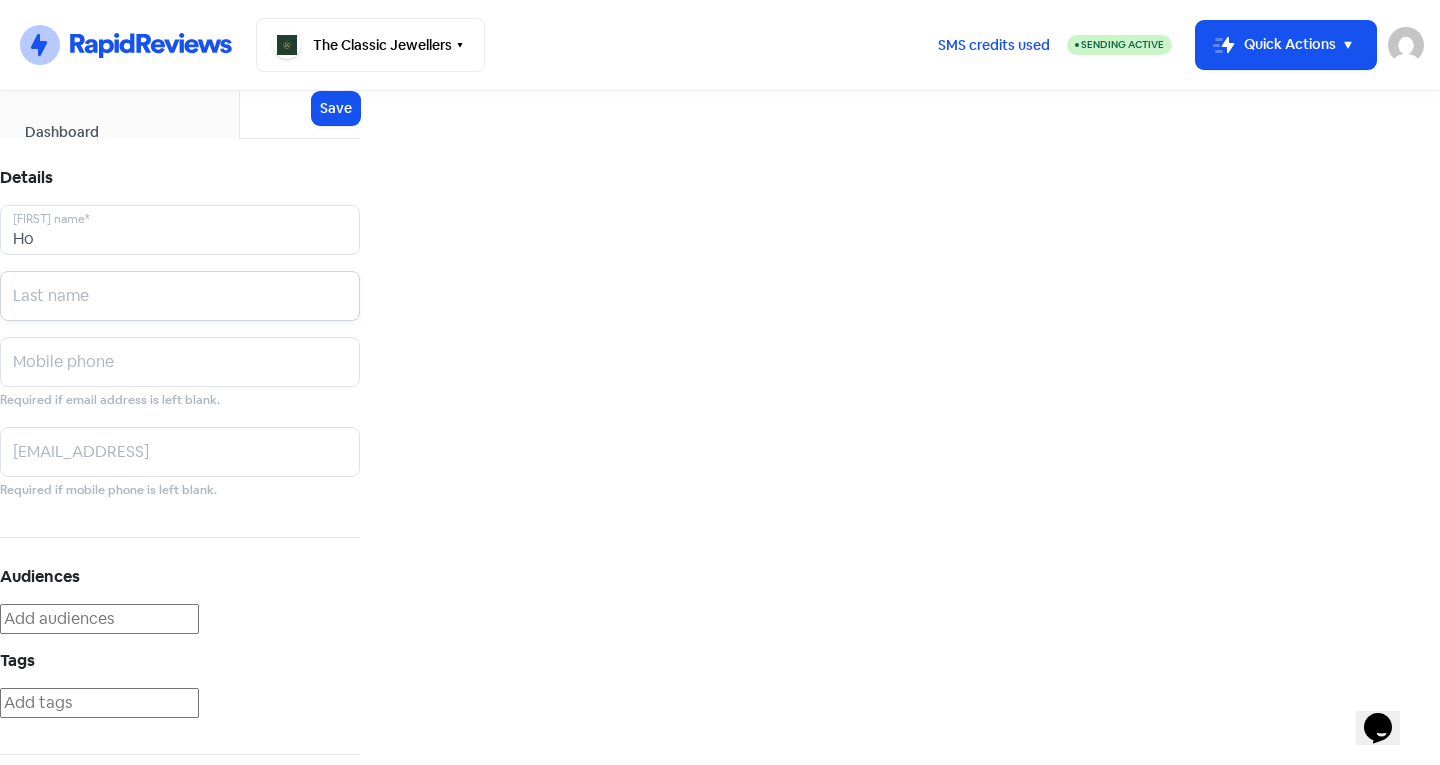 click at bounding box center (180, 230) 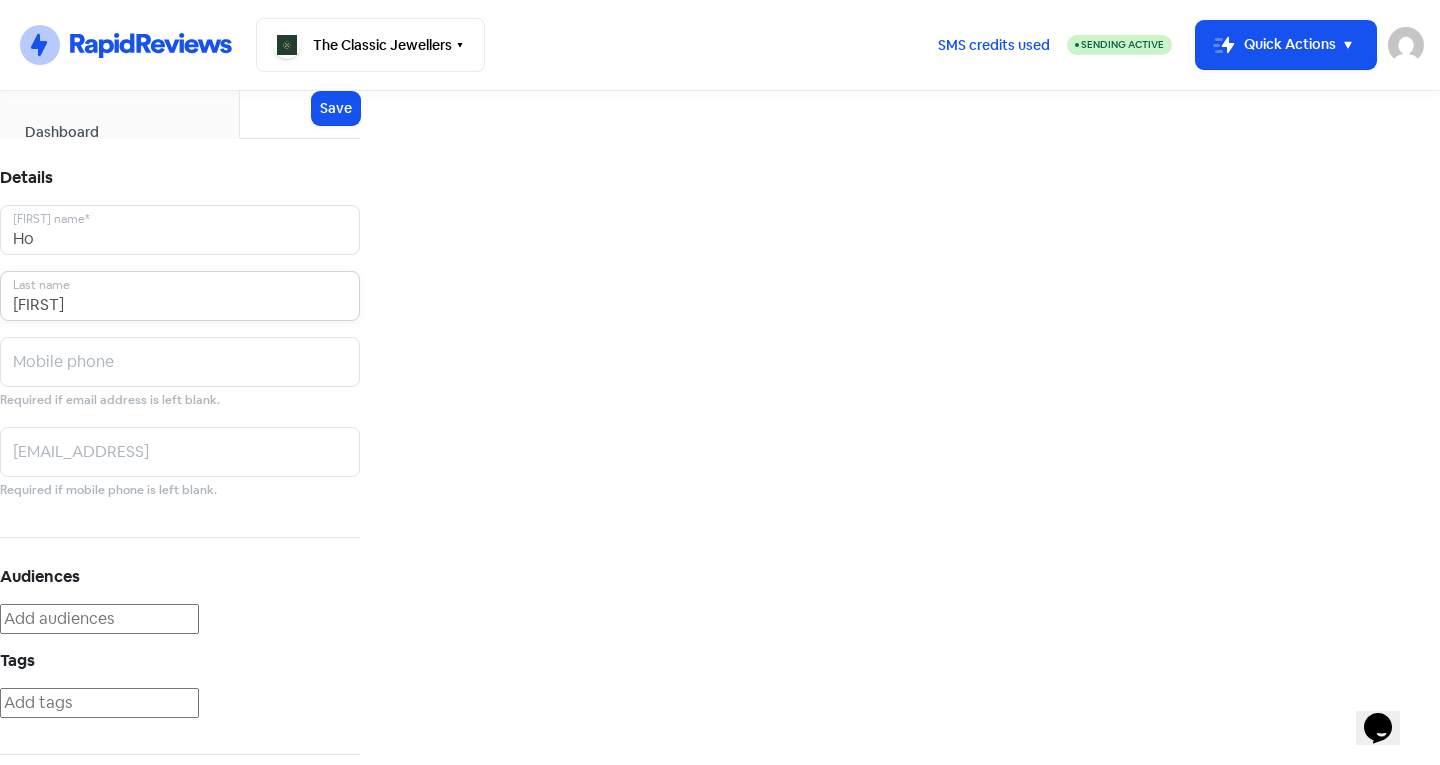 type on "Jonsun" 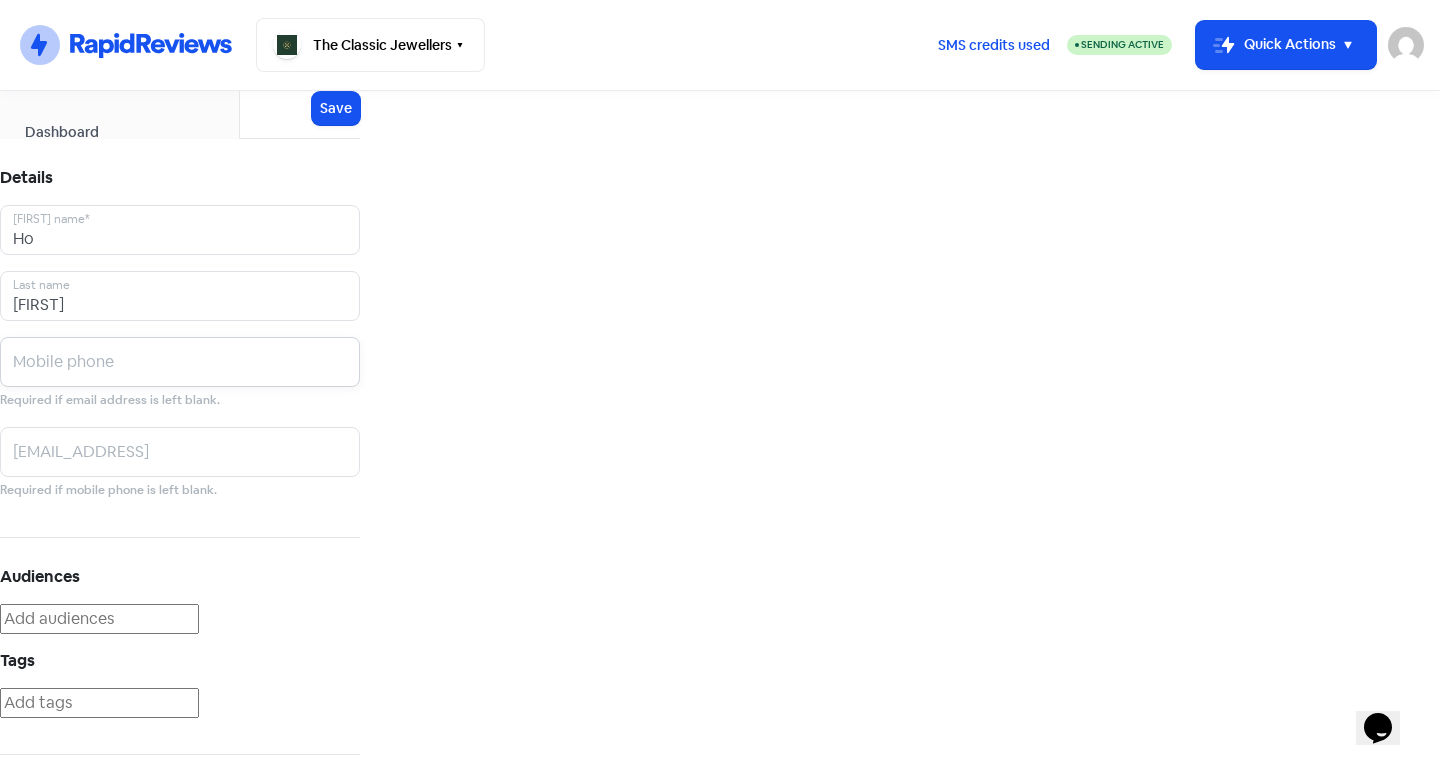 click at bounding box center (180, 230) 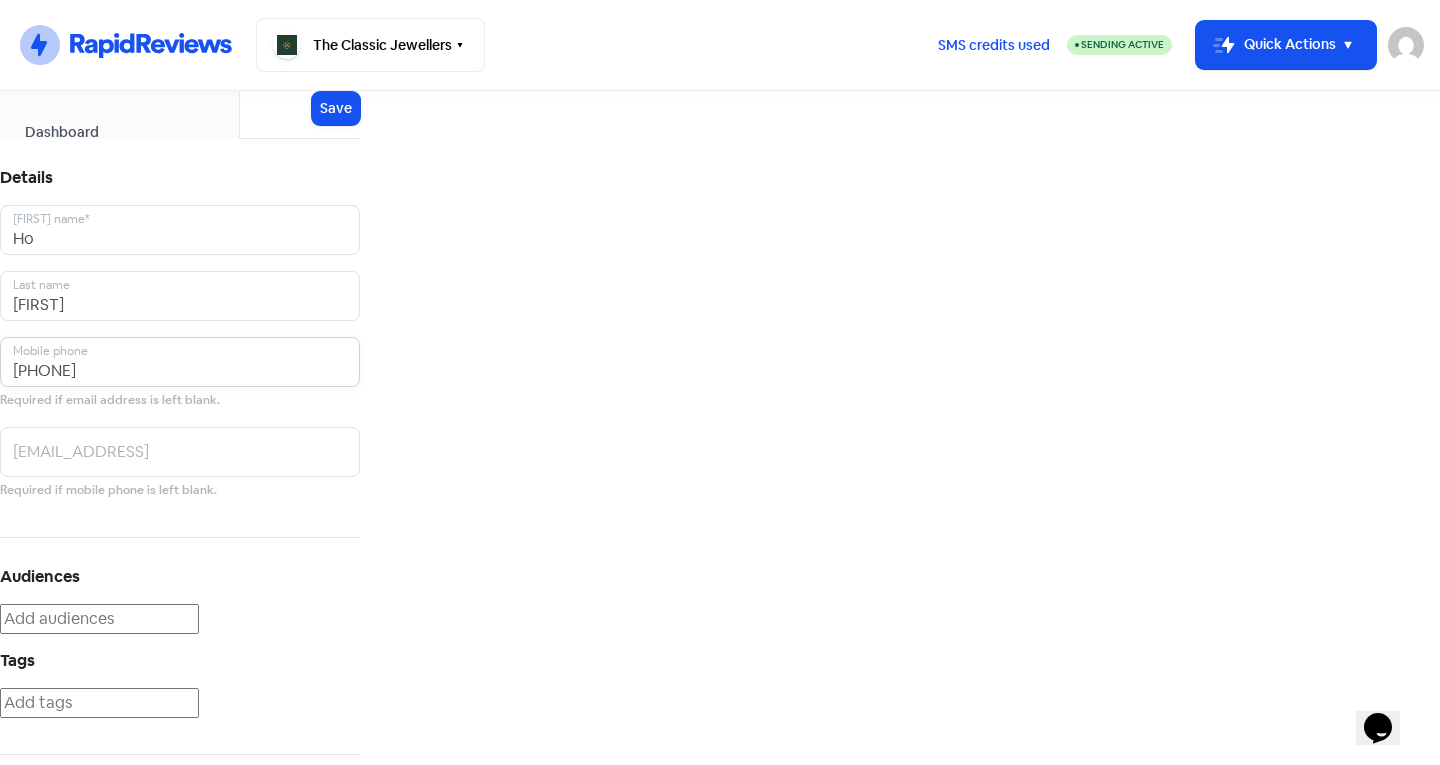 type on "0412716676" 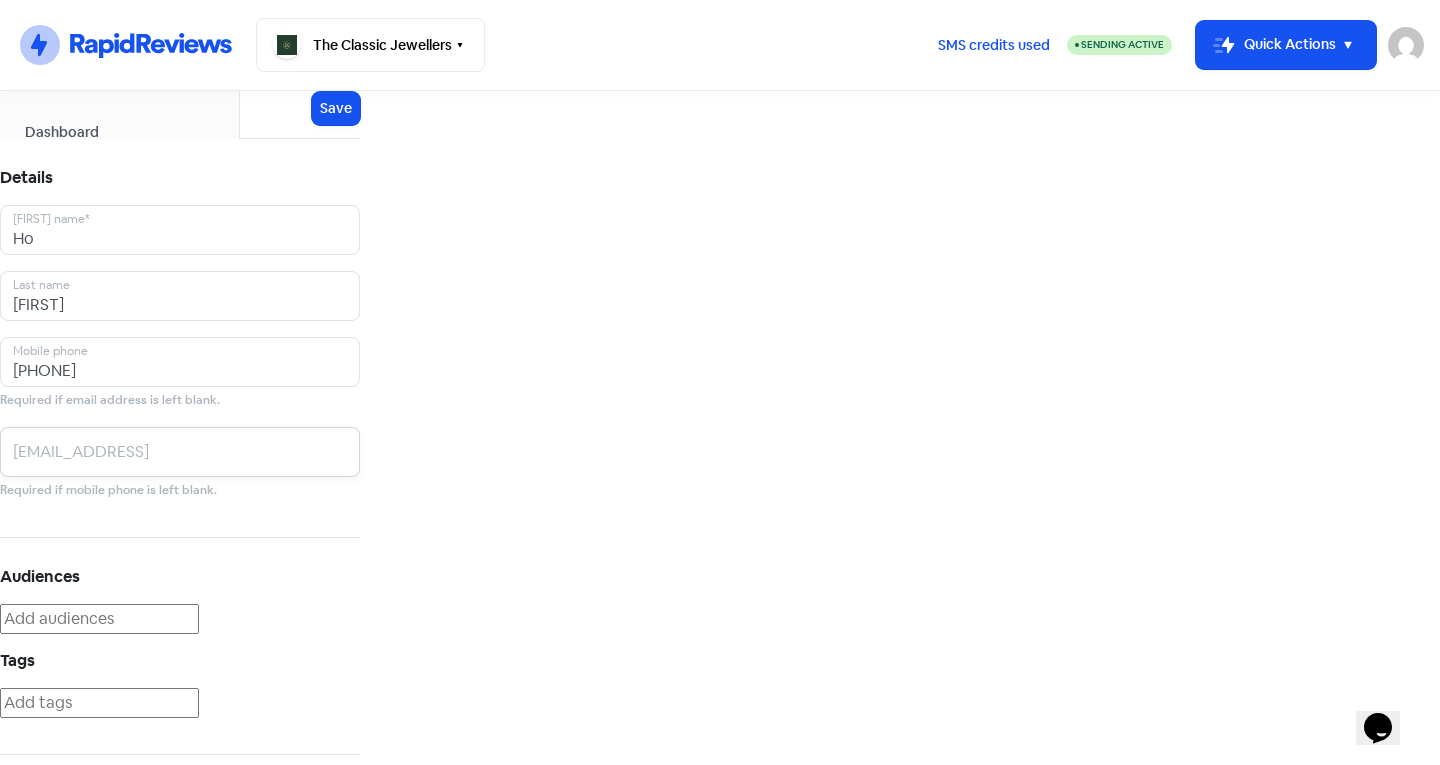 click at bounding box center (180, 230) 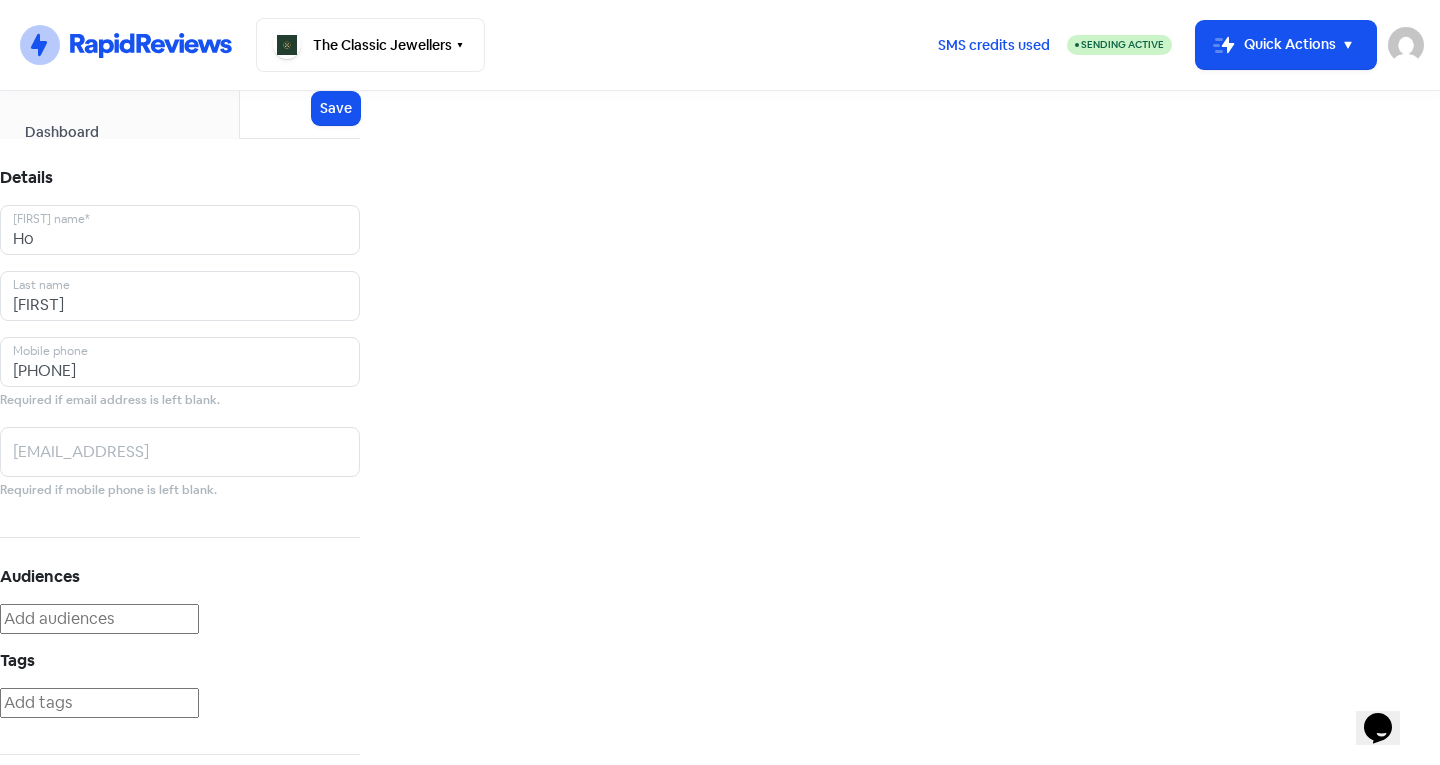 click on "Add a contact Icon For Loading Save Details Ho First name* Jonsun Last name 0412716676 Mobile phone Required if email address is left blank. Email address Required if mobile phone is left blank. Audiences Tags Advanced Contact status Customer Lead" at bounding box center (180, 484) 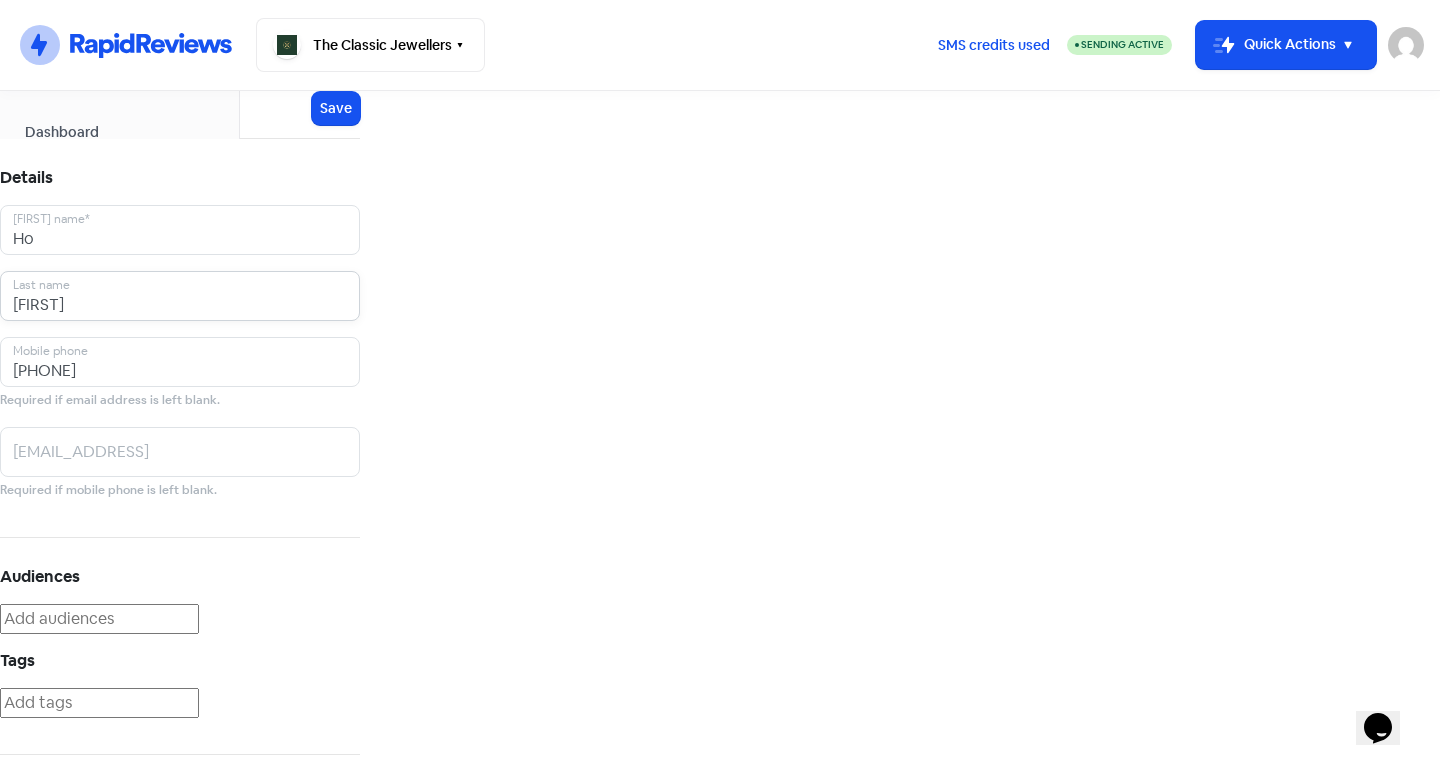 click on "Jonsun" at bounding box center [180, 230] 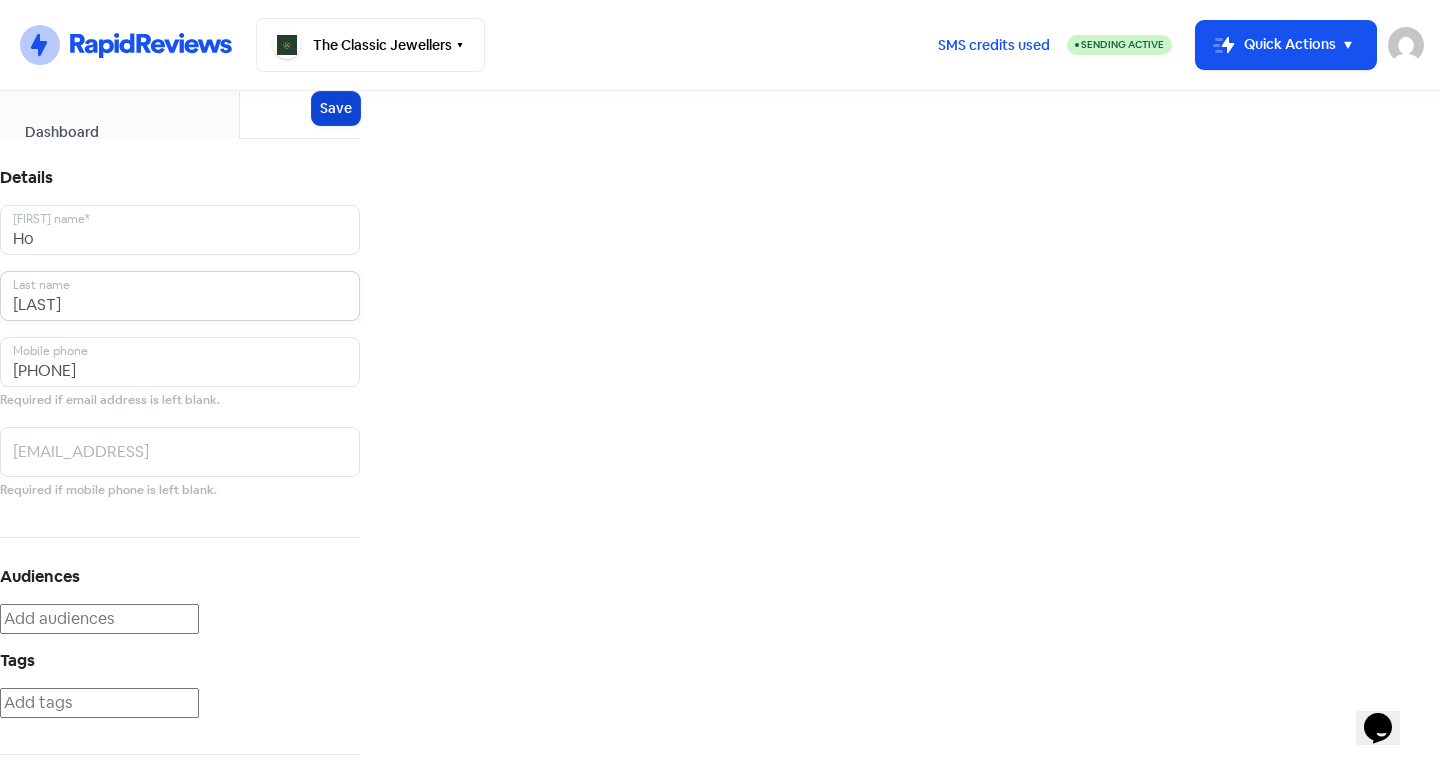 type on "Jonson" 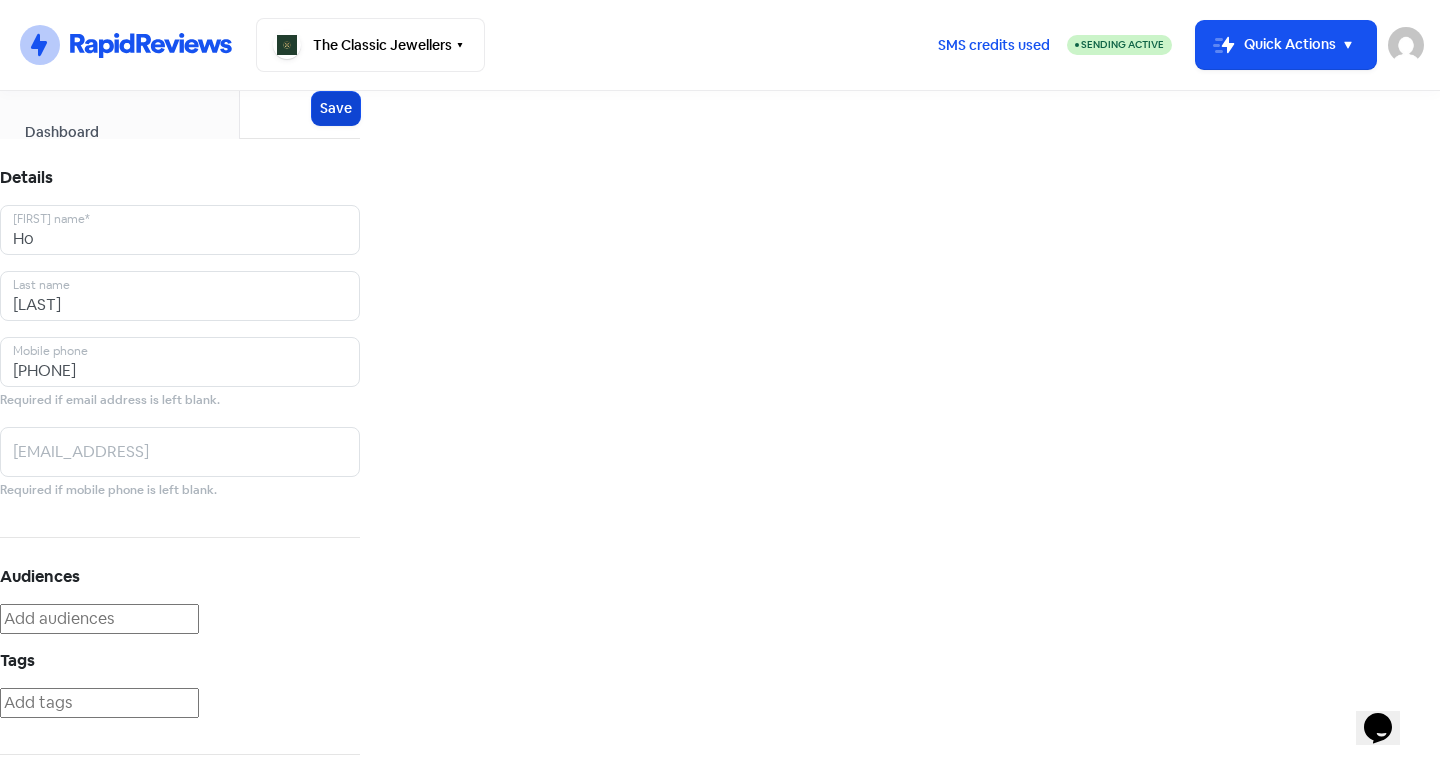 click on "Save" at bounding box center [336, 108] 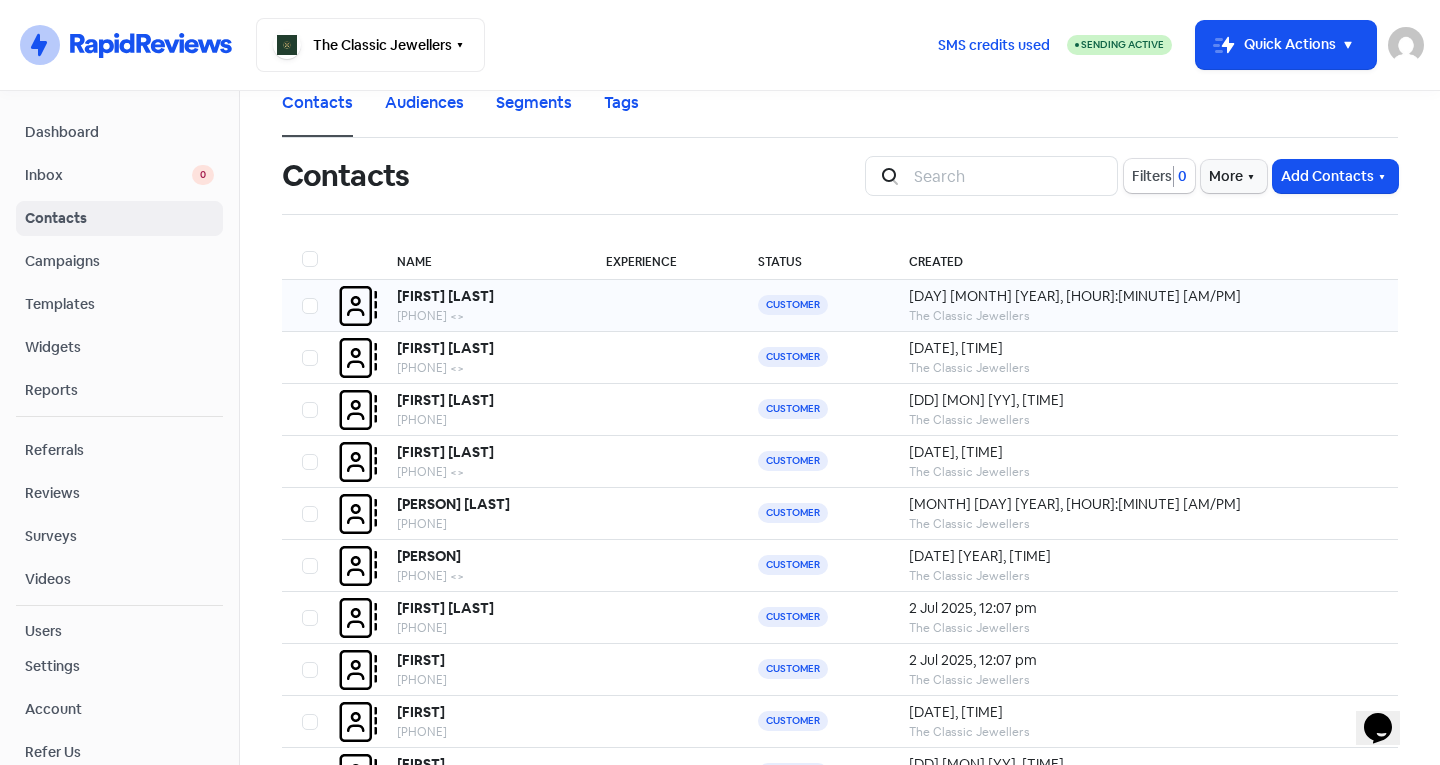 click on "+61412716676 <>" at bounding box center [481, 316] 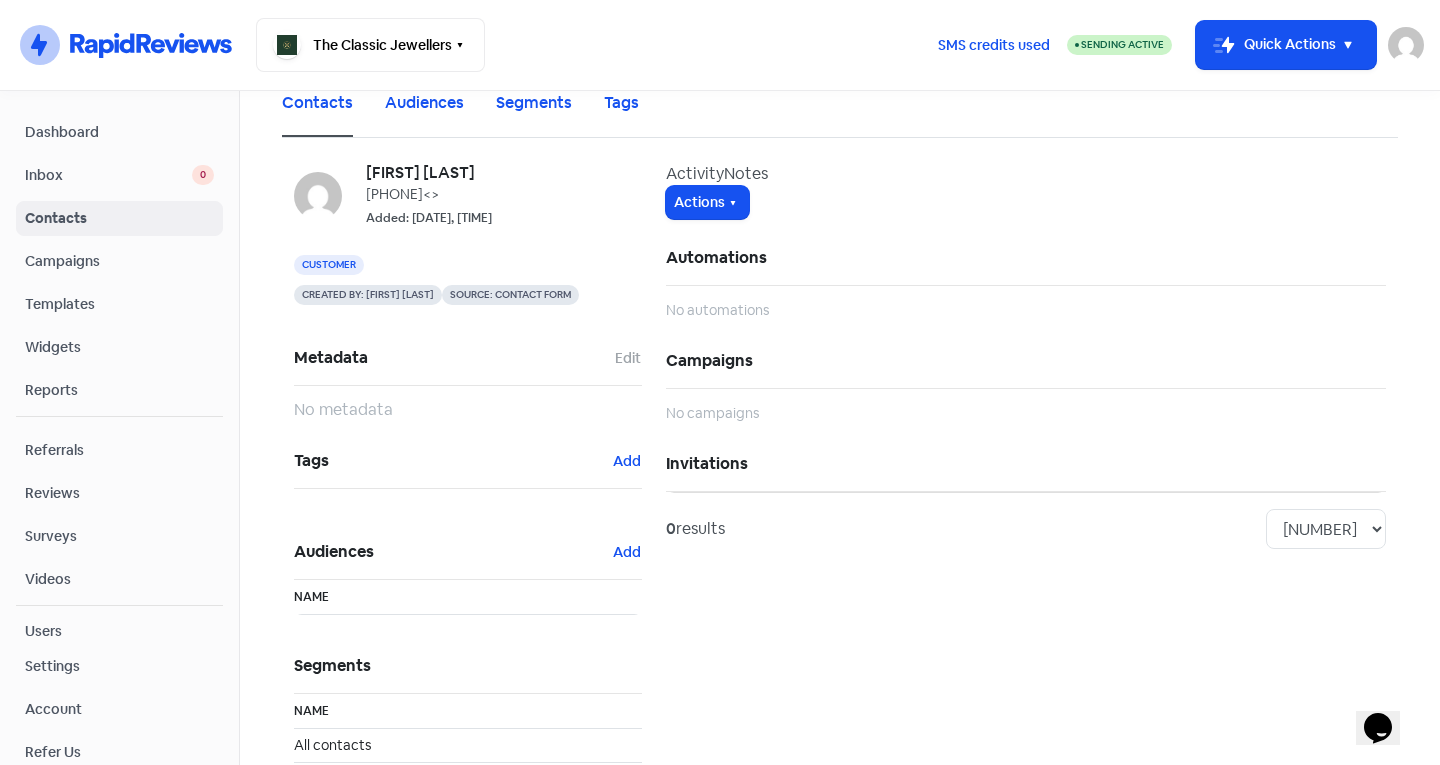 click on "Inbox" at bounding box center [108, 175] 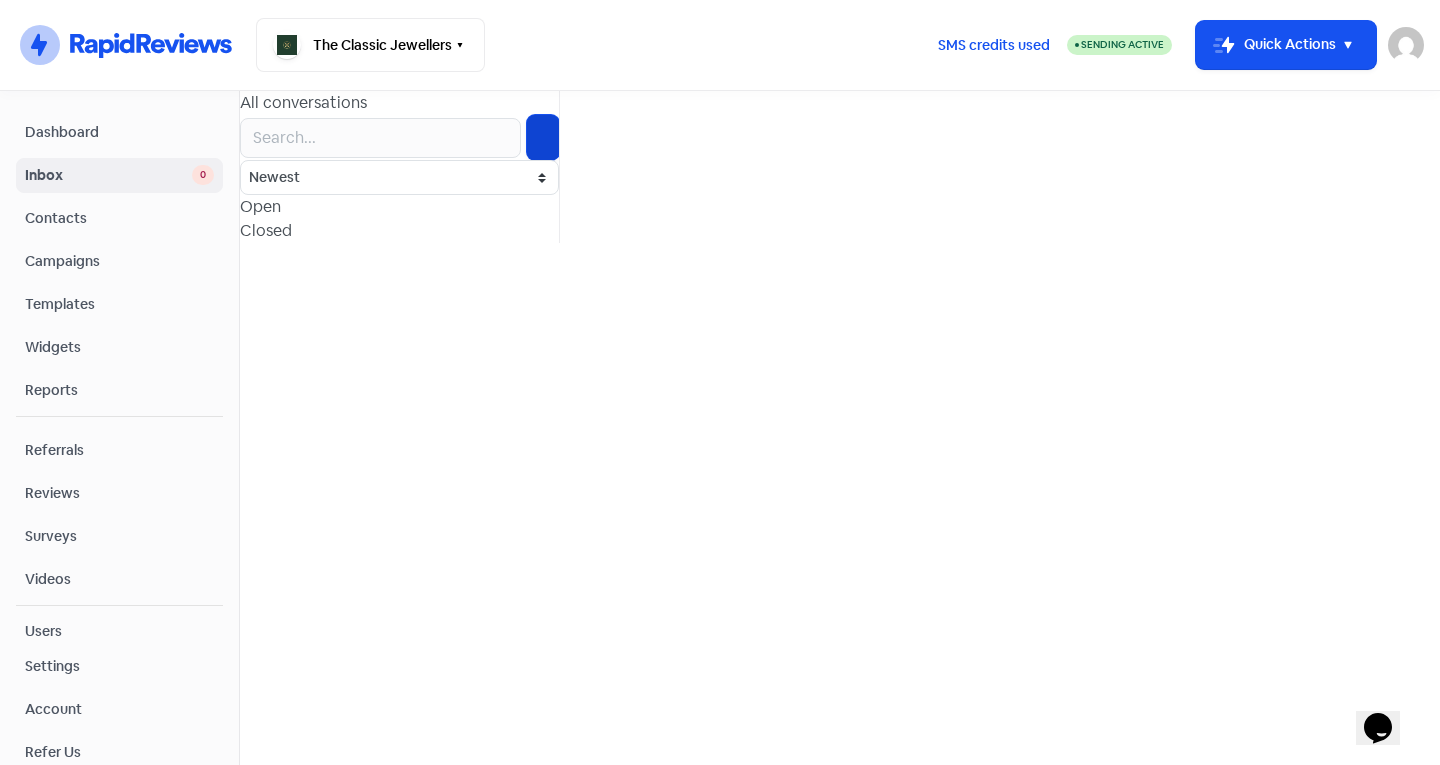 click at bounding box center [543, 137] 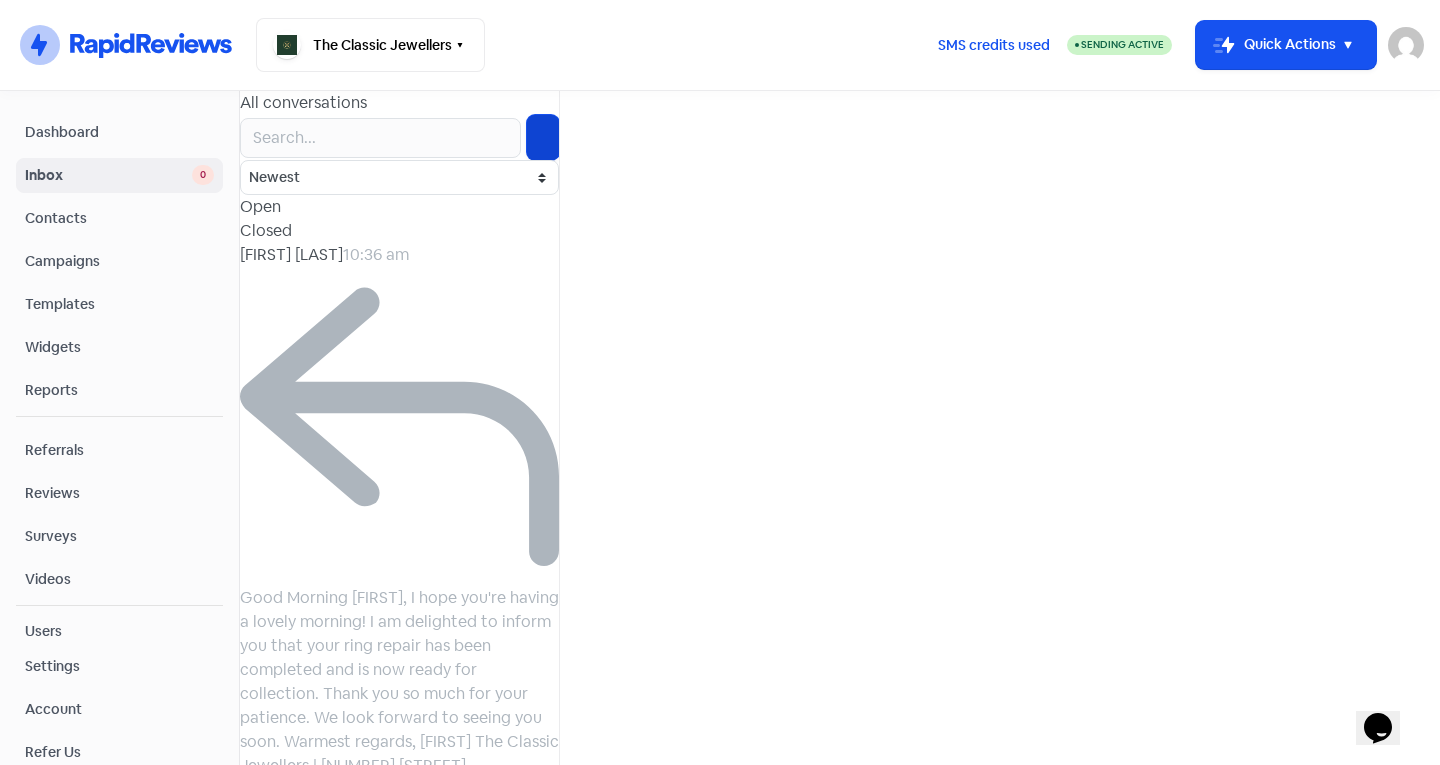 click at bounding box center (543, 138) 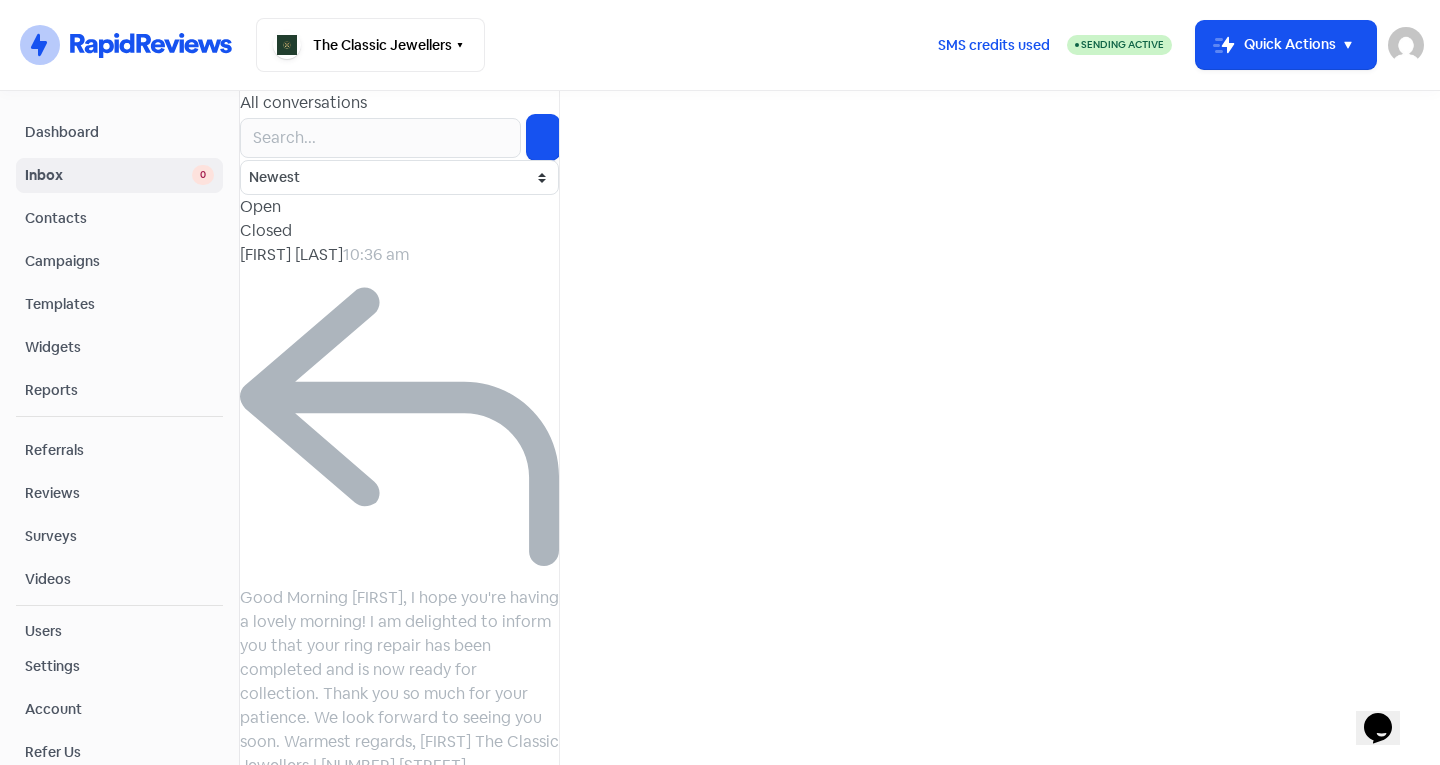 click at bounding box center (400, 77784) 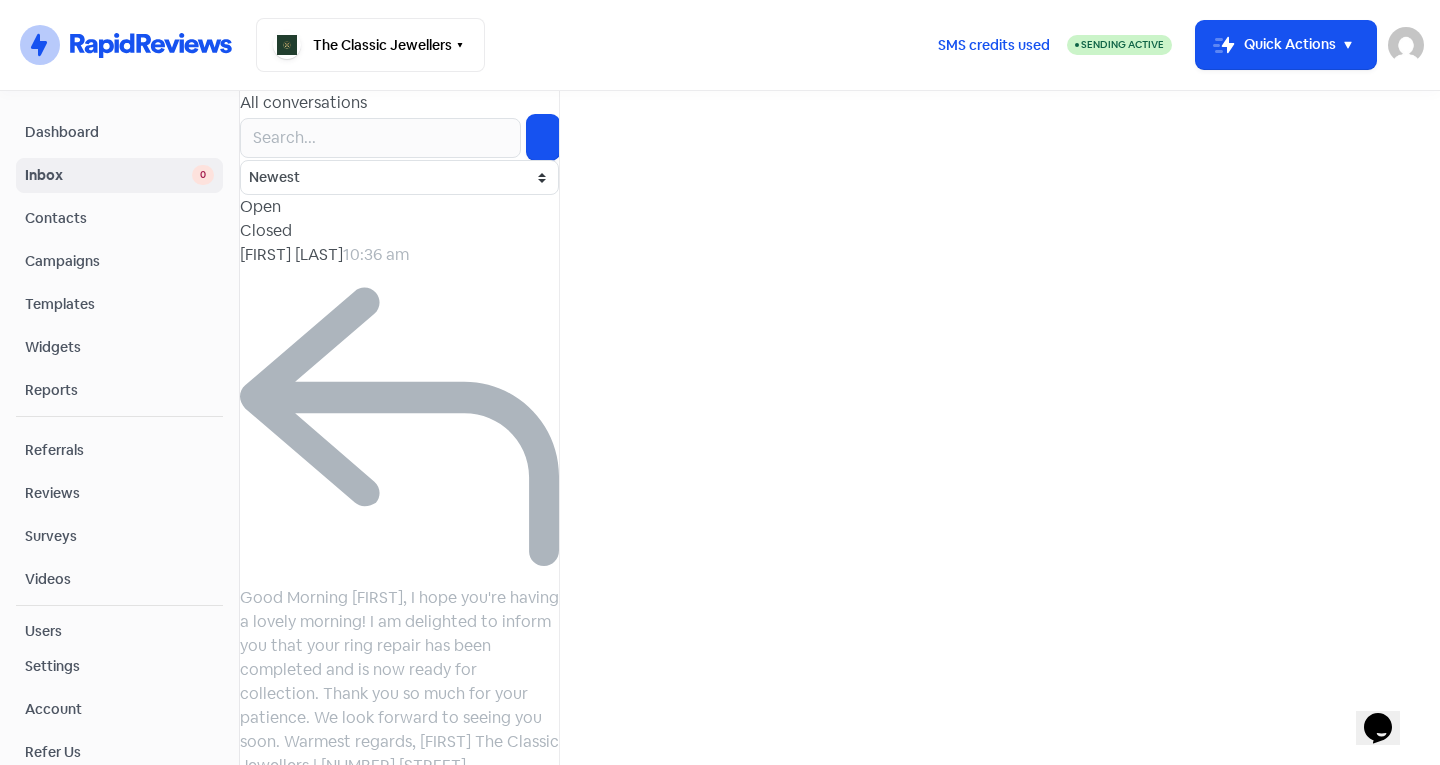 type on "ho" 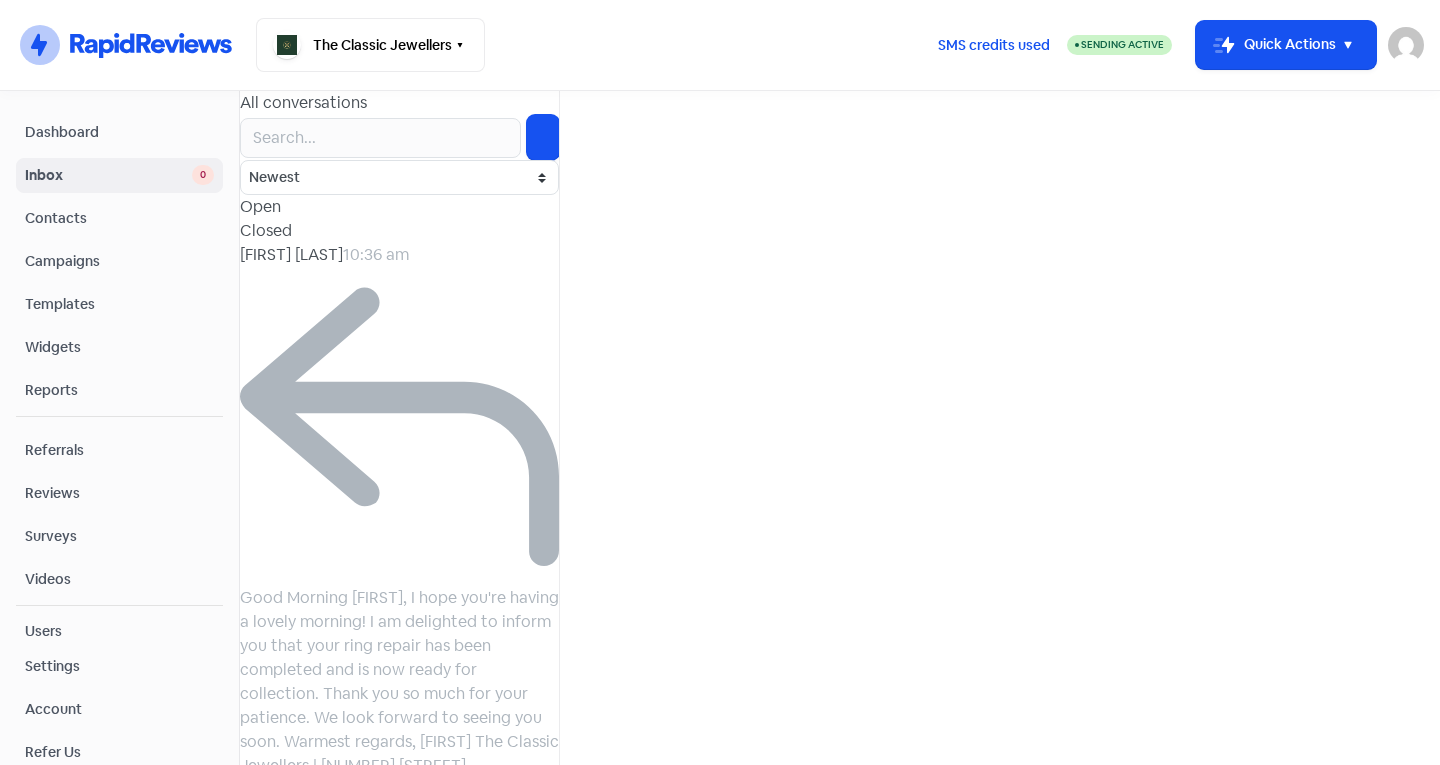 scroll, scrollTop: 0, scrollLeft: 0, axis: both 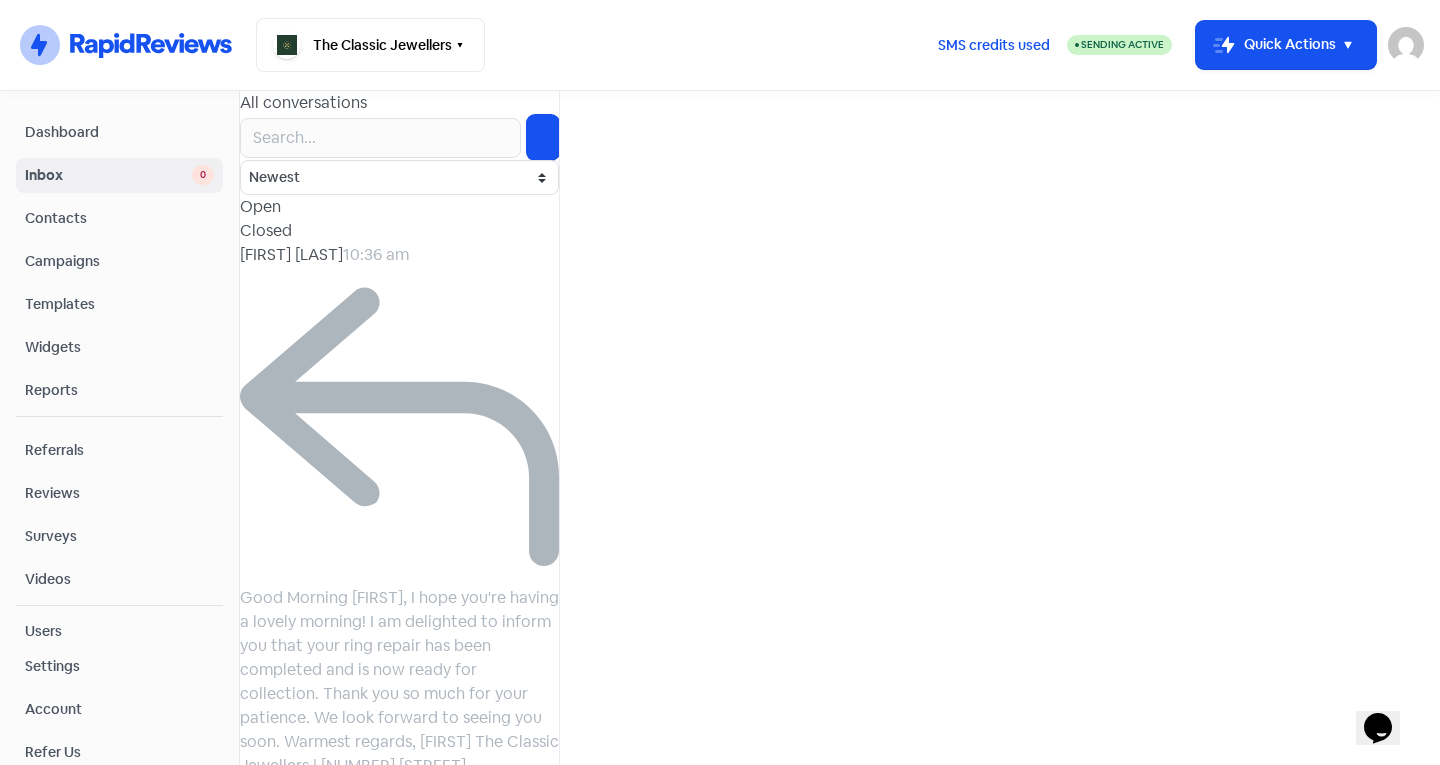 drag, startPoint x: 1133, startPoint y: 567, endPoint x: 954, endPoint y: 567, distance: 179 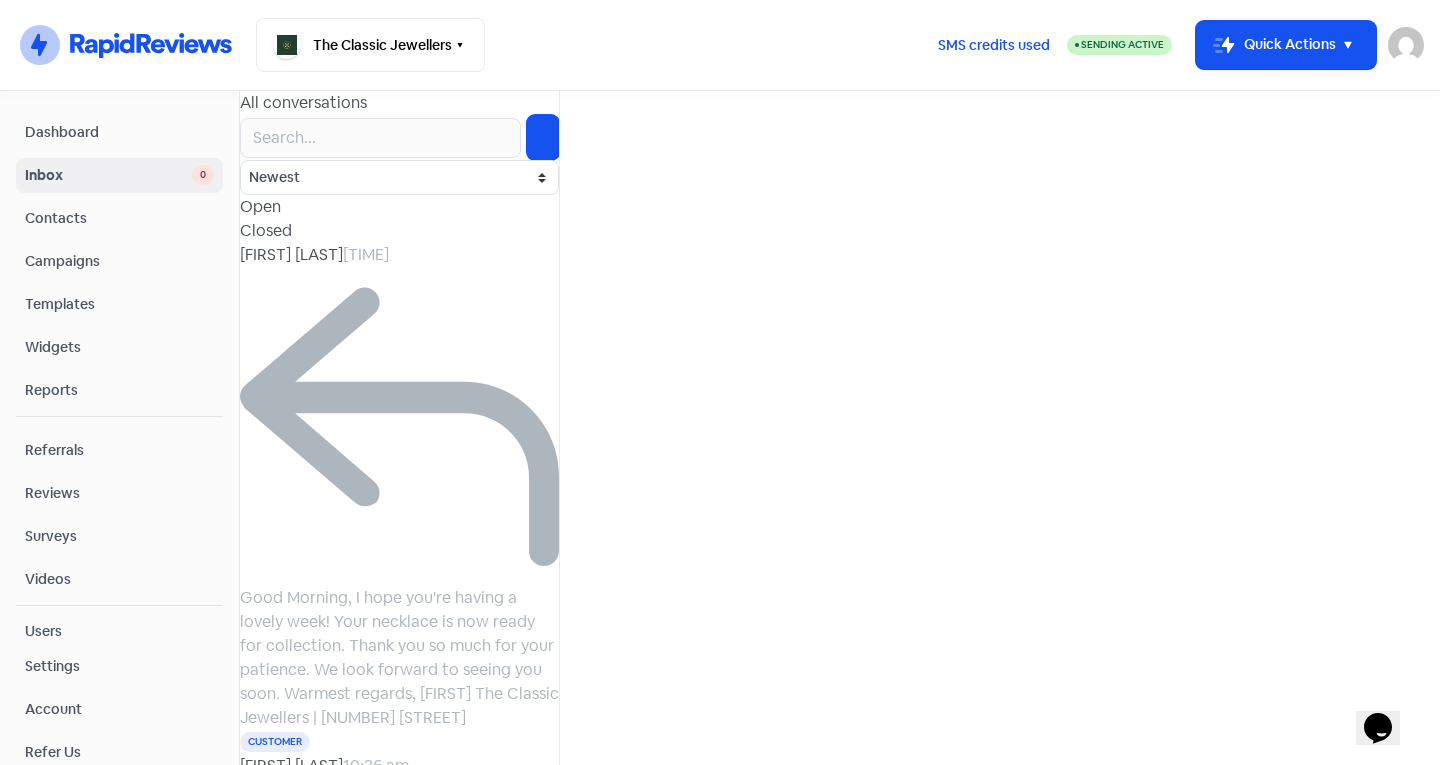 click on "Jessica Heng  JE Good Morning,
I hope you're having a lovely week! Your necklace is now ready for collection. Thank you so much for your patience. We look forward to seeing you soon.
Warmest regards, Tanvi
The Classic Jewellers | 6 James Place Sent via  SMS  ·  3 Jul 2025, 10:43 am" at bounding box center [878, 78728] 